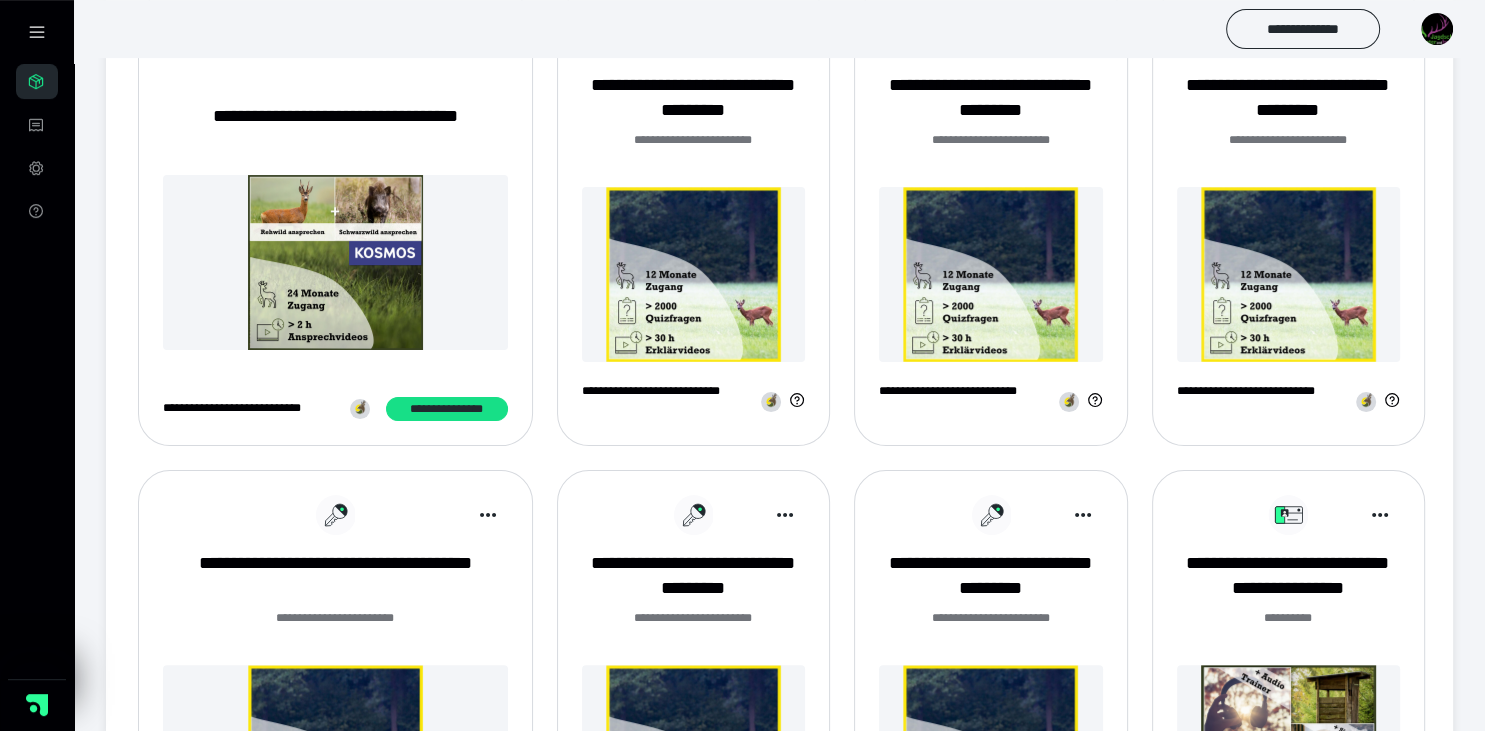 scroll, scrollTop: 422, scrollLeft: 0, axis: vertical 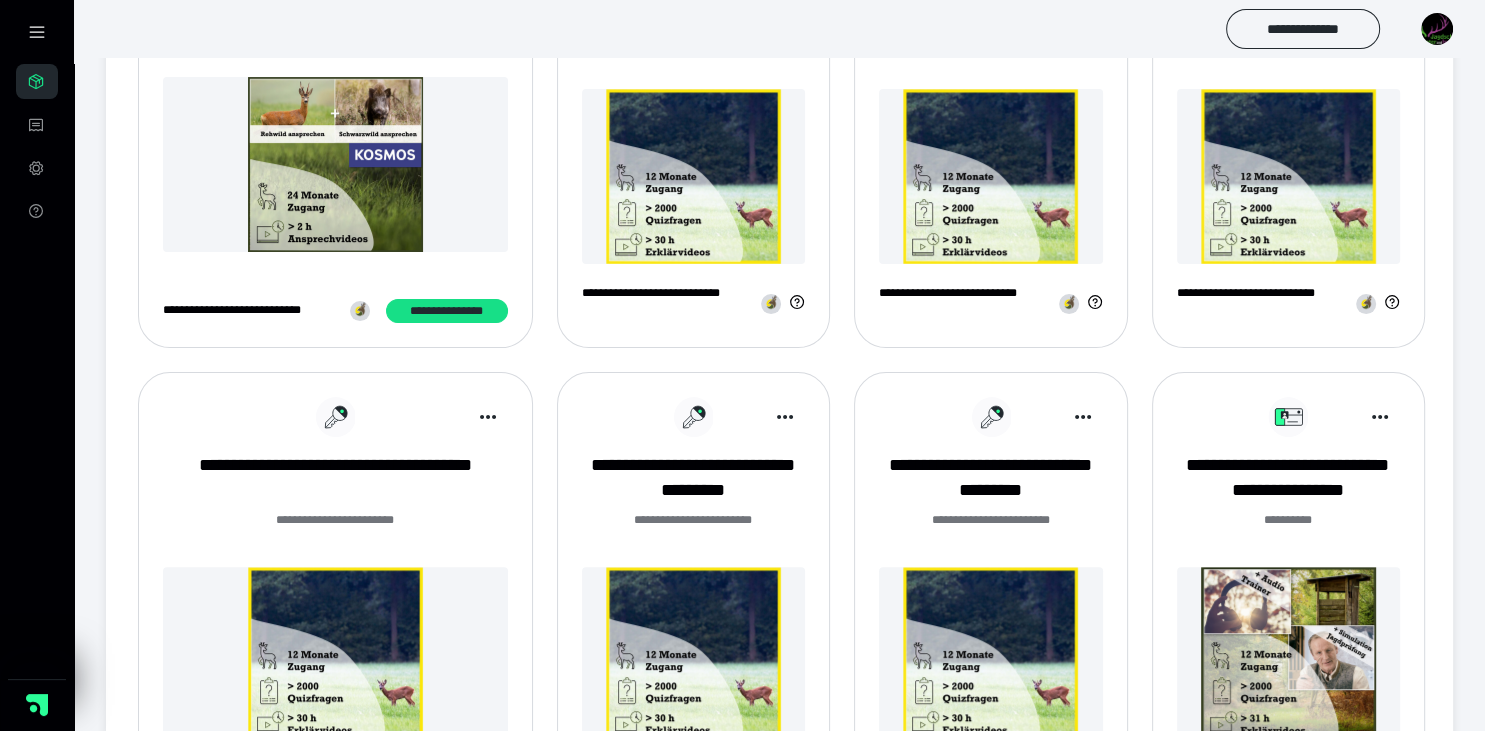click at bounding box center (1288, 654) 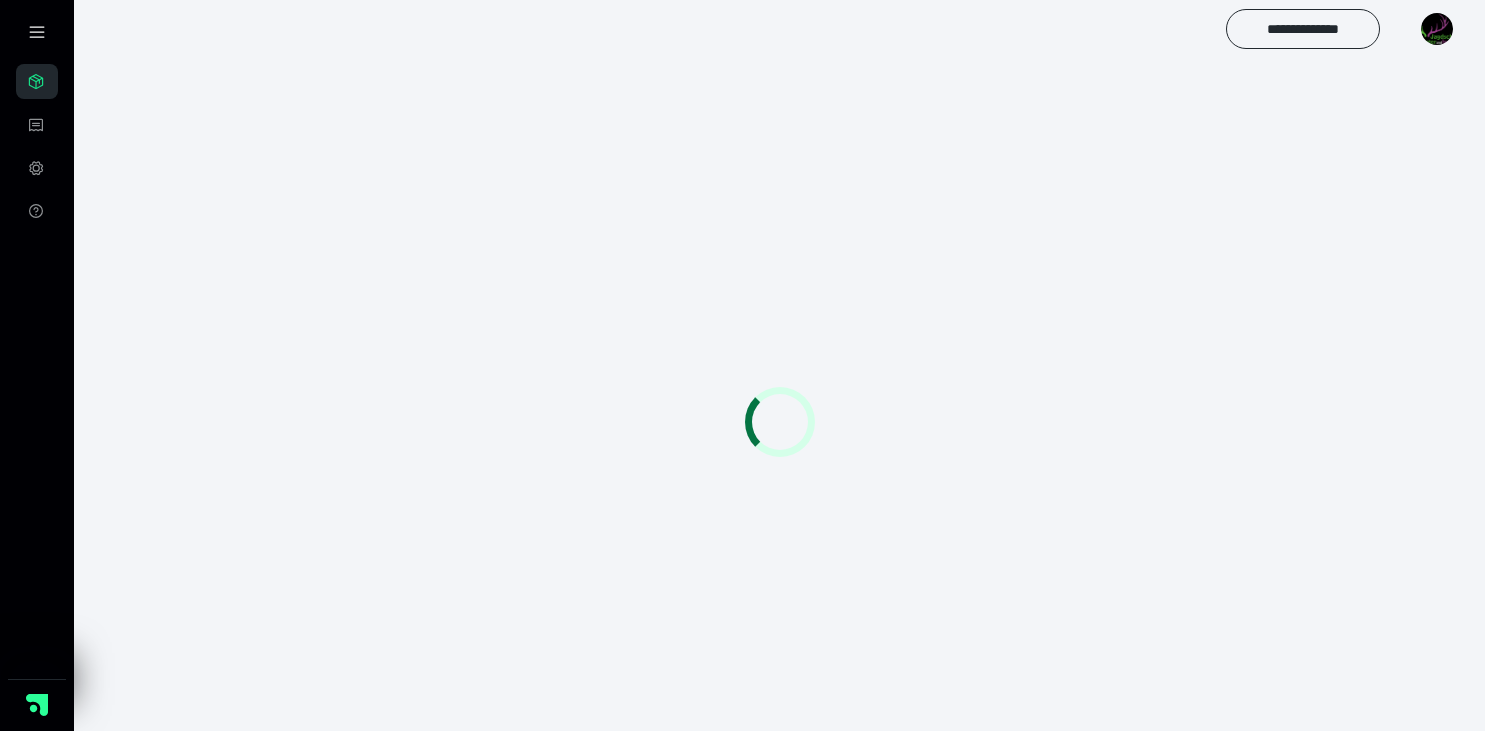 scroll, scrollTop: 0, scrollLeft: 0, axis: both 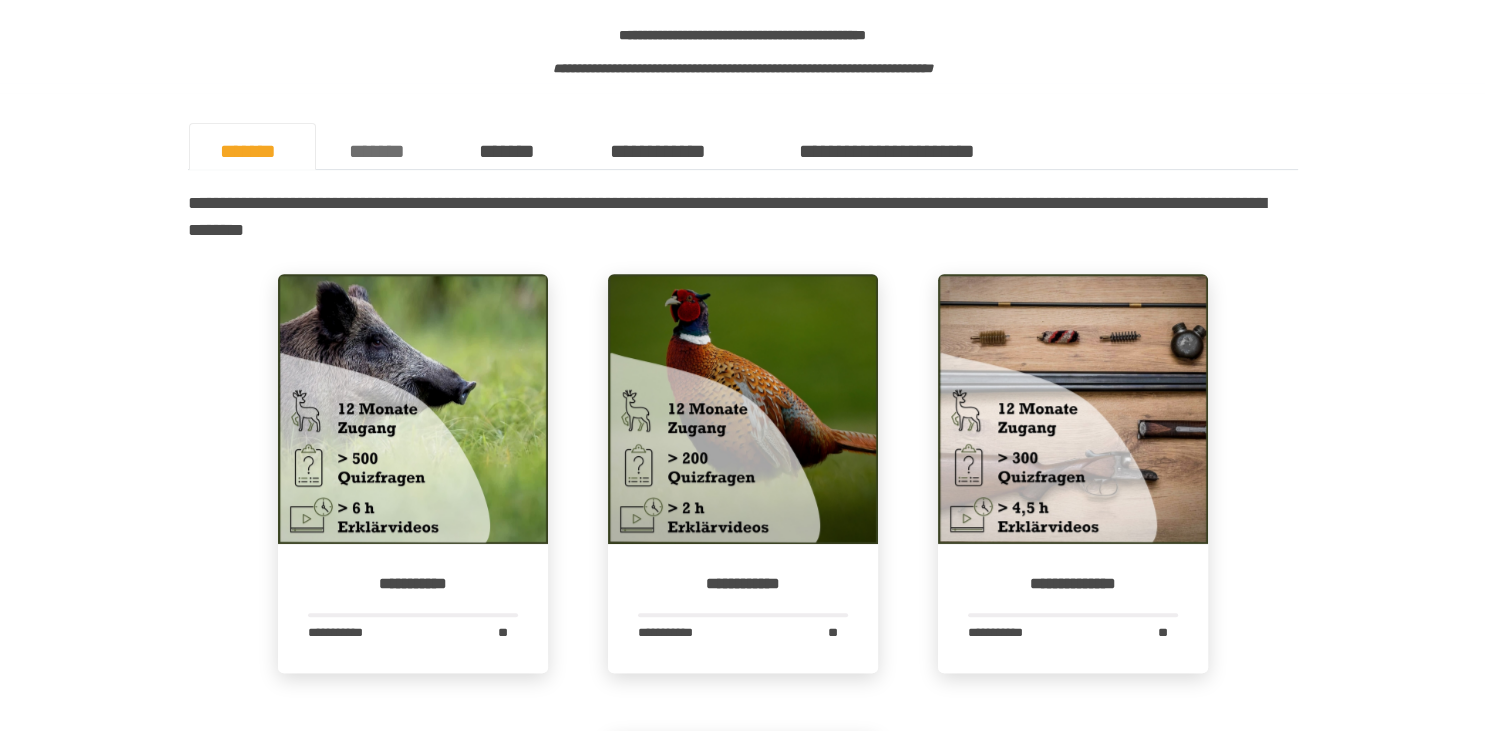 click on "*******" at bounding box center (383, 147) 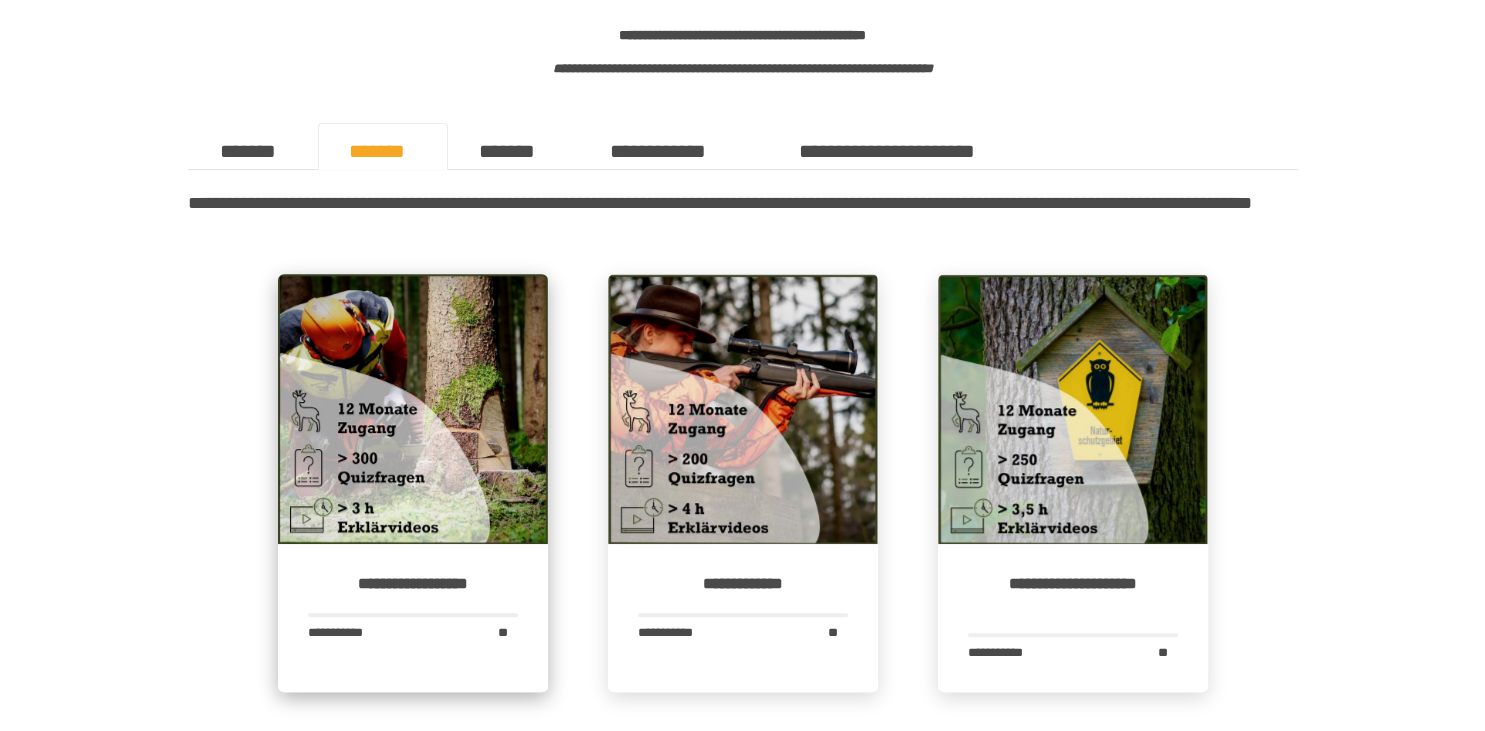 click at bounding box center [413, 409] 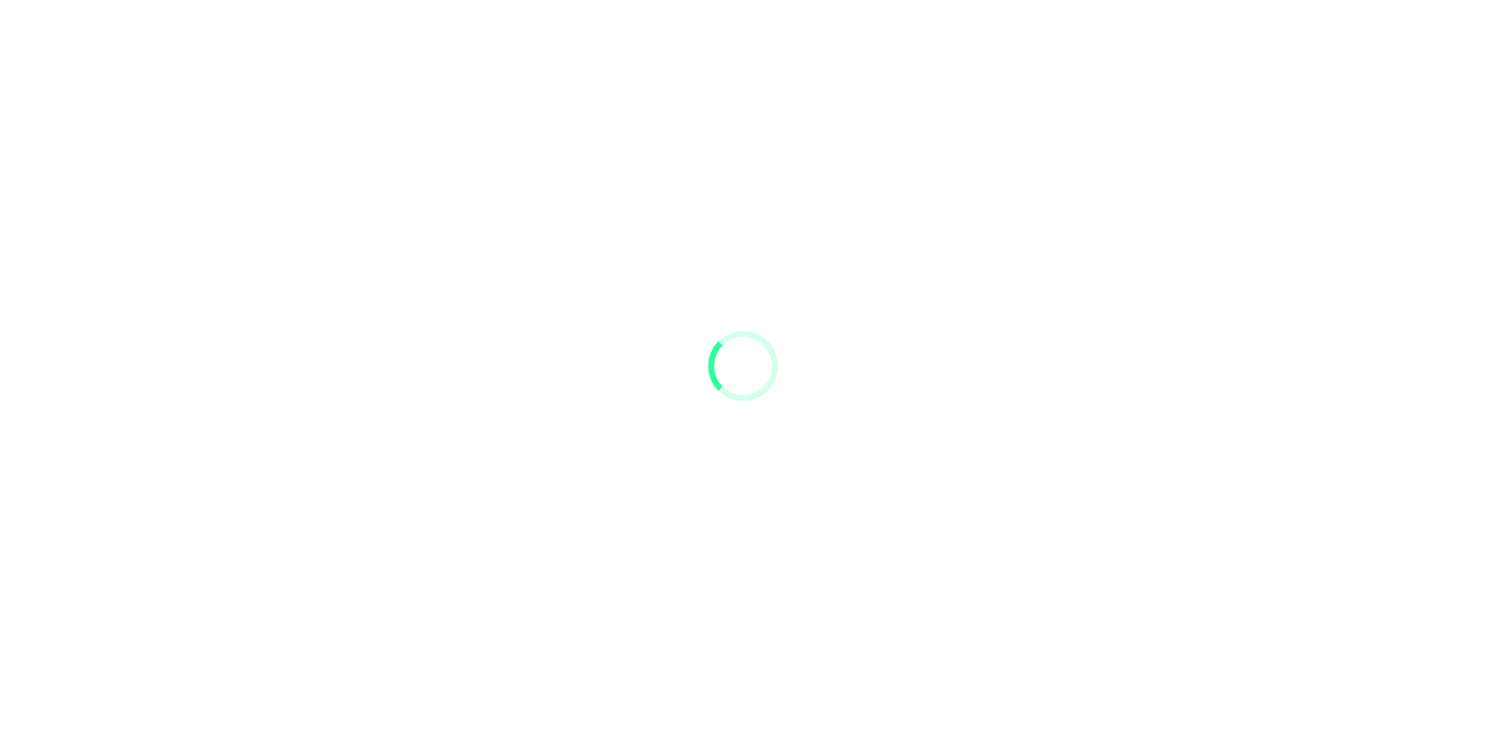 scroll, scrollTop: 0, scrollLeft: 0, axis: both 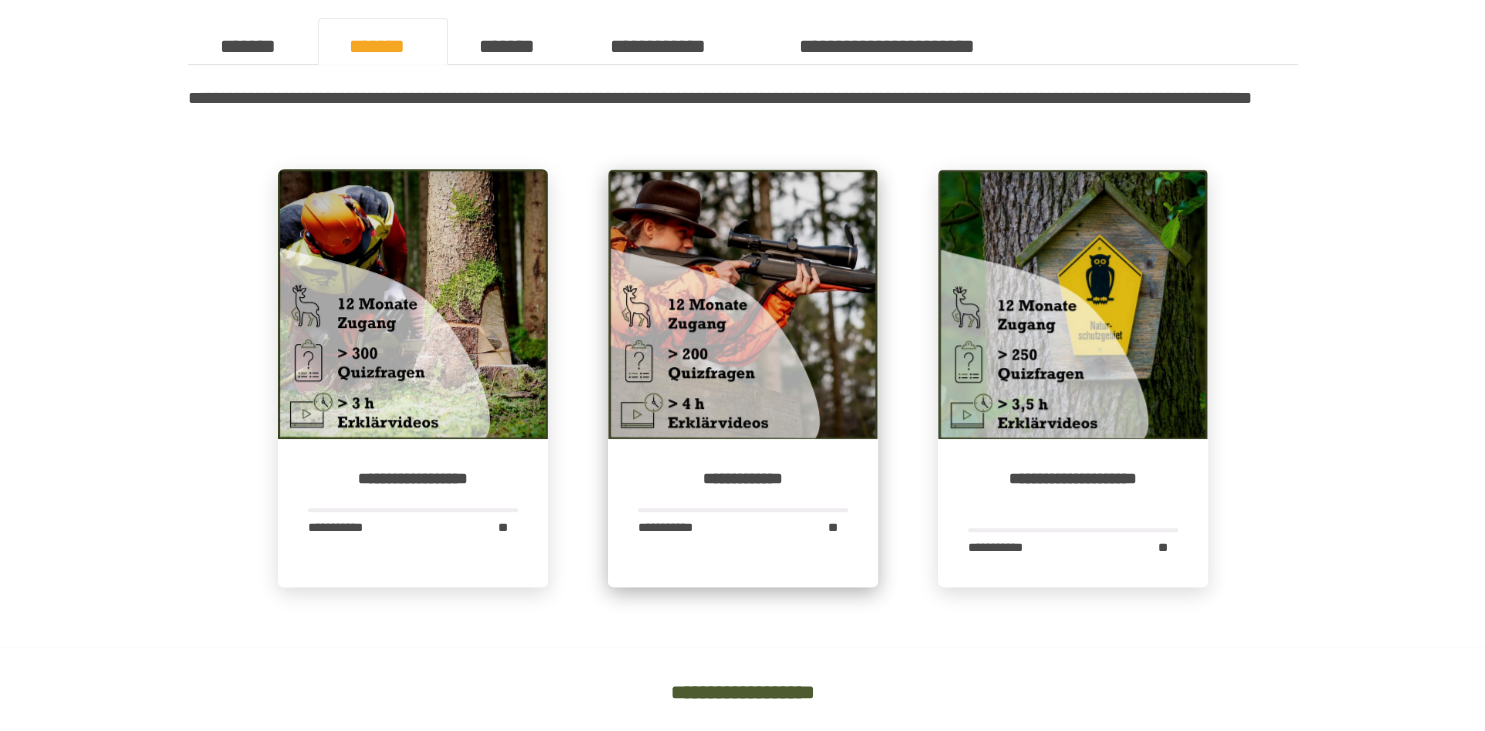 click at bounding box center (743, 304) 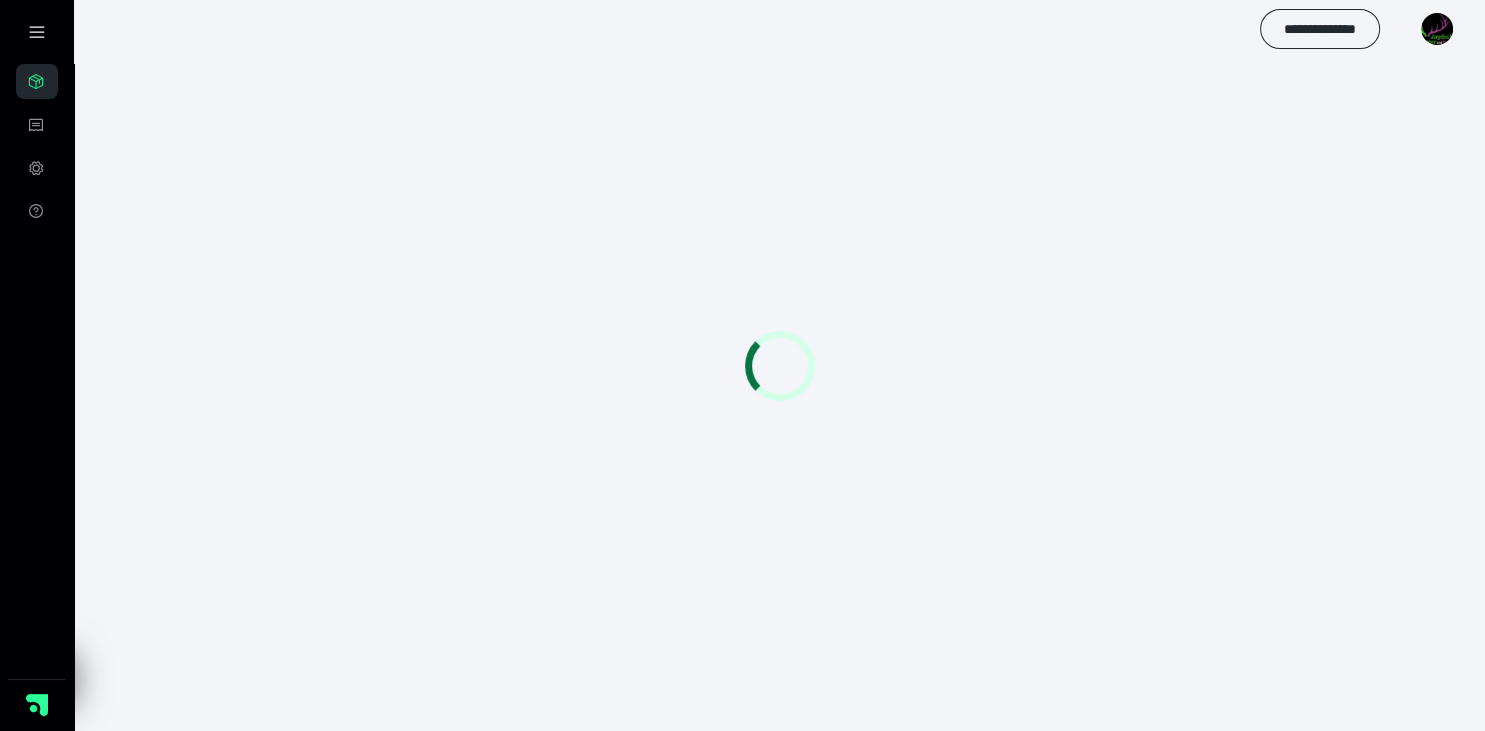 scroll, scrollTop: 0, scrollLeft: 0, axis: both 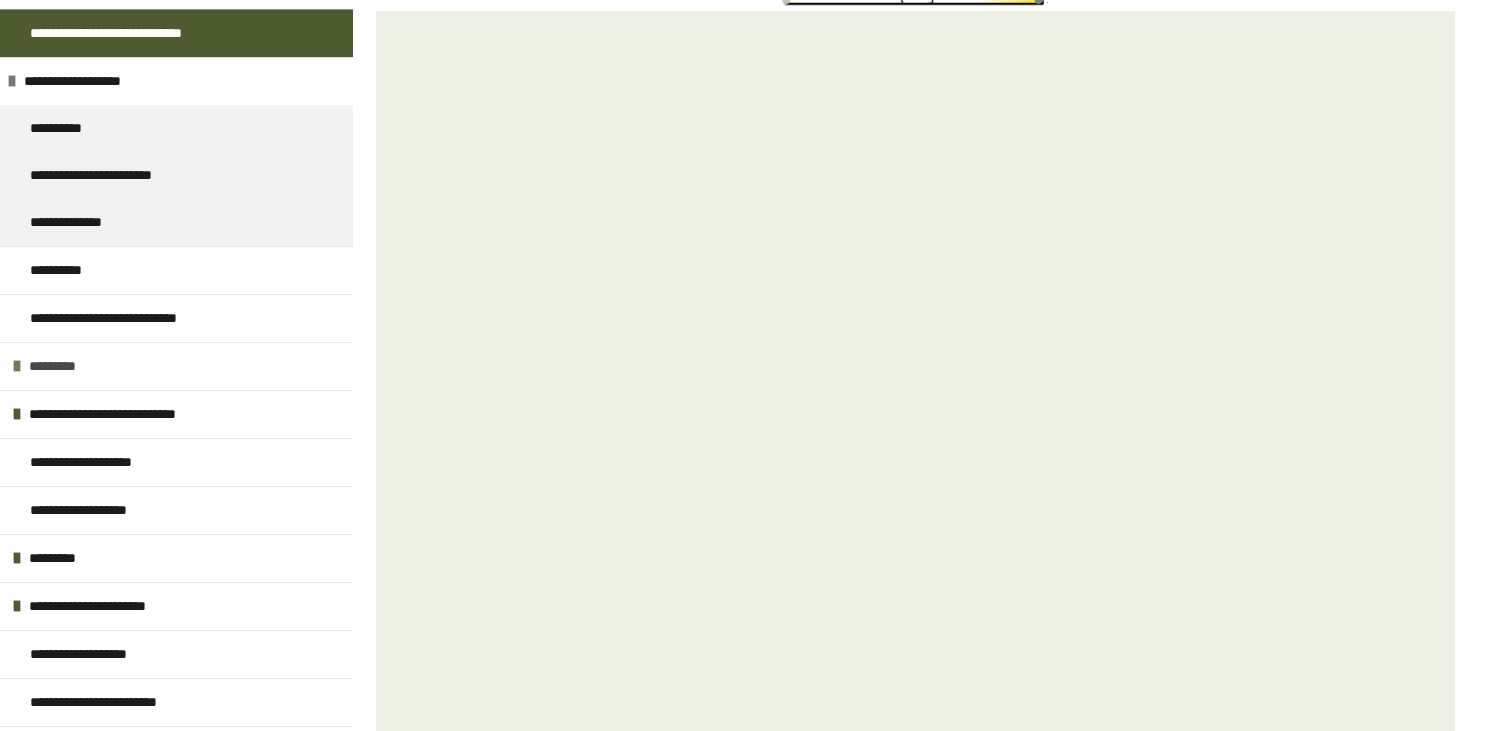 click at bounding box center (17, 366) 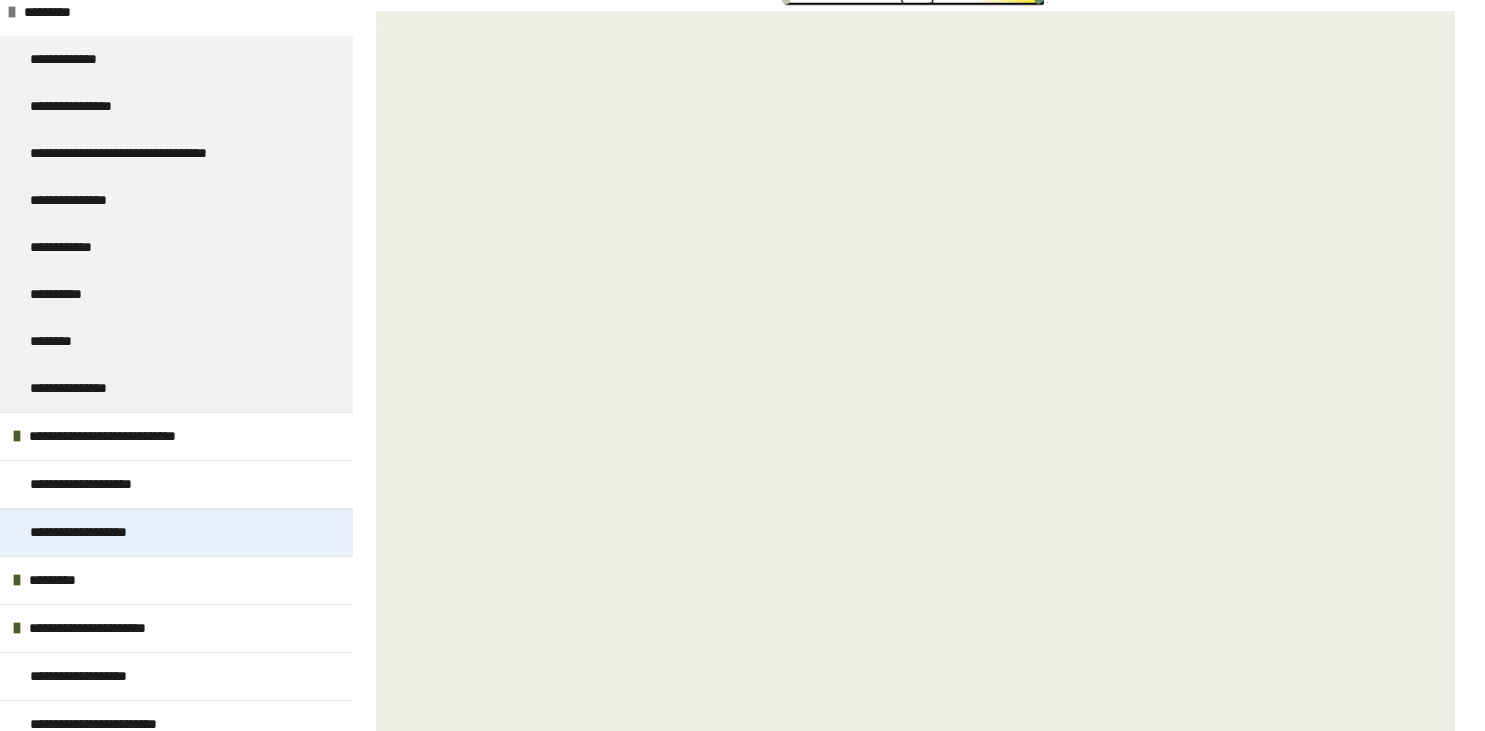 scroll, scrollTop: 480, scrollLeft: 0, axis: vertical 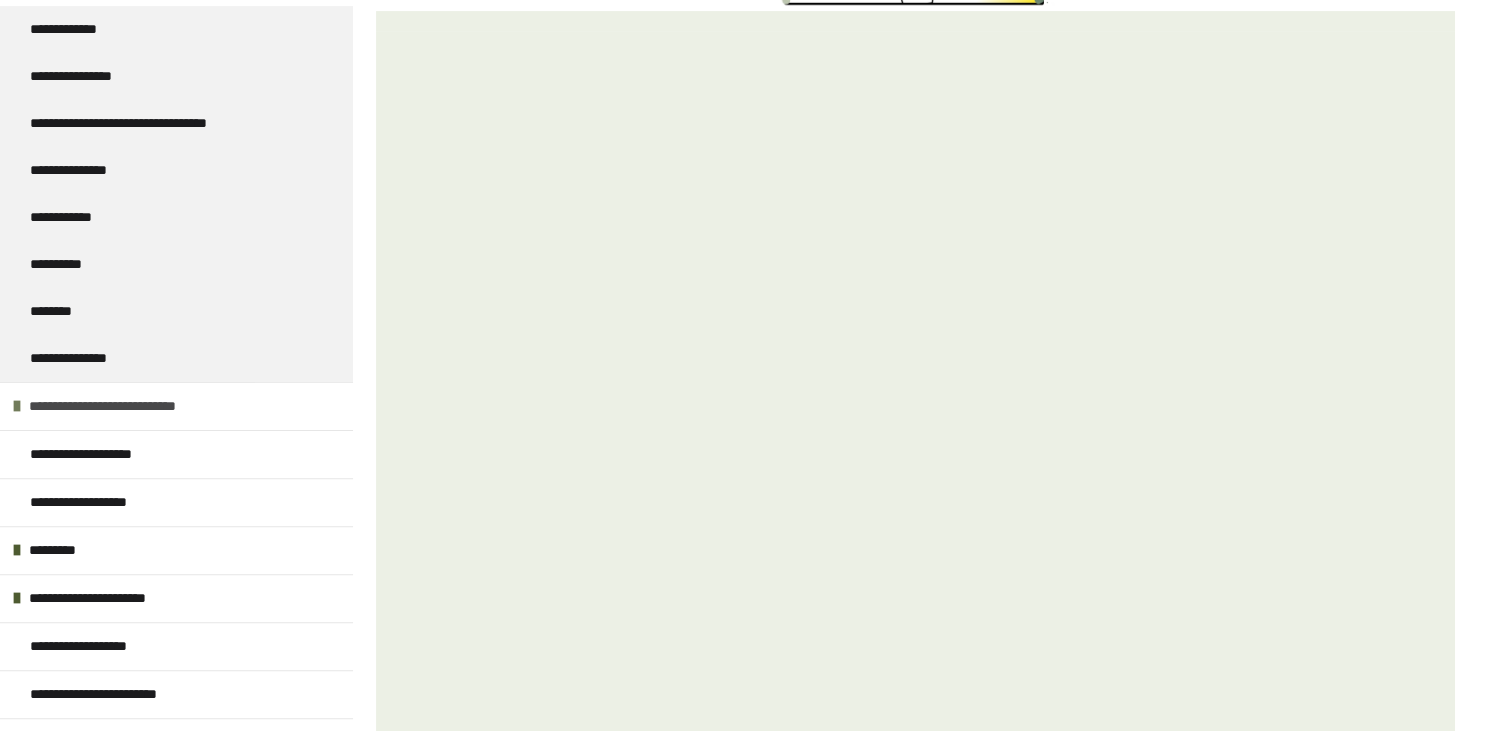 click at bounding box center [17, 406] 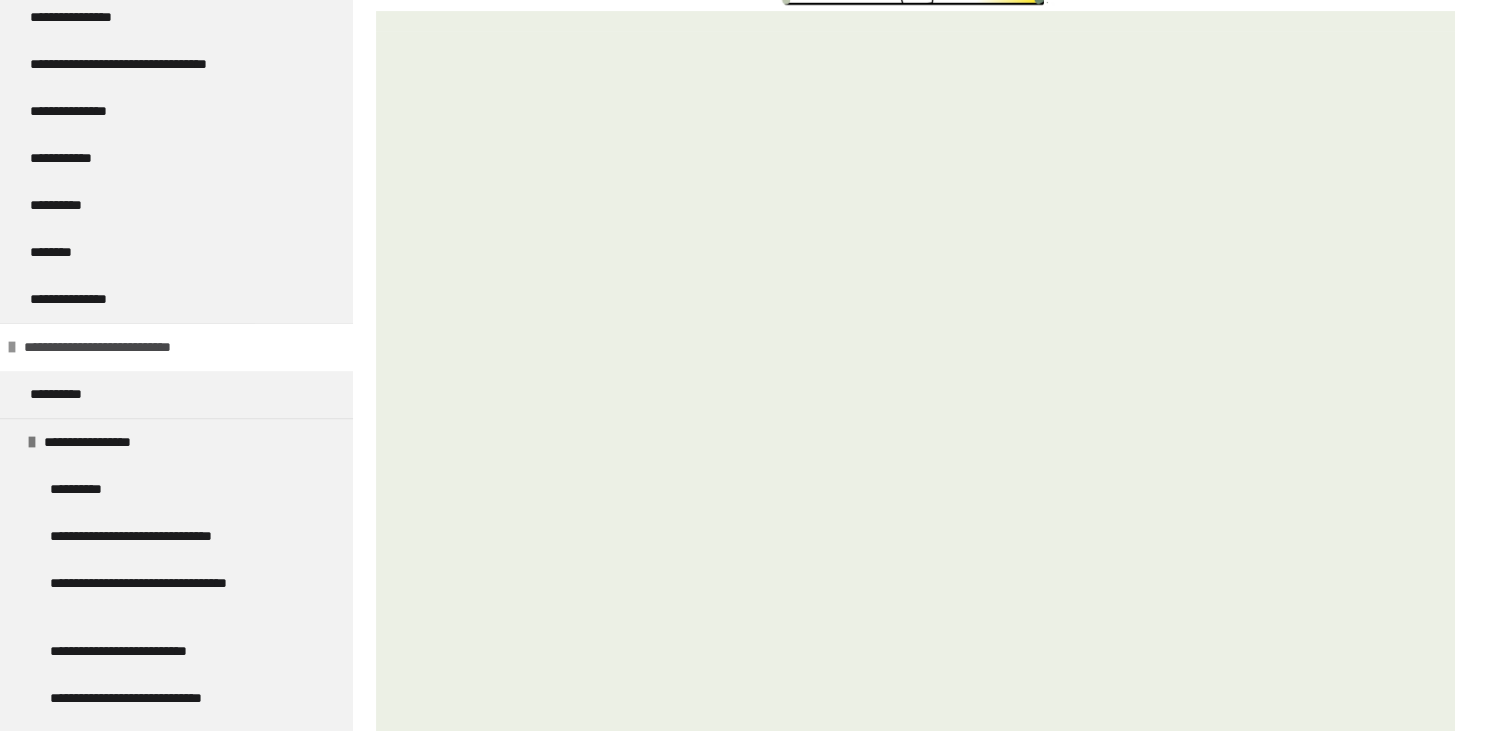 scroll, scrollTop: 384, scrollLeft: 0, axis: vertical 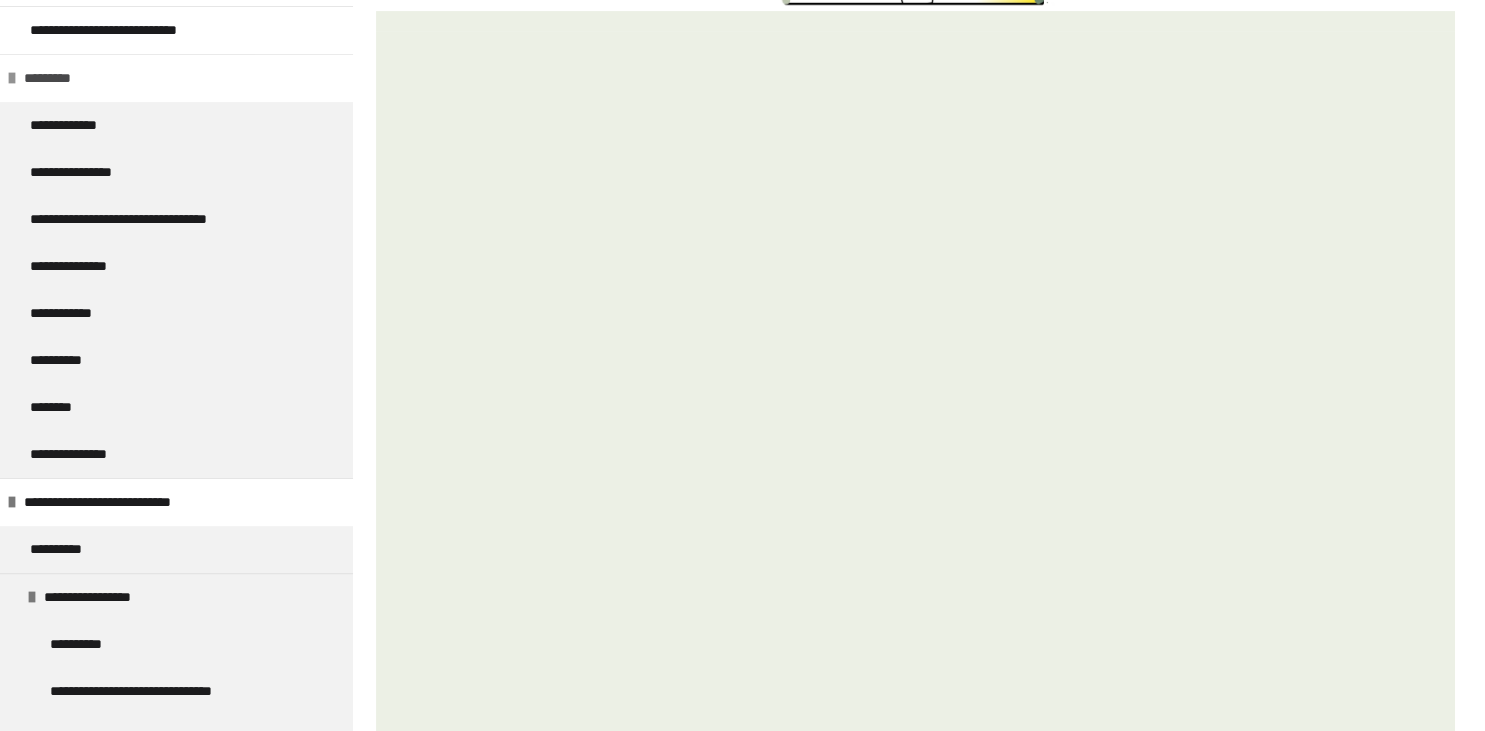 click at bounding box center [12, 78] 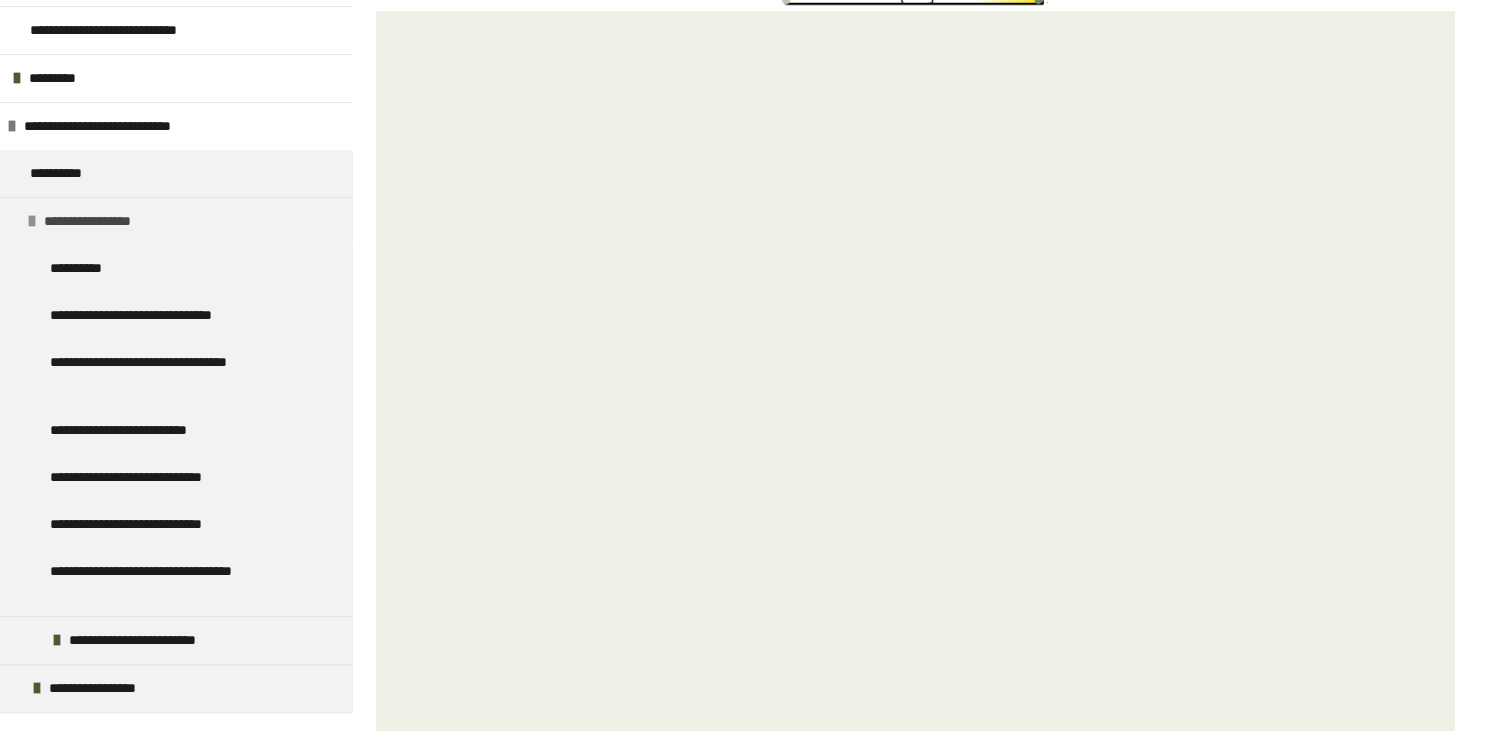 click at bounding box center [32, 221] 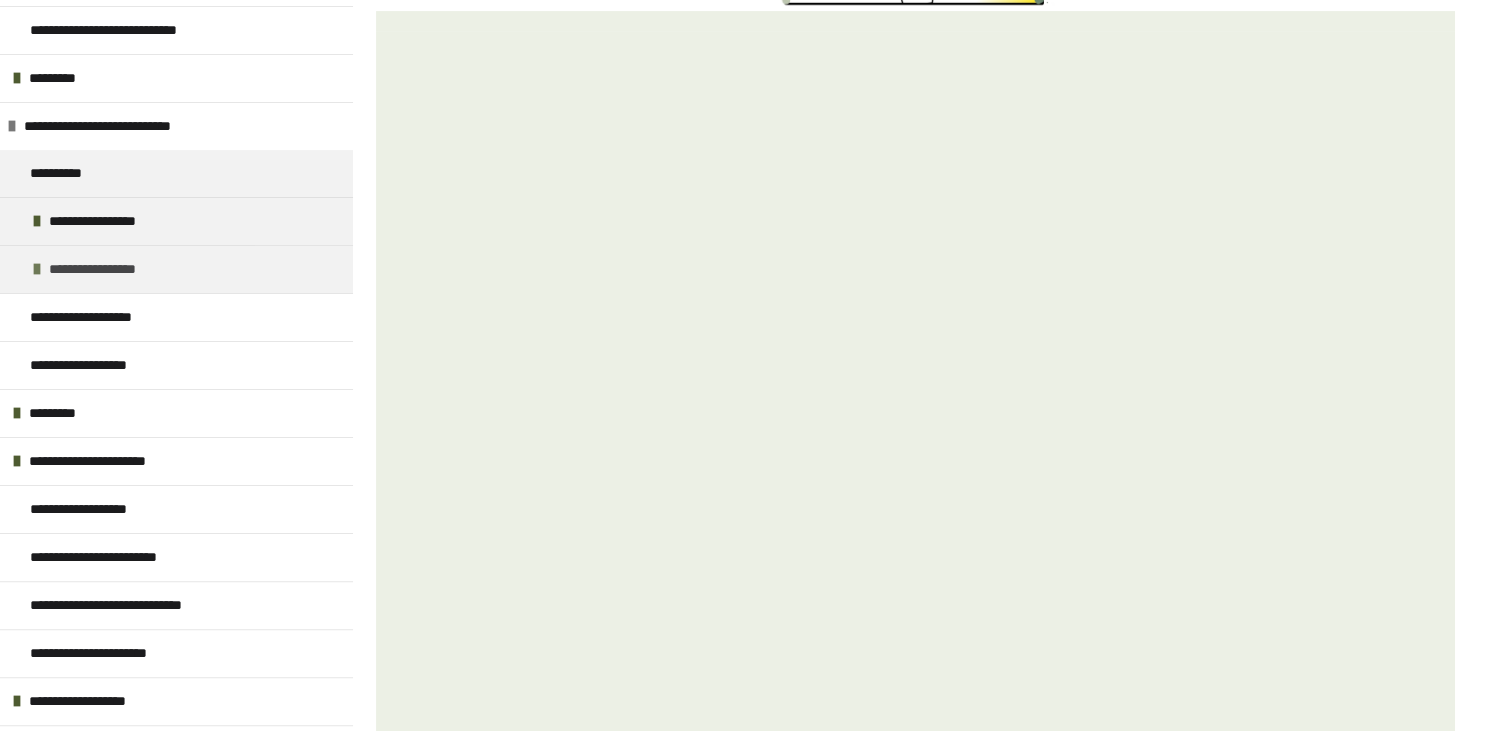 click at bounding box center (37, 269) 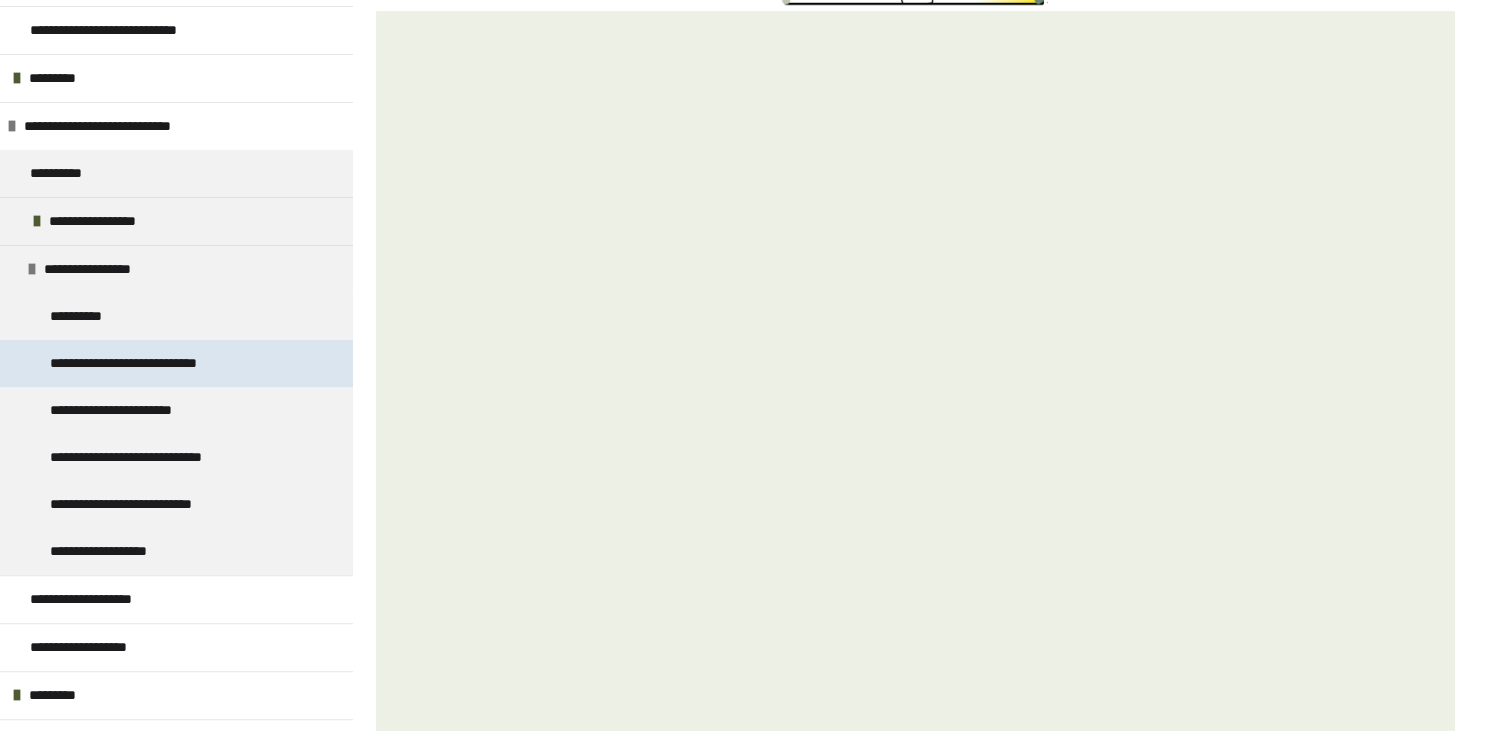 click on "**********" at bounding box center [162, 363] 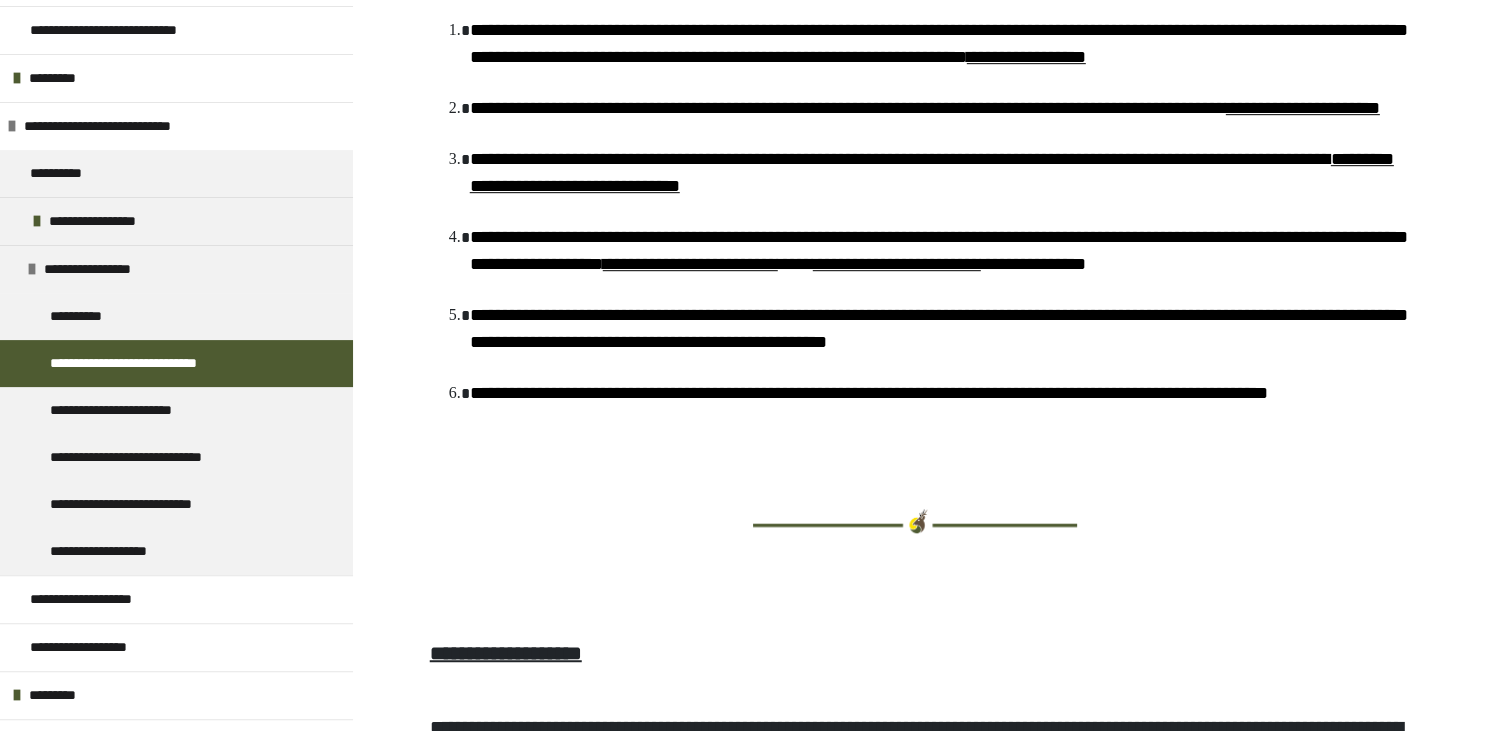 scroll, scrollTop: 1118, scrollLeft: 0, axis: vertical 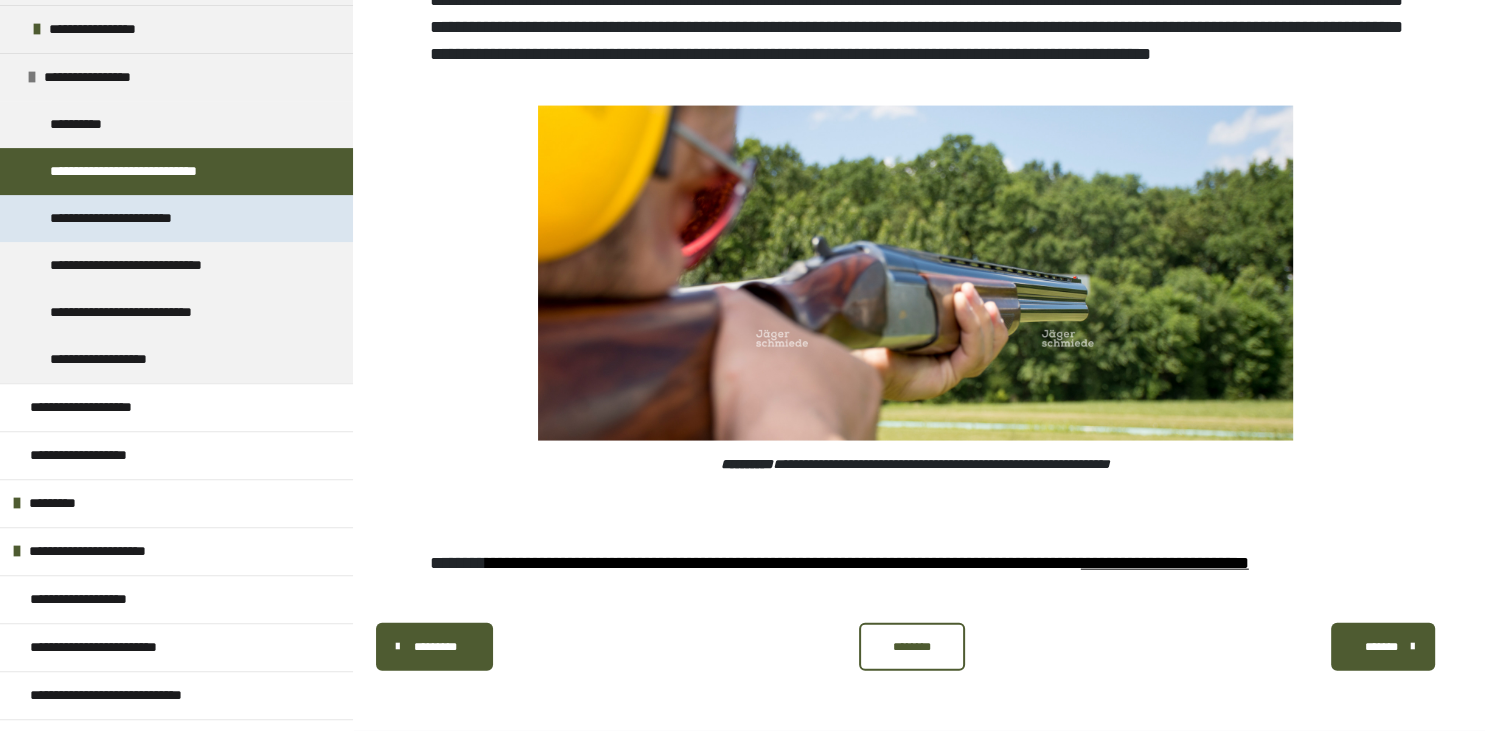 click on "**********" at bounding box center [141, 218] 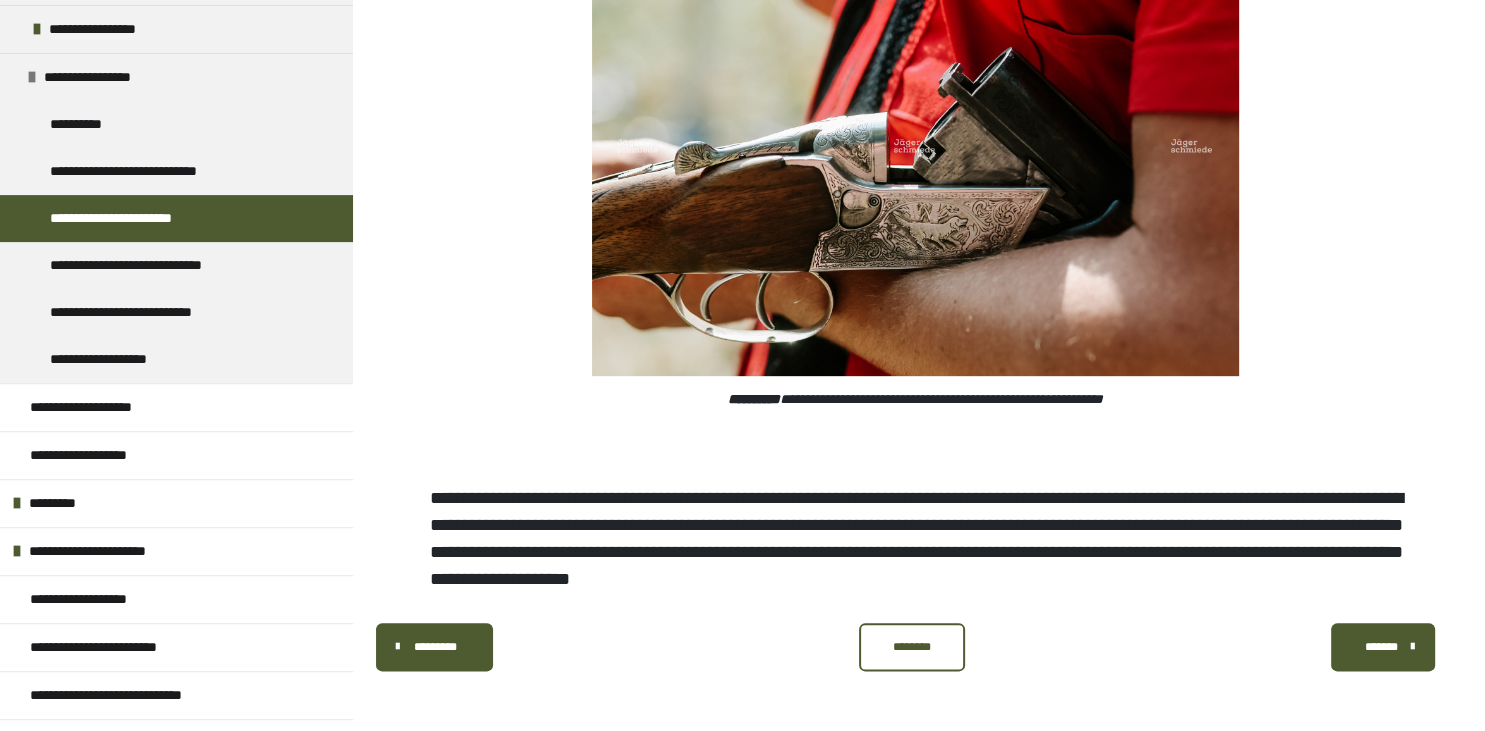 scroll, scrollTop: 2269, scrollLeft: 0, axis: vertical 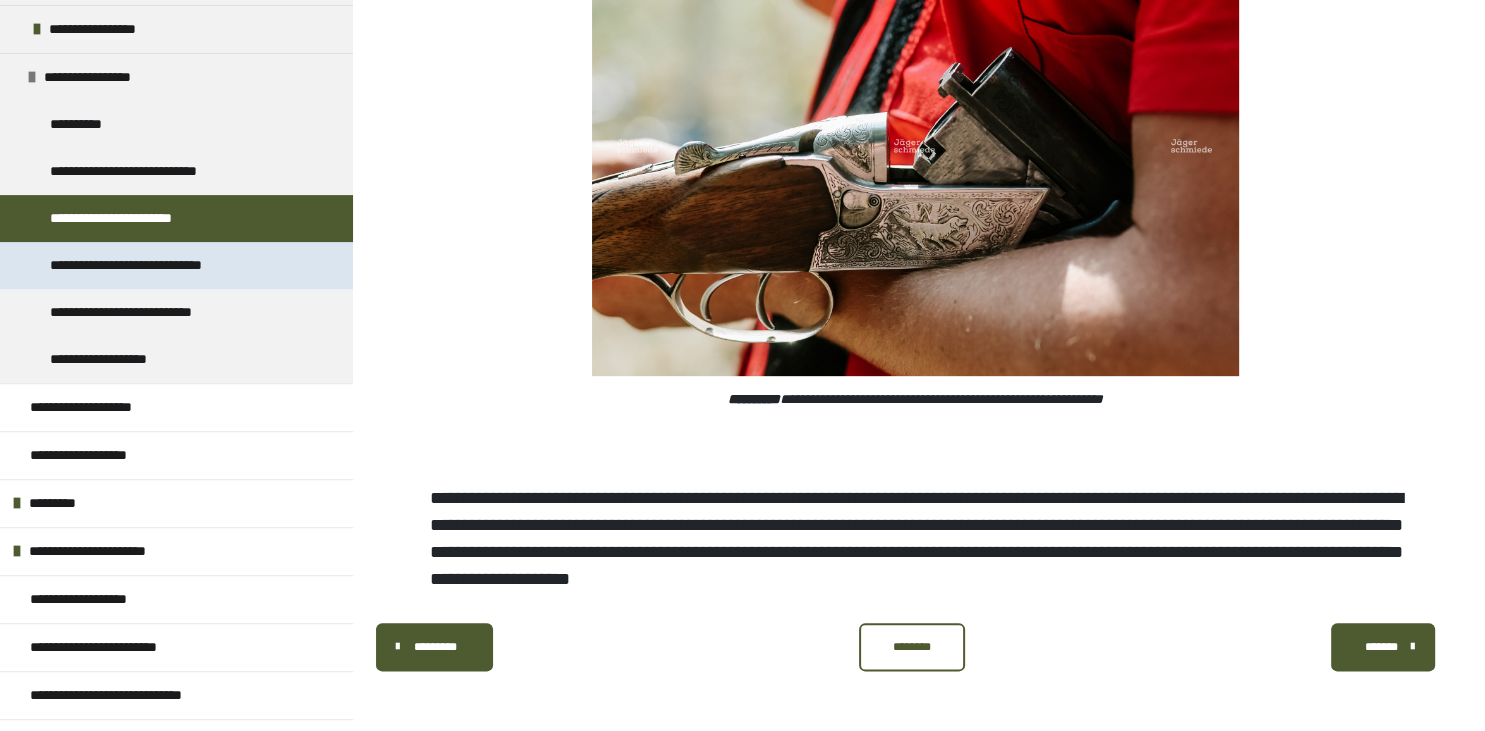click on "**********" at bounding box center (165, 265) 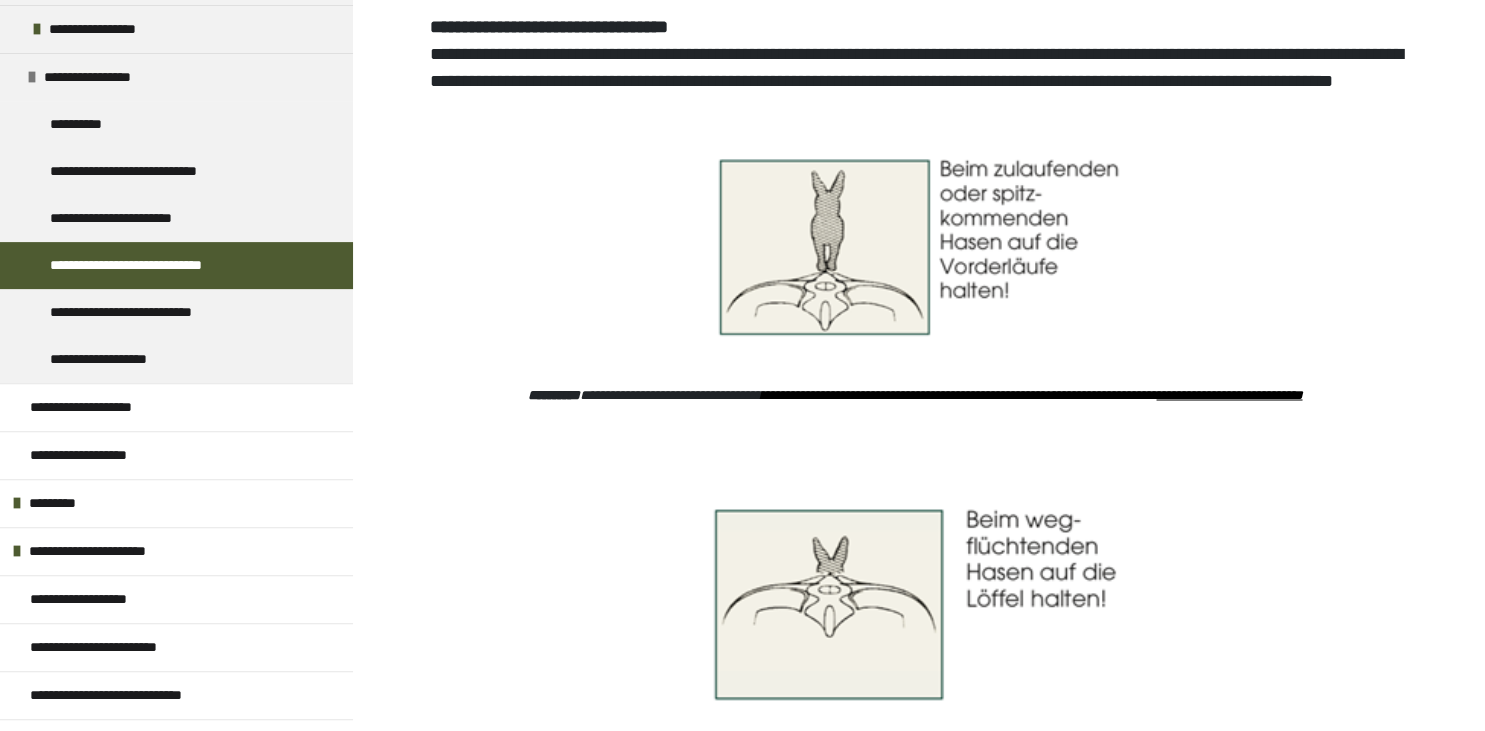 scroll, scrollTop: 3441, scrollLeft: 0, axis: vertical 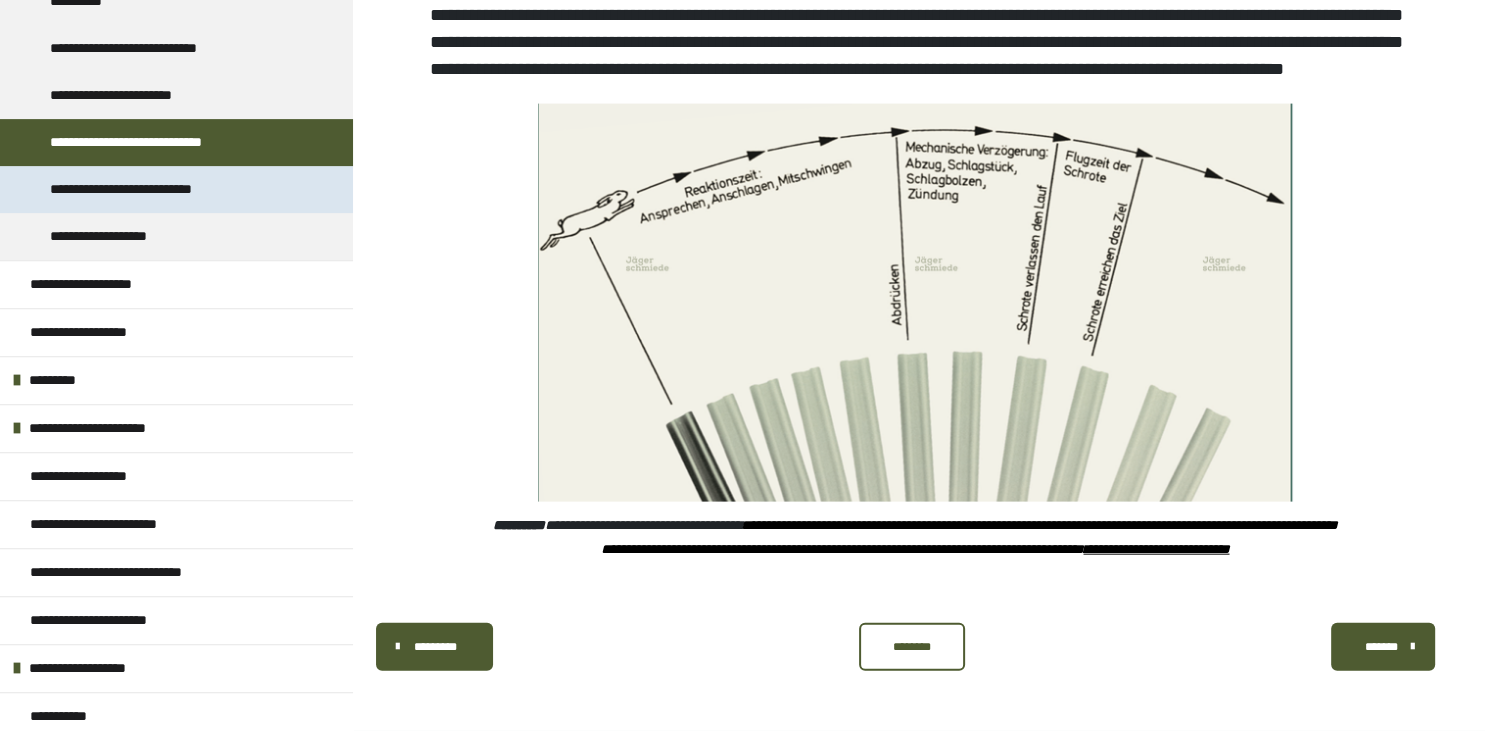 click on "**********" at bounding box center [159, 189] 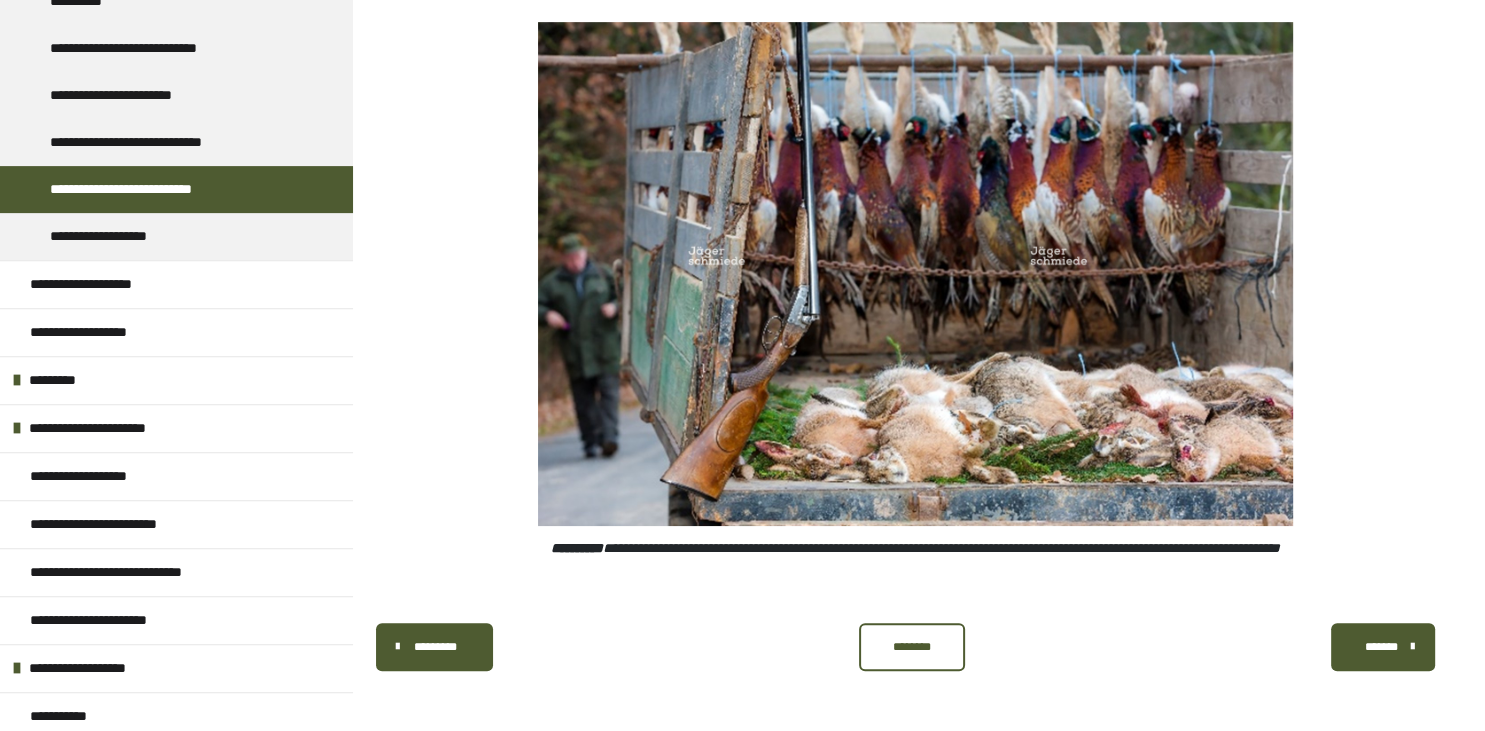 scroll, scrollTop: 8904, scrollLeft: 0, axis: vertical 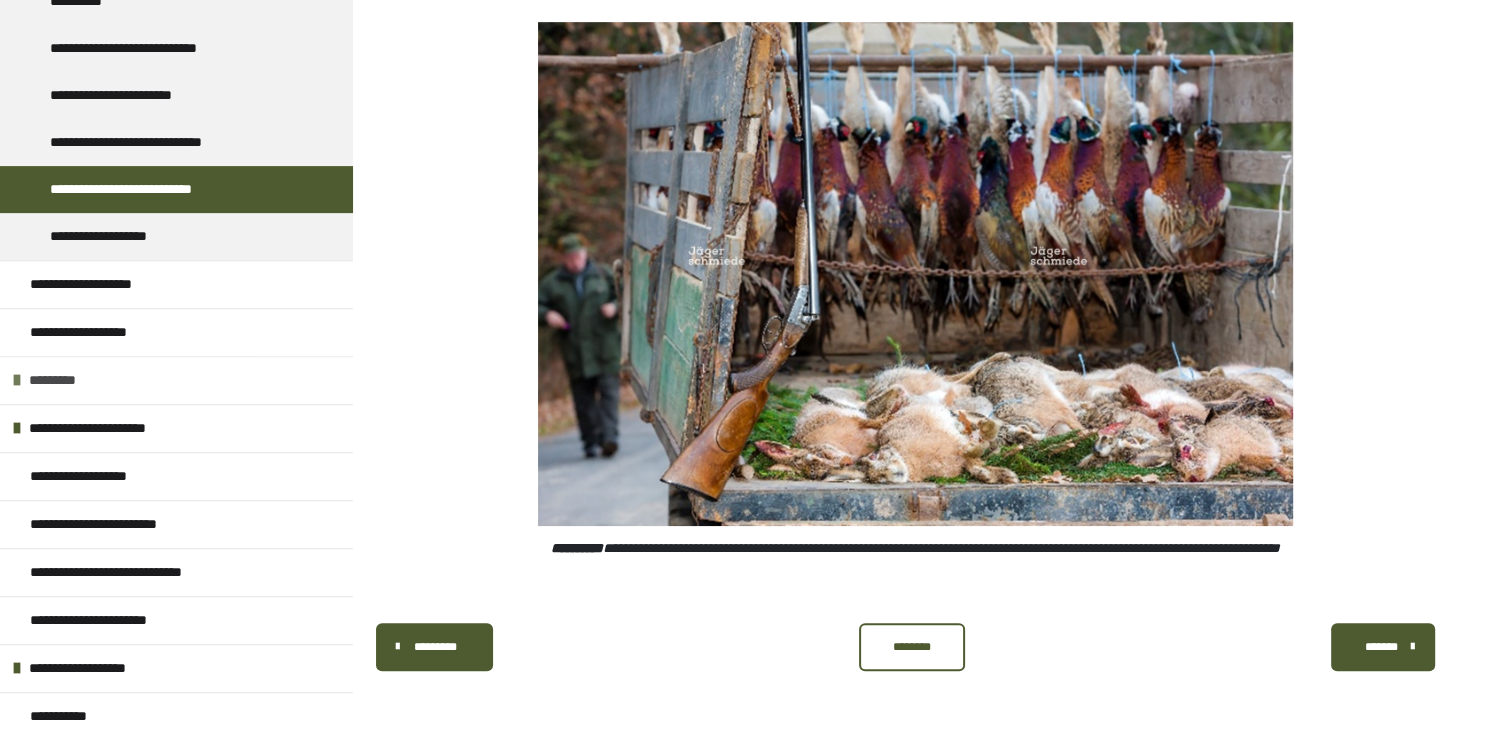 click at bounding box center [17, 380] 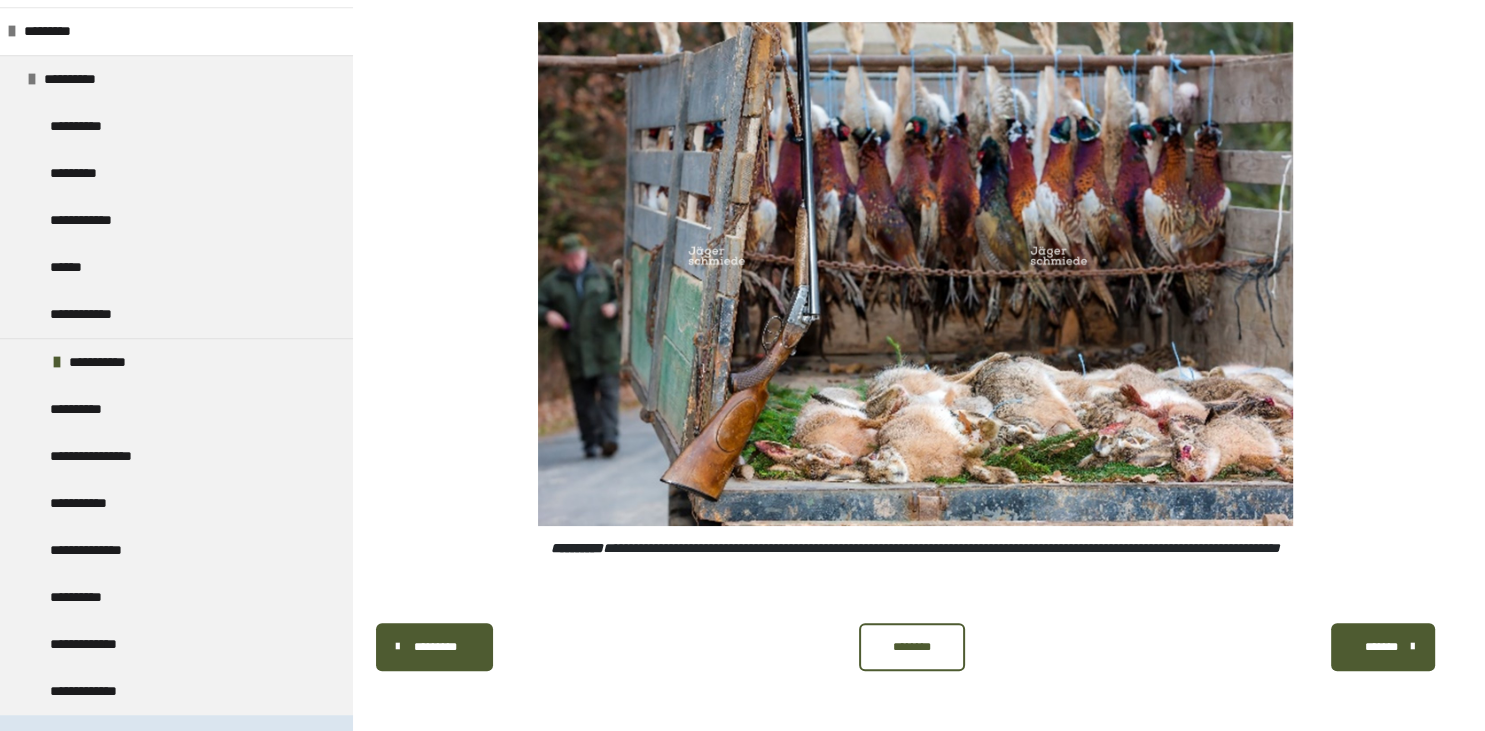 scroll, scrollTop: 891, scrollLeft: 0, axis: vertical 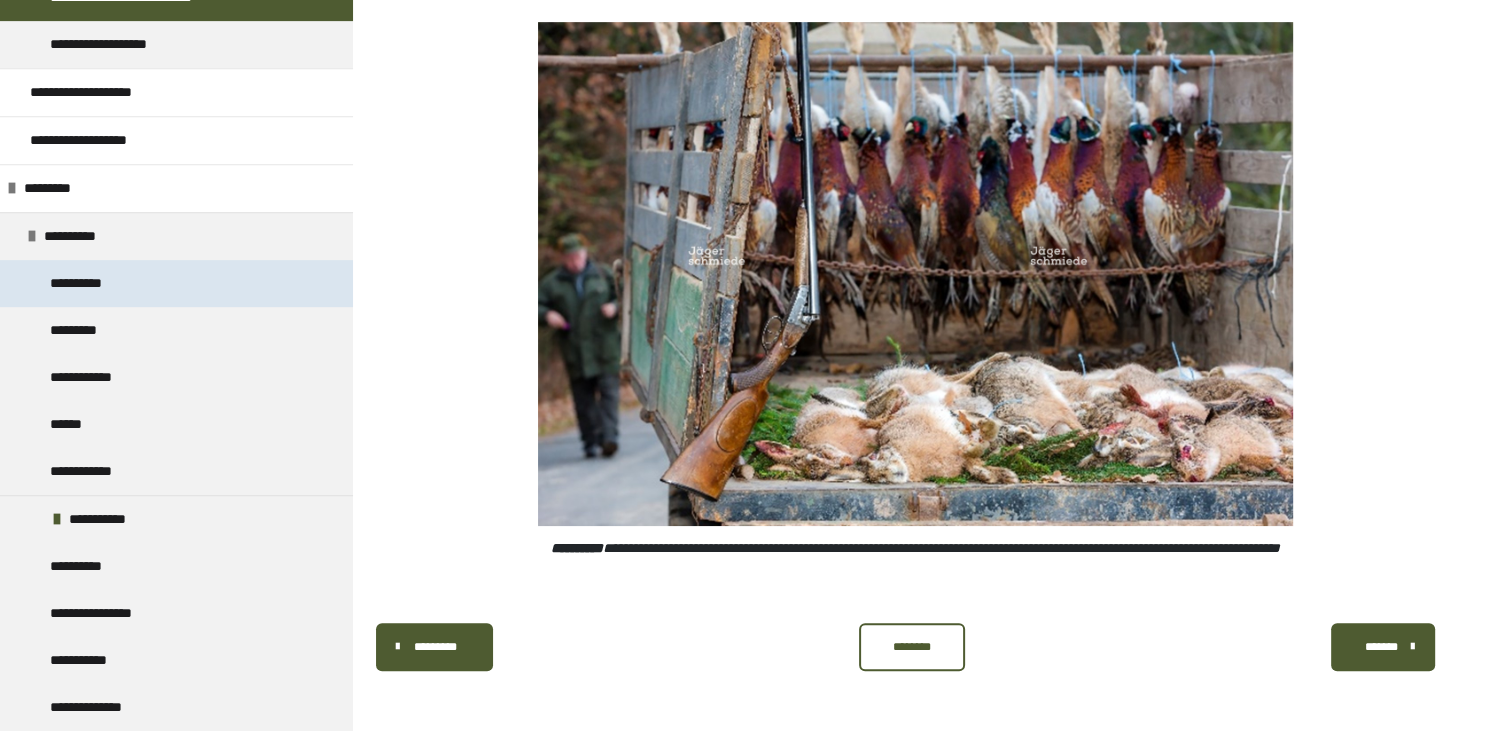 click on "**********" at bounding box center [90, 283] 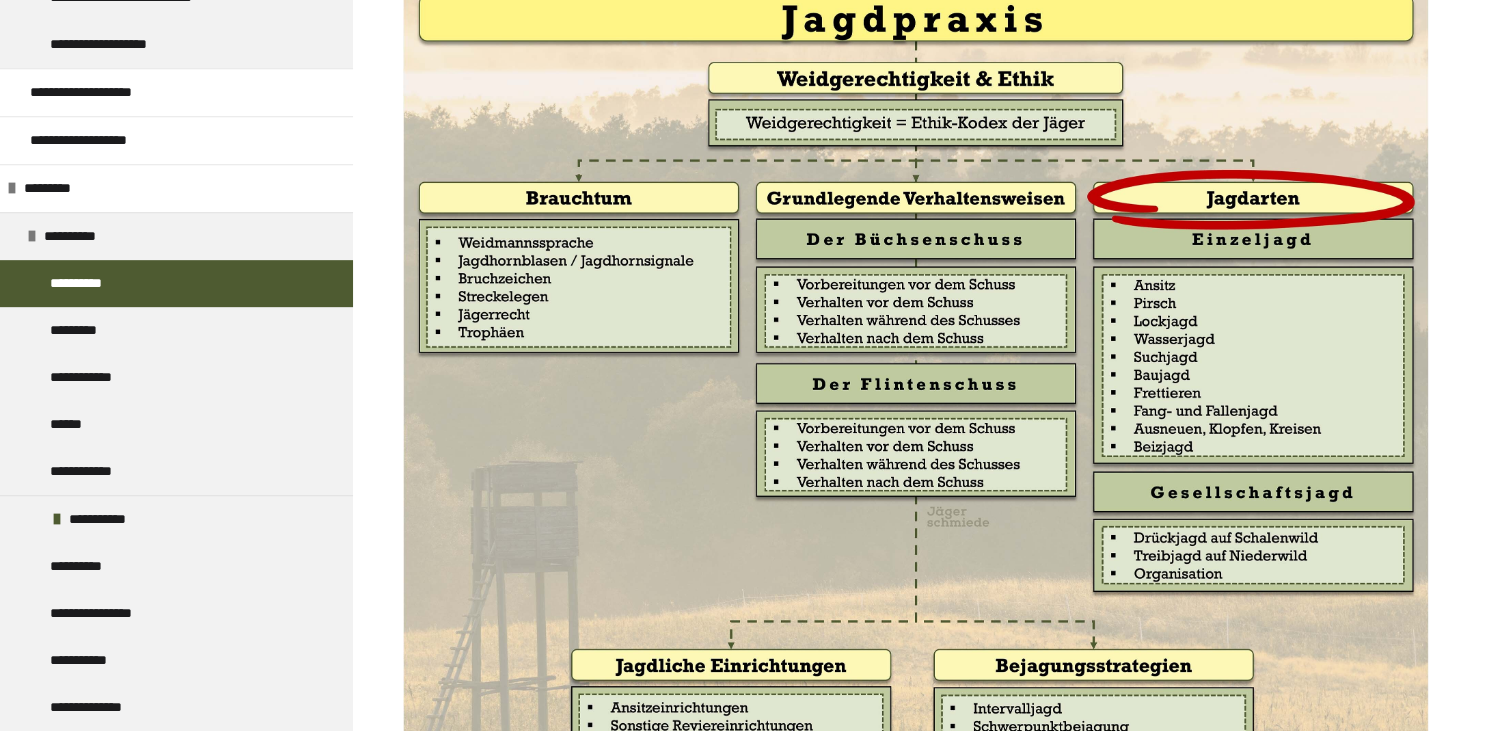 scroll, scrollTop: 696, scrollLeft: 0, axis: vertical 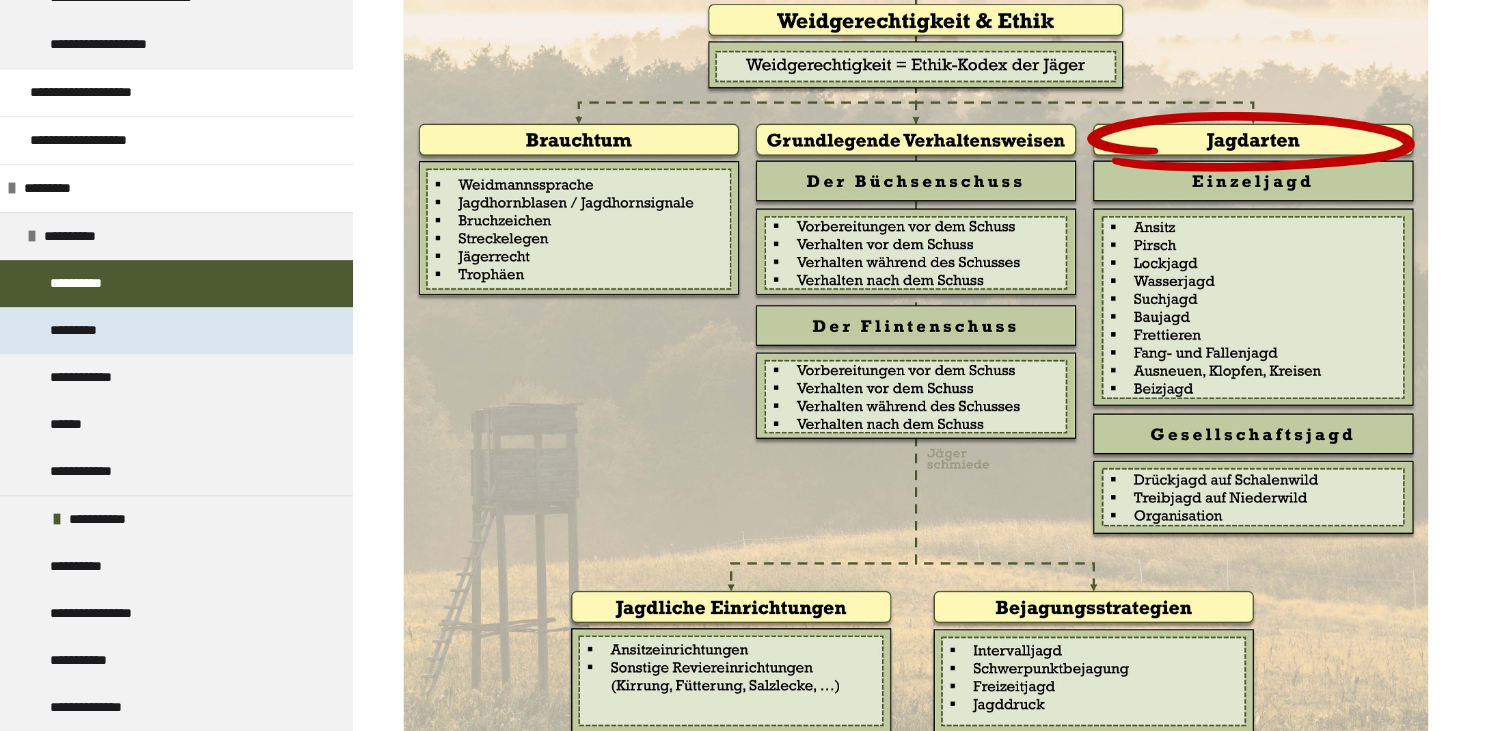 click on "*********" at bounding box center [176, 330] 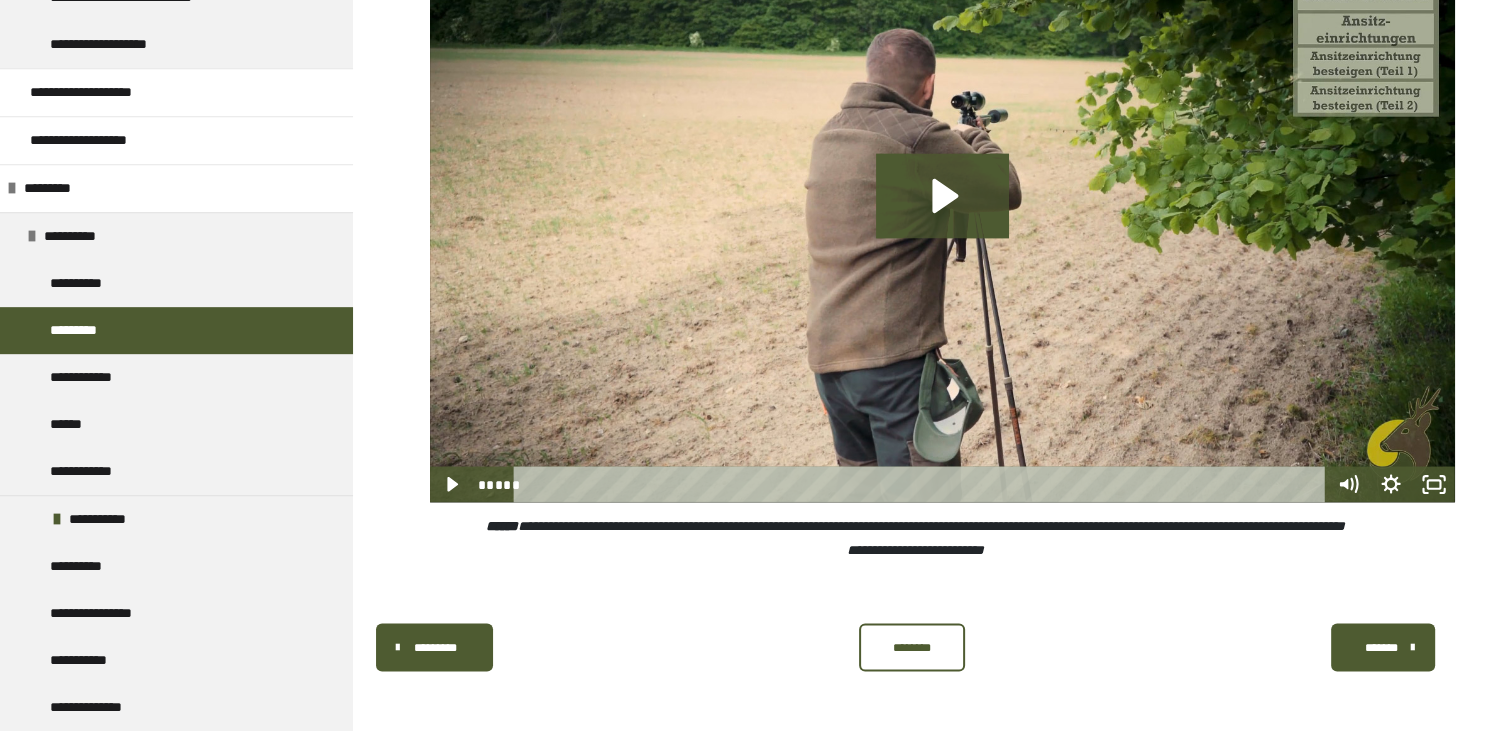 scroll, scrollTop: 3757, scrollLeft: 0, axis: vertical 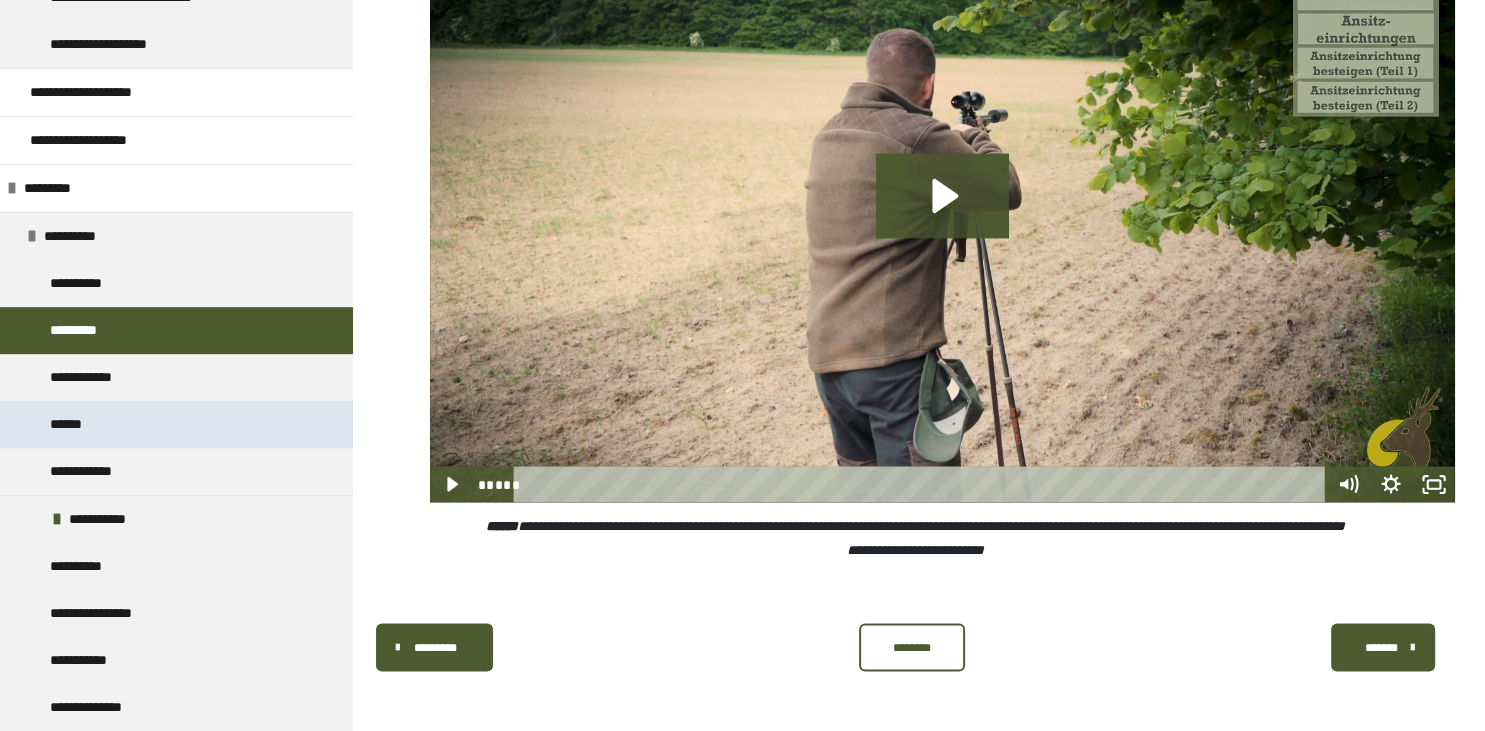 click on "******" at bounding box center (71, 424) 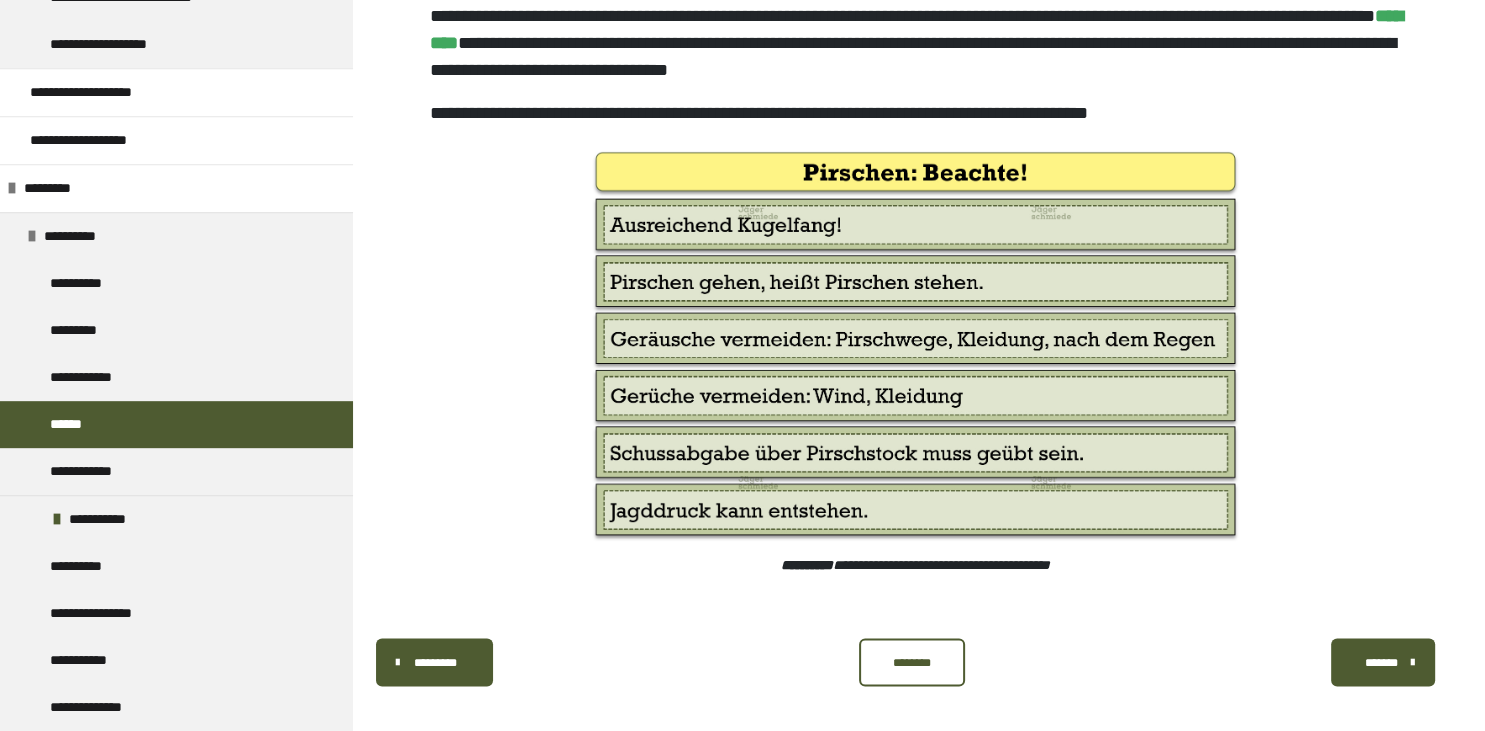 scroll, scrollTop: 3814, scrollLeft: 0, axis: vertical 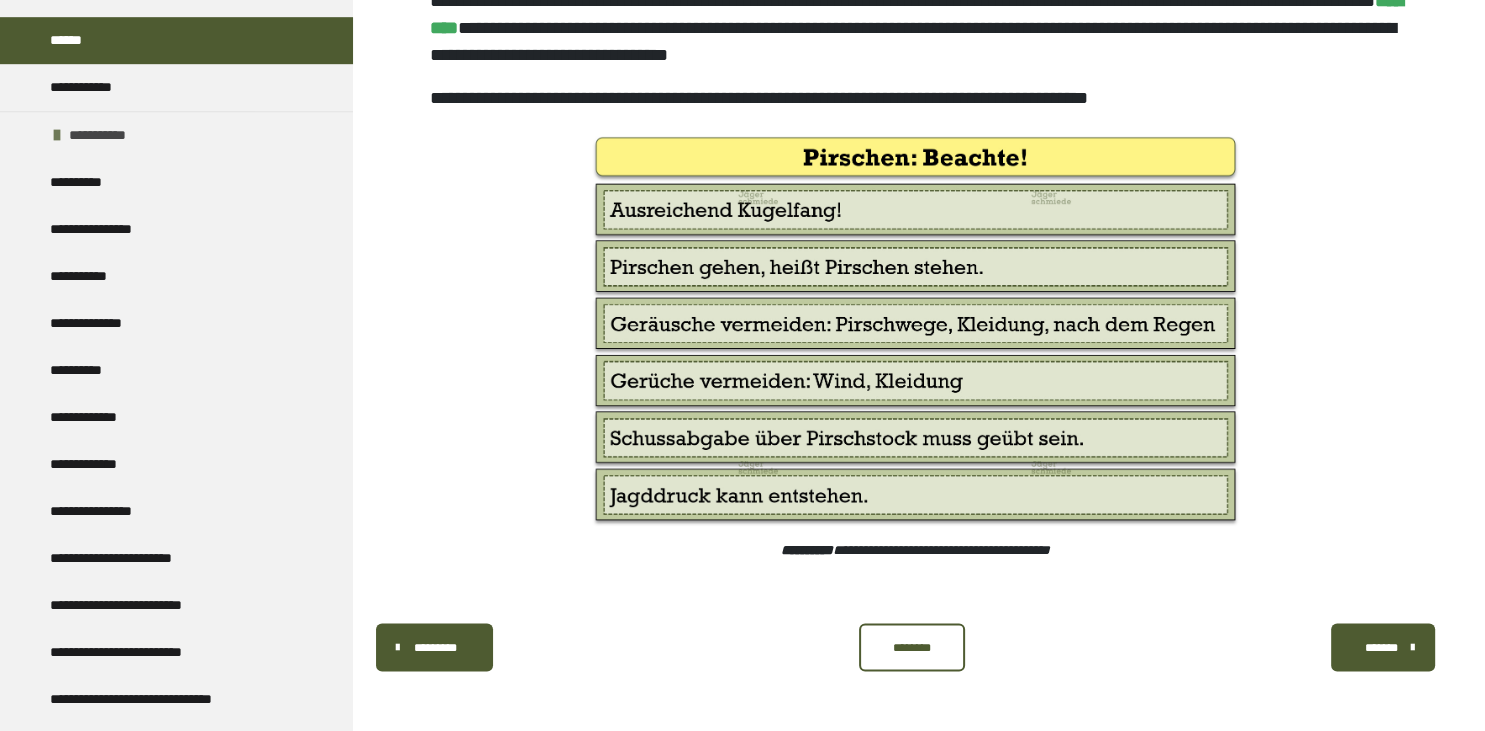 click at bounding box center (57, 135) 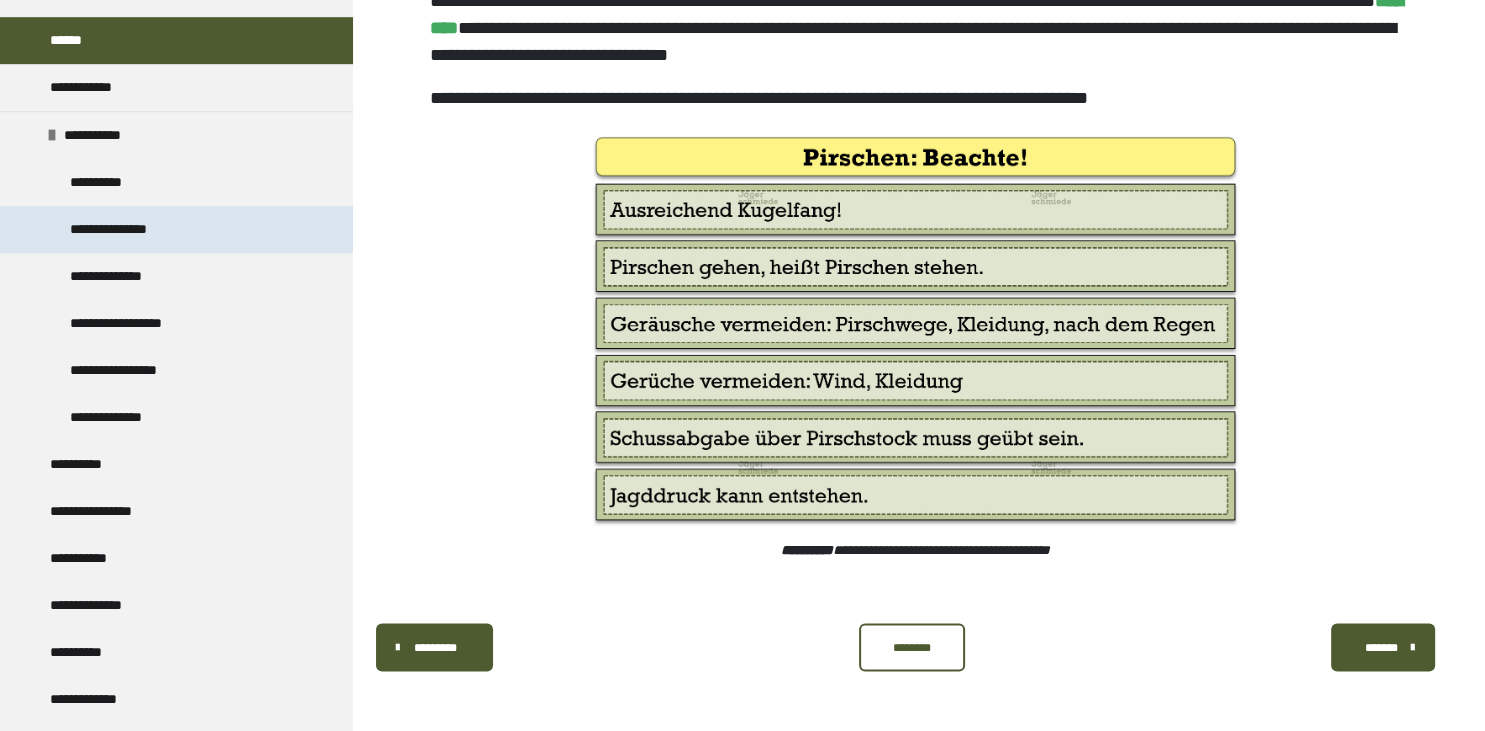 click on "**********" at bounding box center (122, 229) 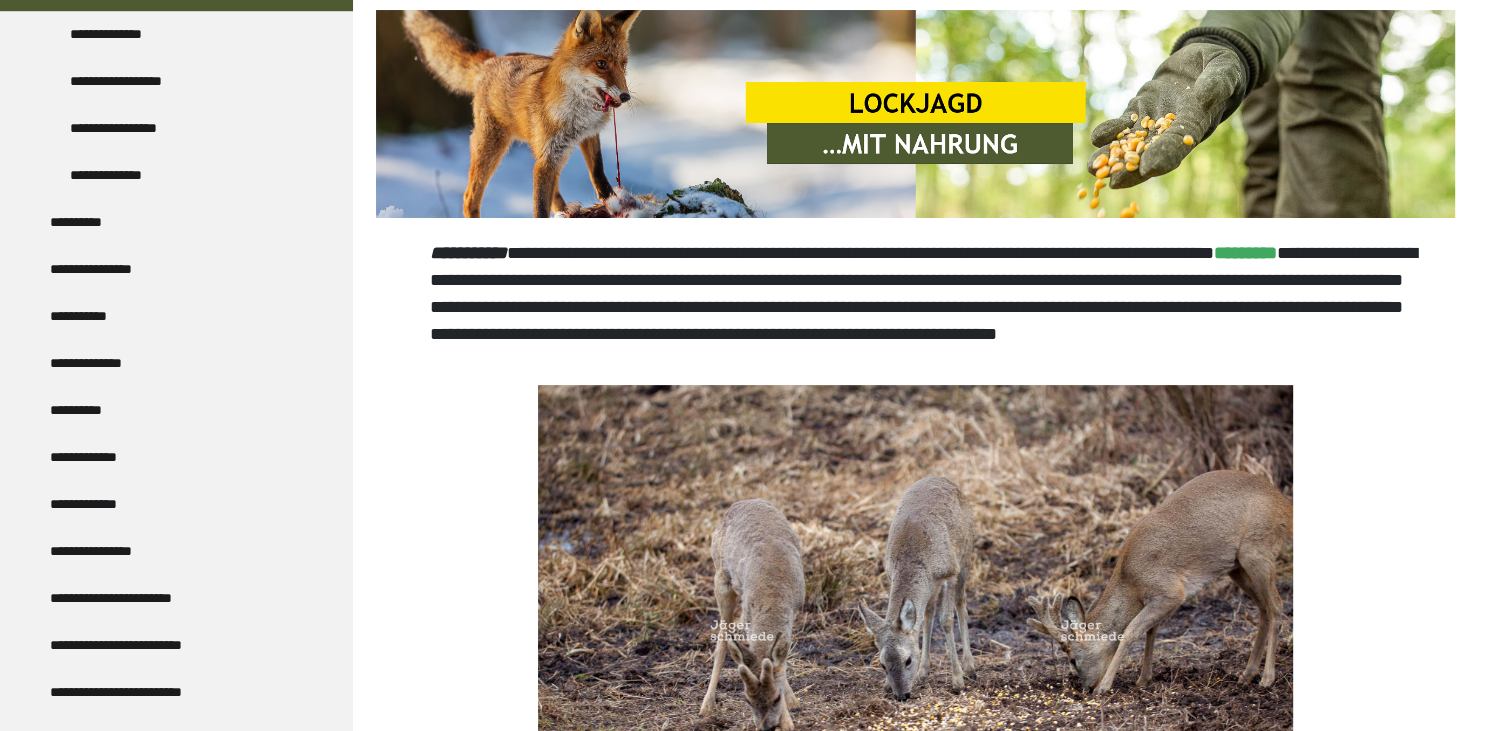 scroll, scrollTop: 1563, scrollLeft: 0, axis: vertical 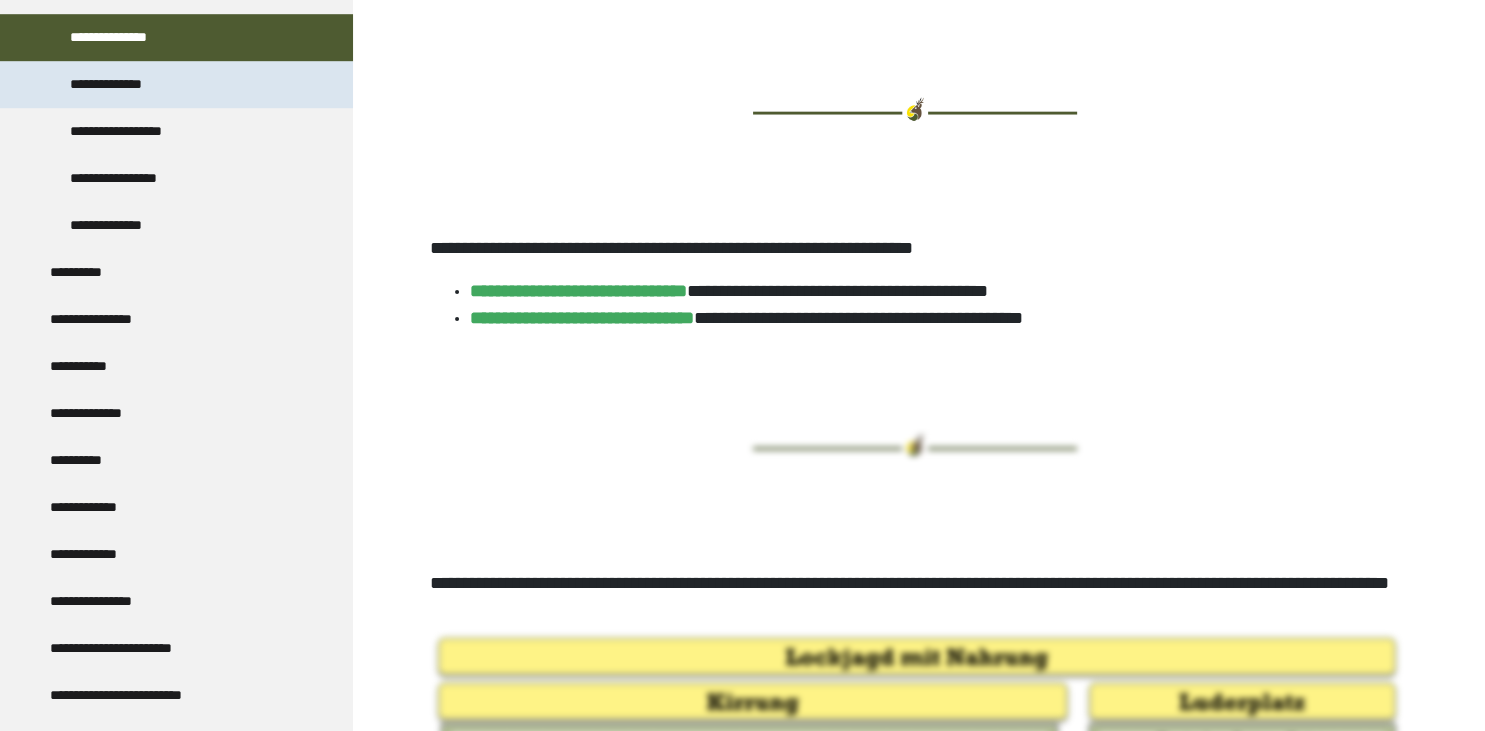 click on "**********" at bounding box center [116, 84] 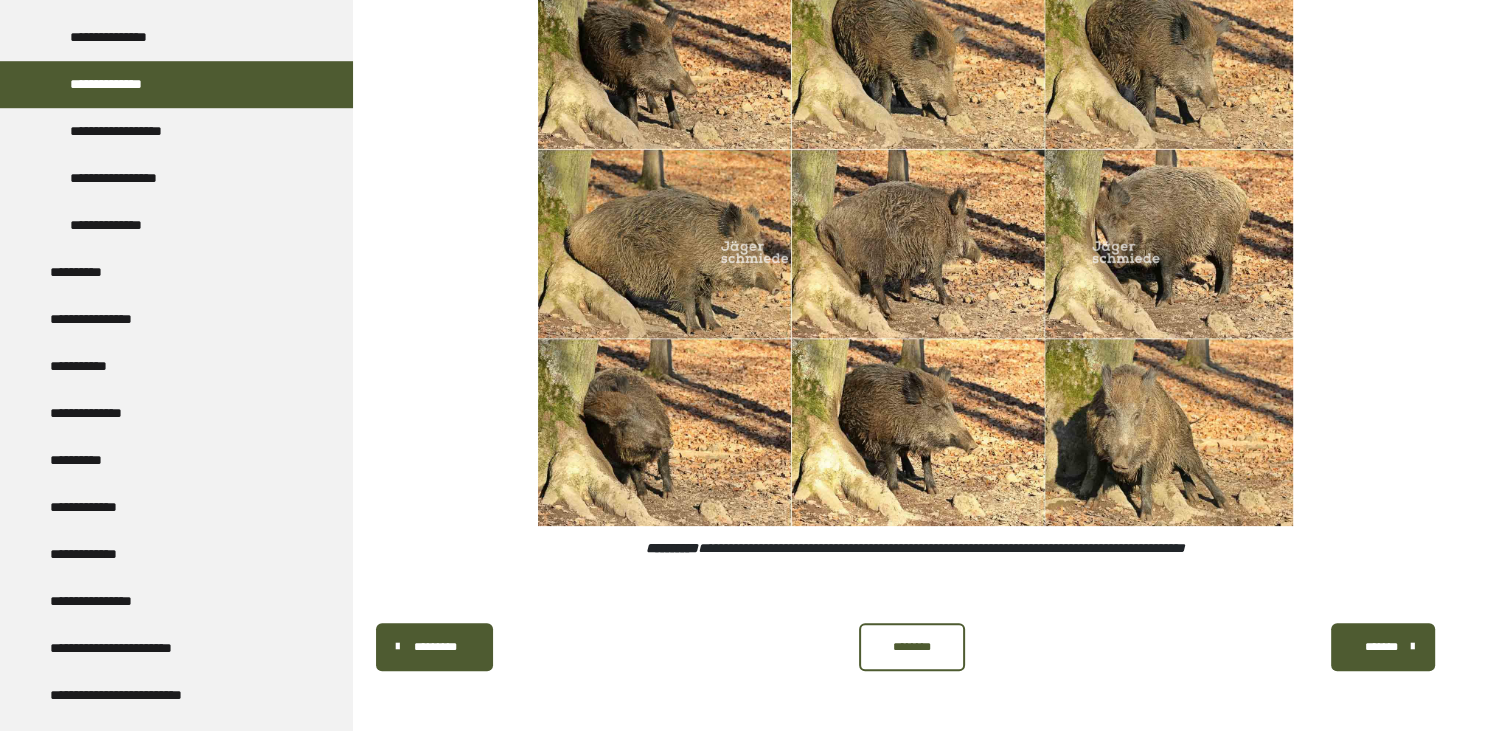 scroll, scrollTop: 1524, scrollLeft: 0, axis: vertical 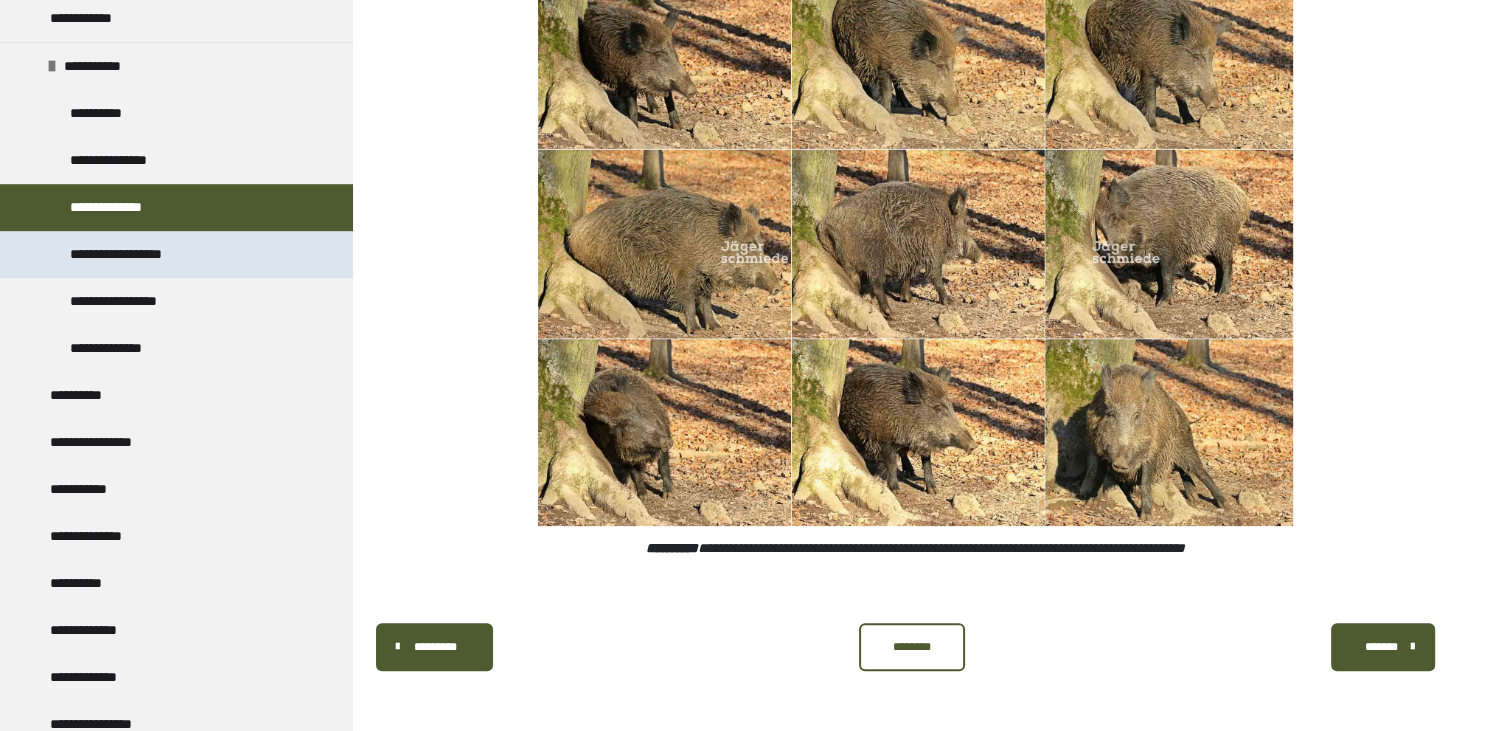 click on "**********" at bounding box center [128, 254] 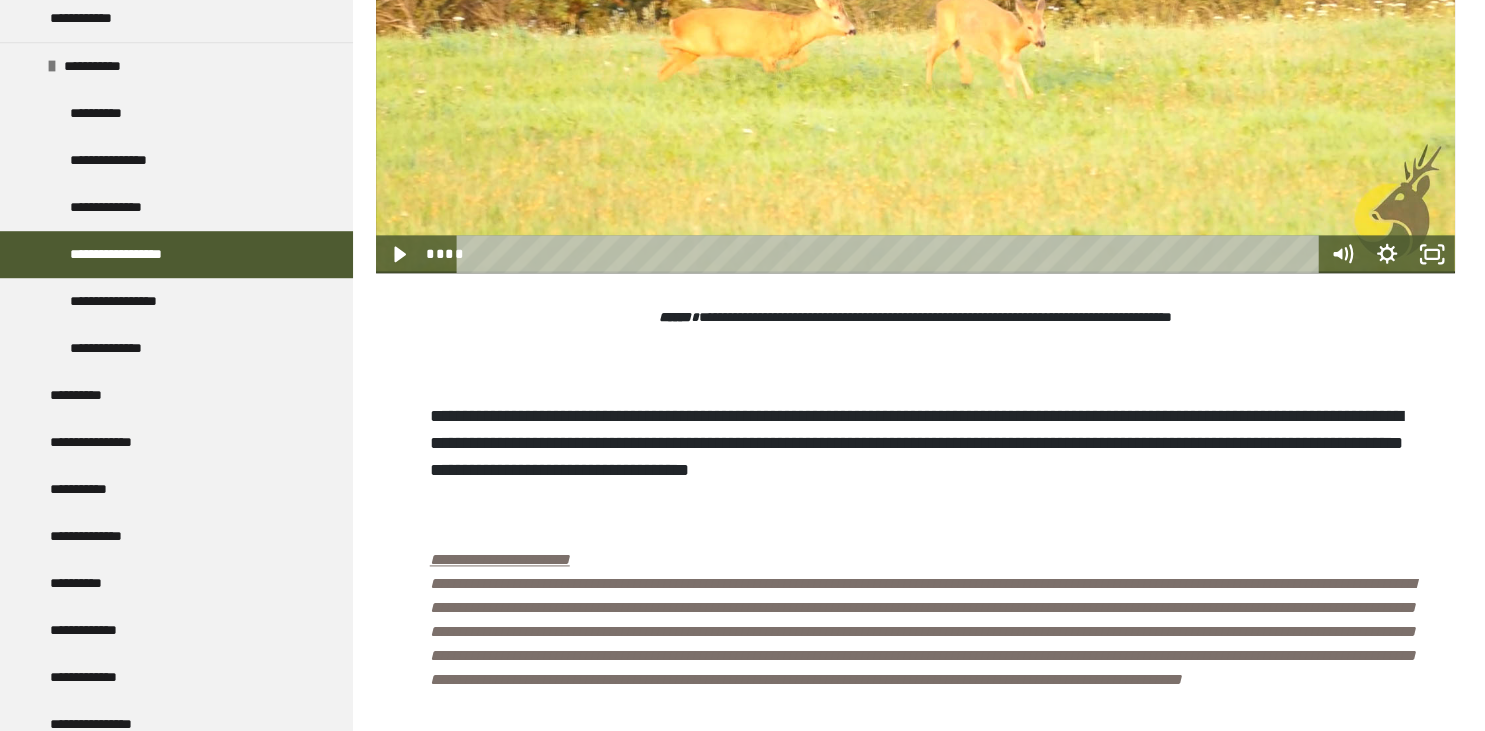 scroll, scrollTop: 2491, scrollLeft: 0, axis: vertical 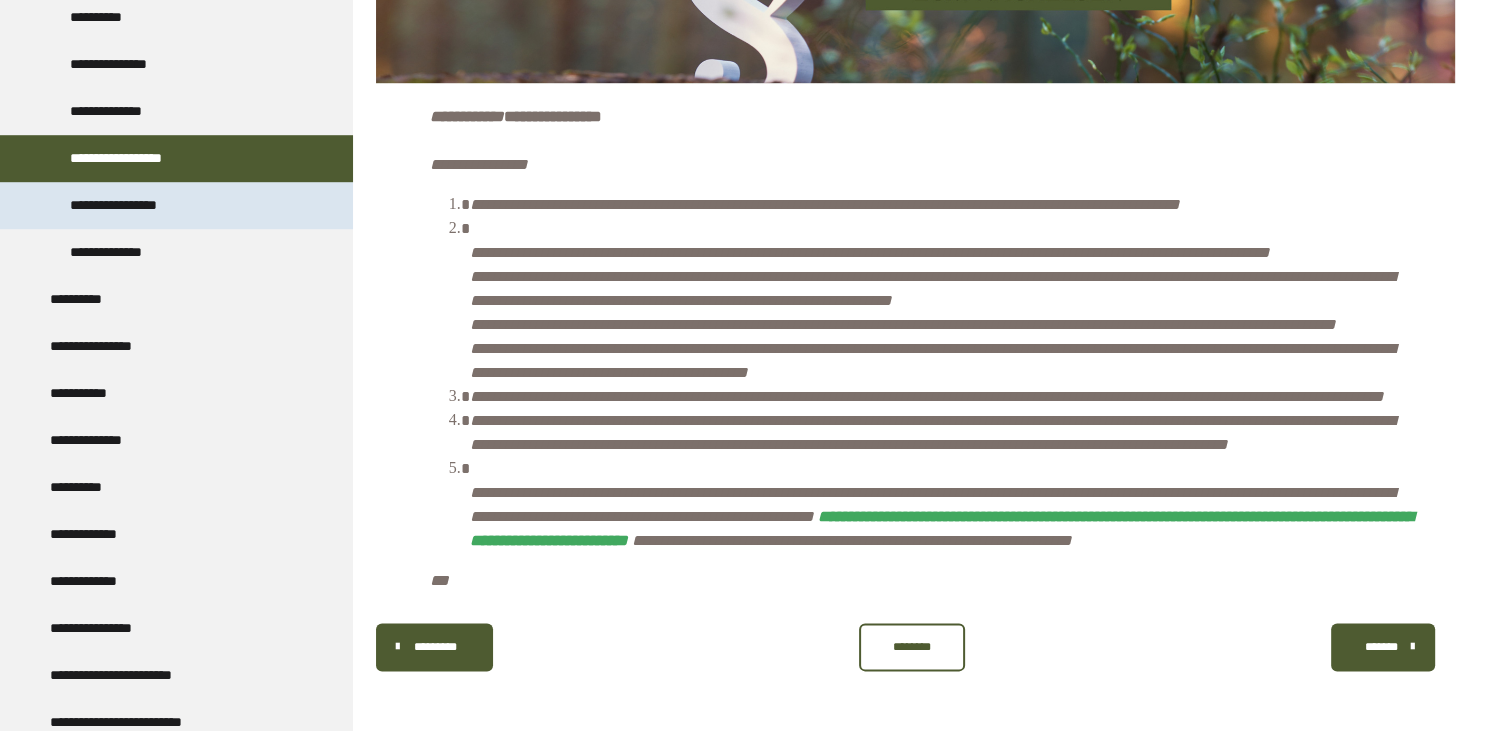 click on "**********" at bounding box center [126, 205] 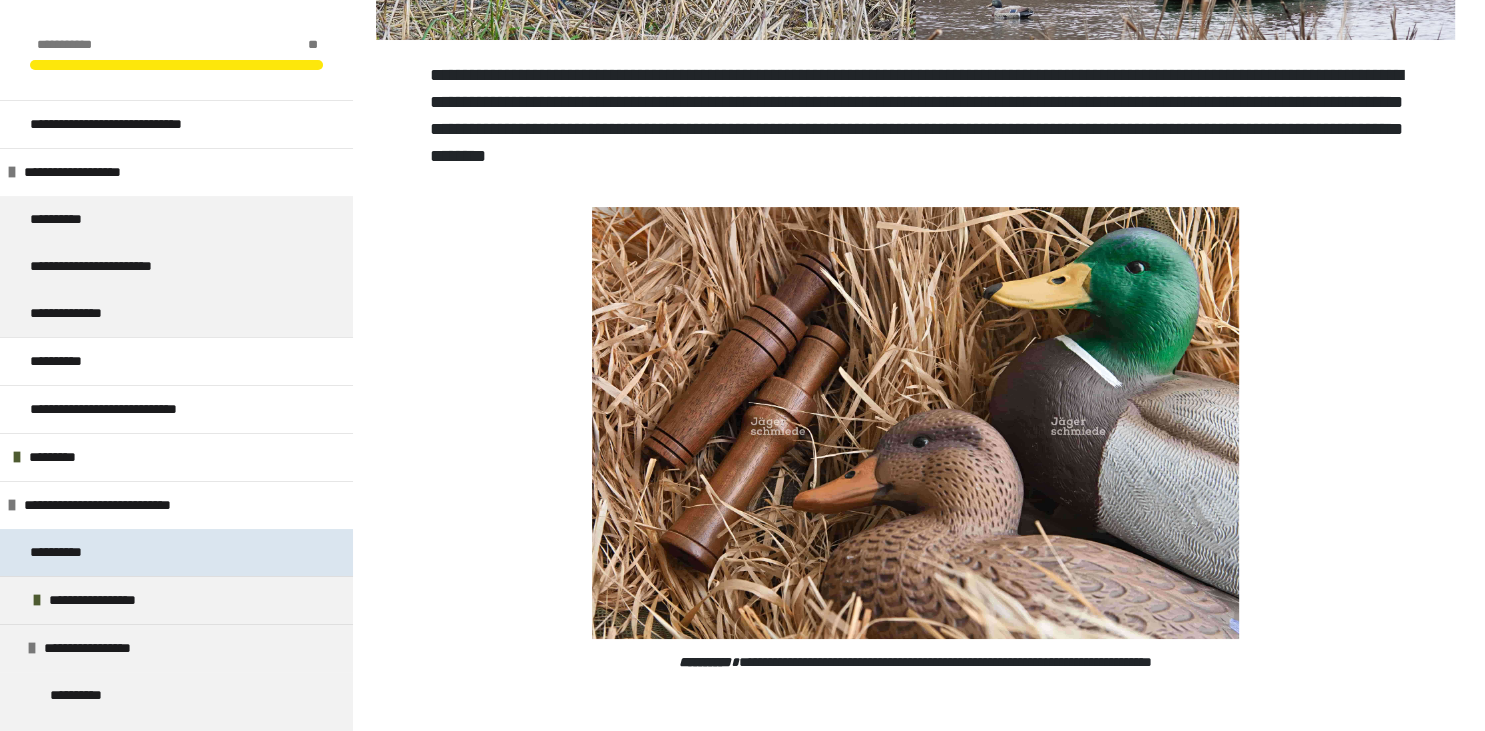 scroll, scrollTop: 590, scrollLeft: 0, axis: vertical 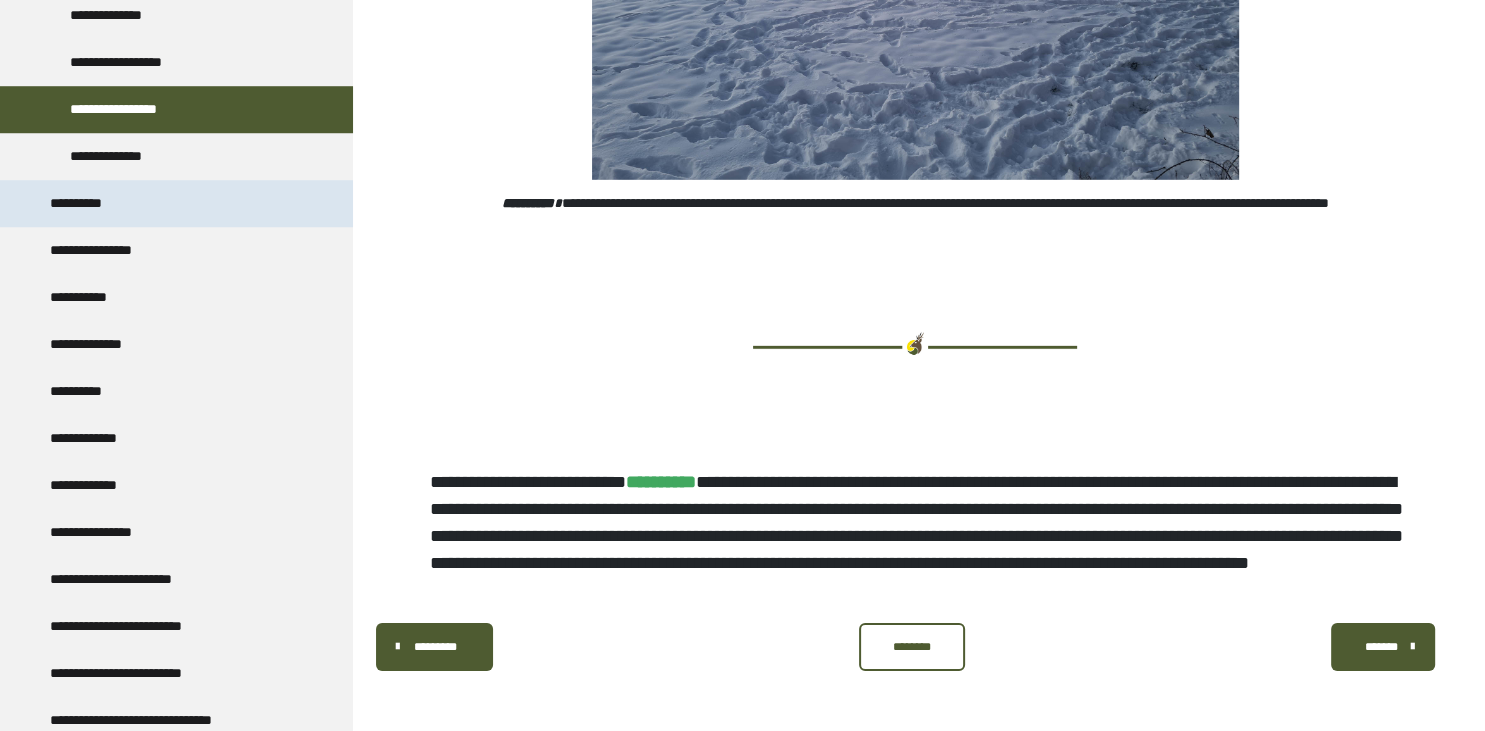 click on "**********" at bounding box center (91, 203) 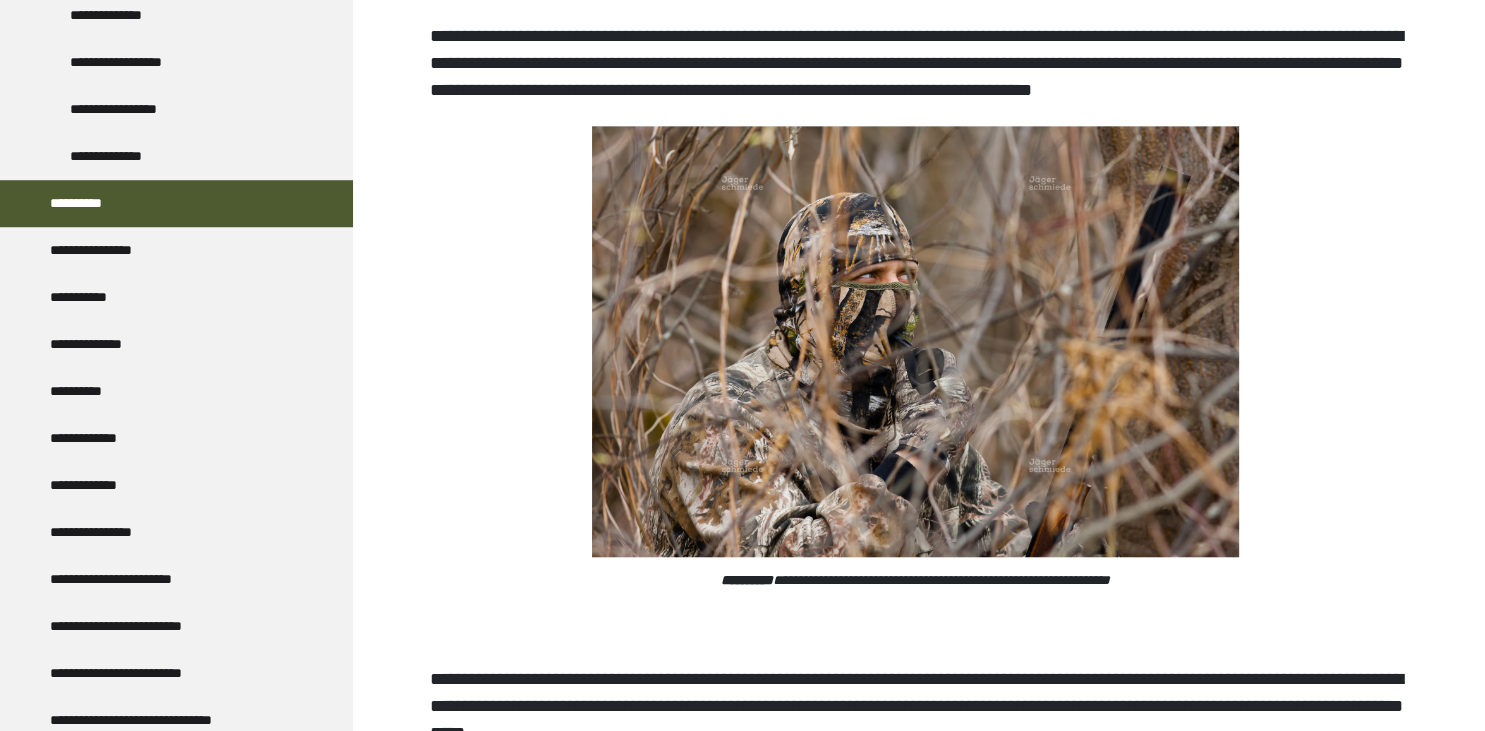 scroll, scrollTop: 2491, scrollLeft: 0, axis: vertical 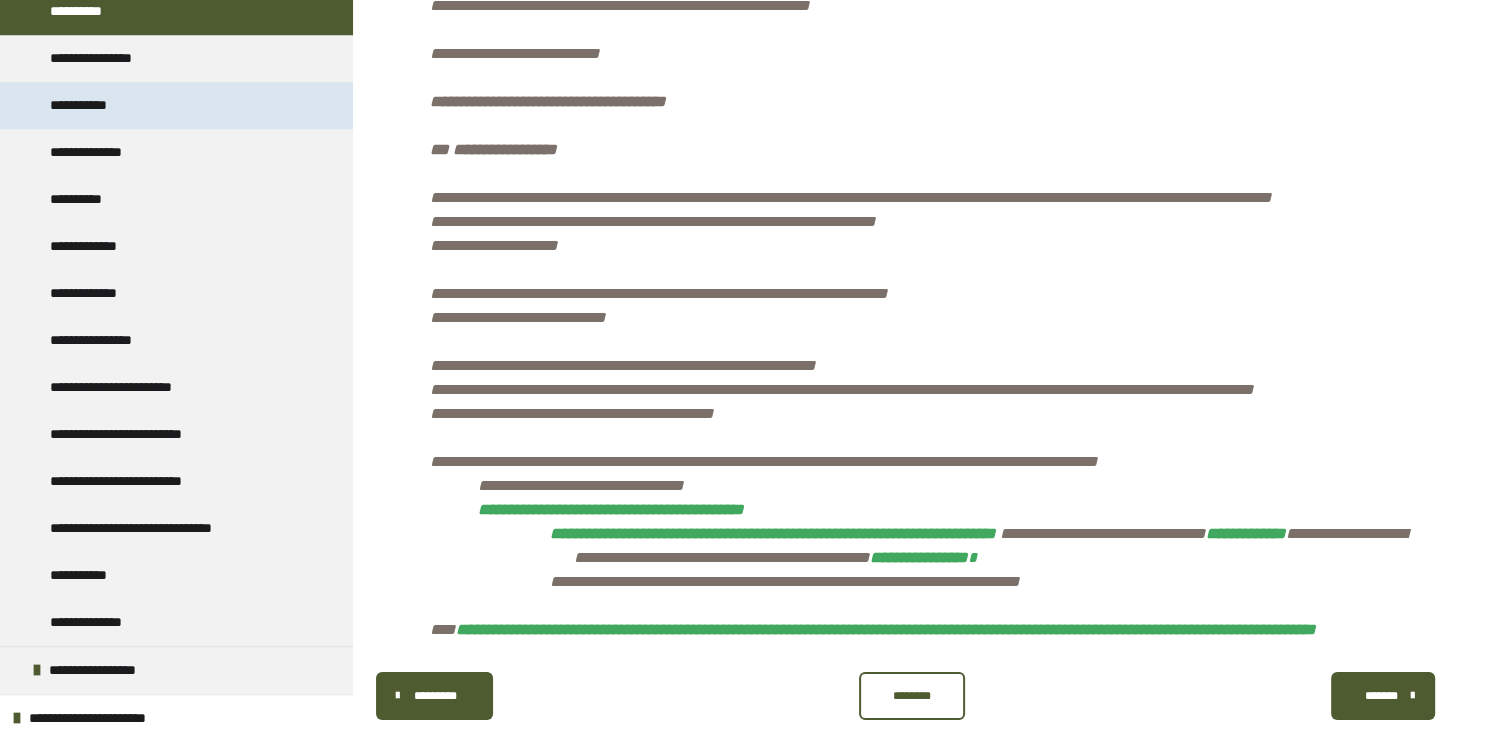 click on "**********" at bounding box center (94, 105) 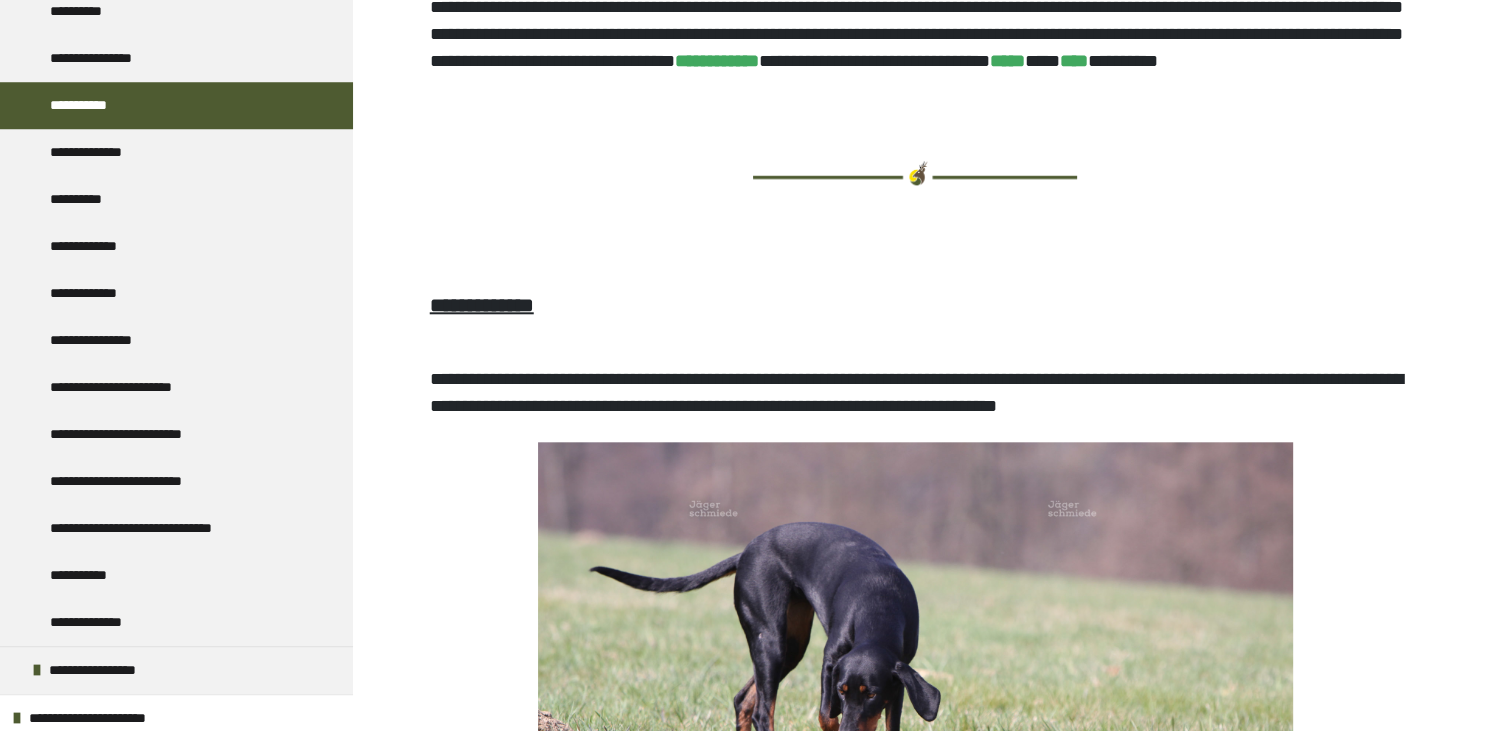 scroll, scrollTop: 9355, scrollLeft: 0, axis: vertical 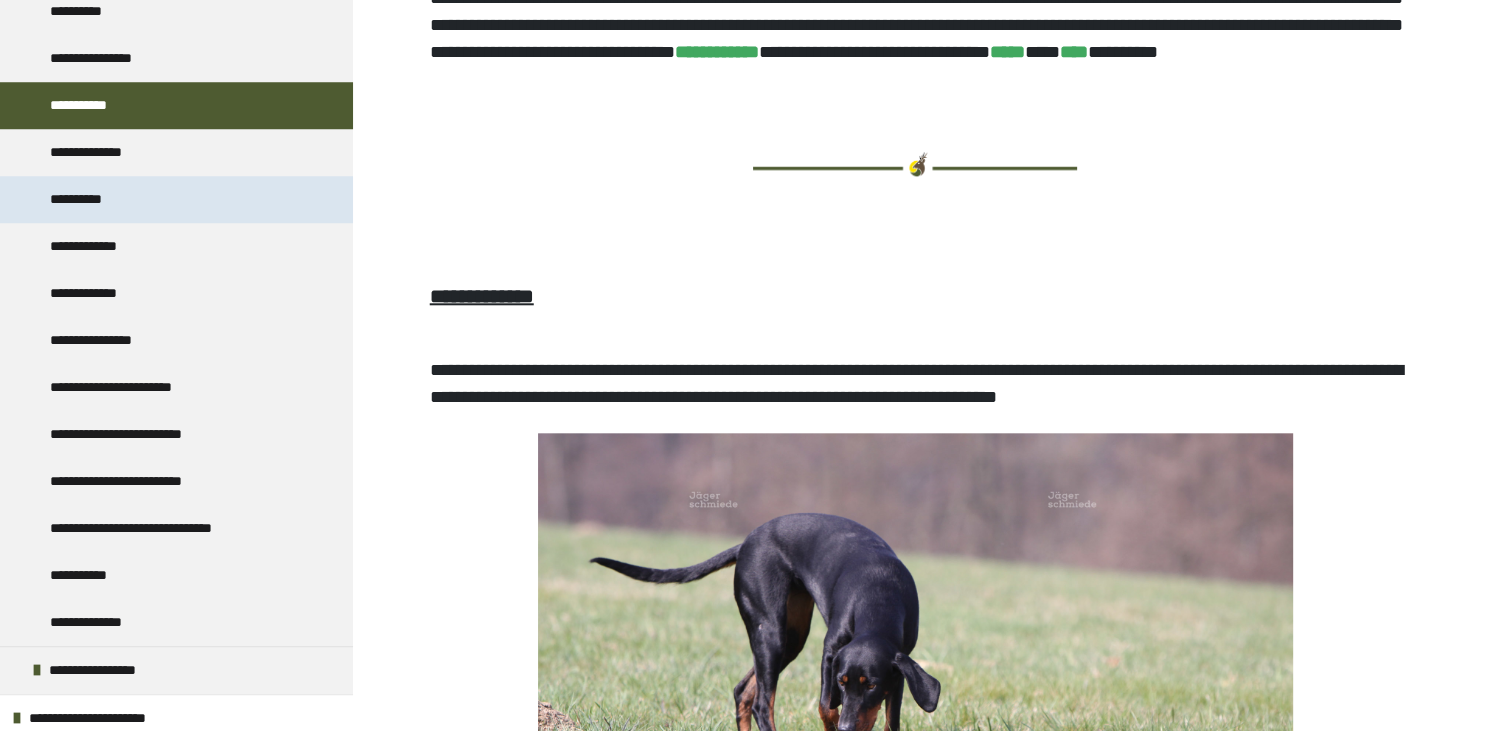 click on "**********" at bounding box center (91, 199) 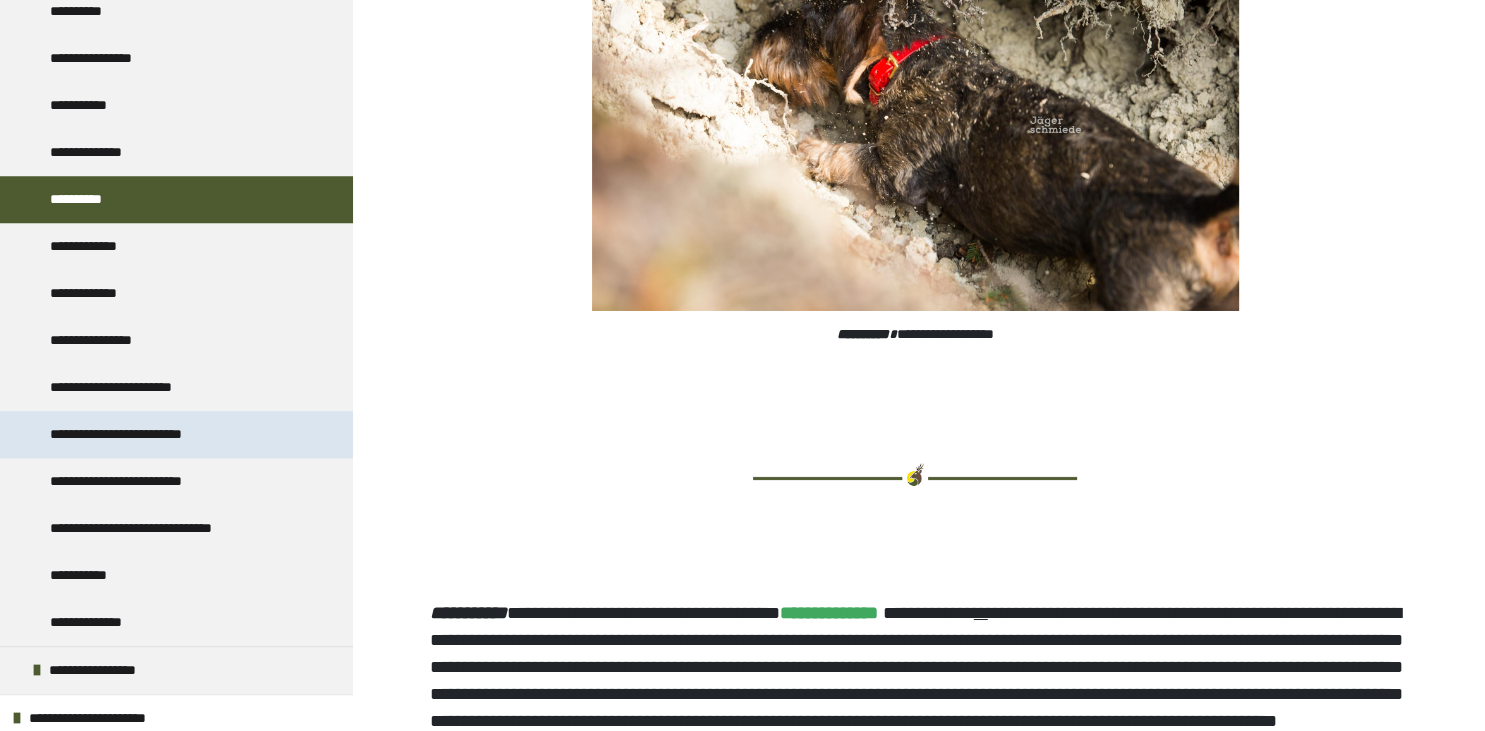 scroll, scrollTop: 6926, scrollLeft: 0, axis: vertical 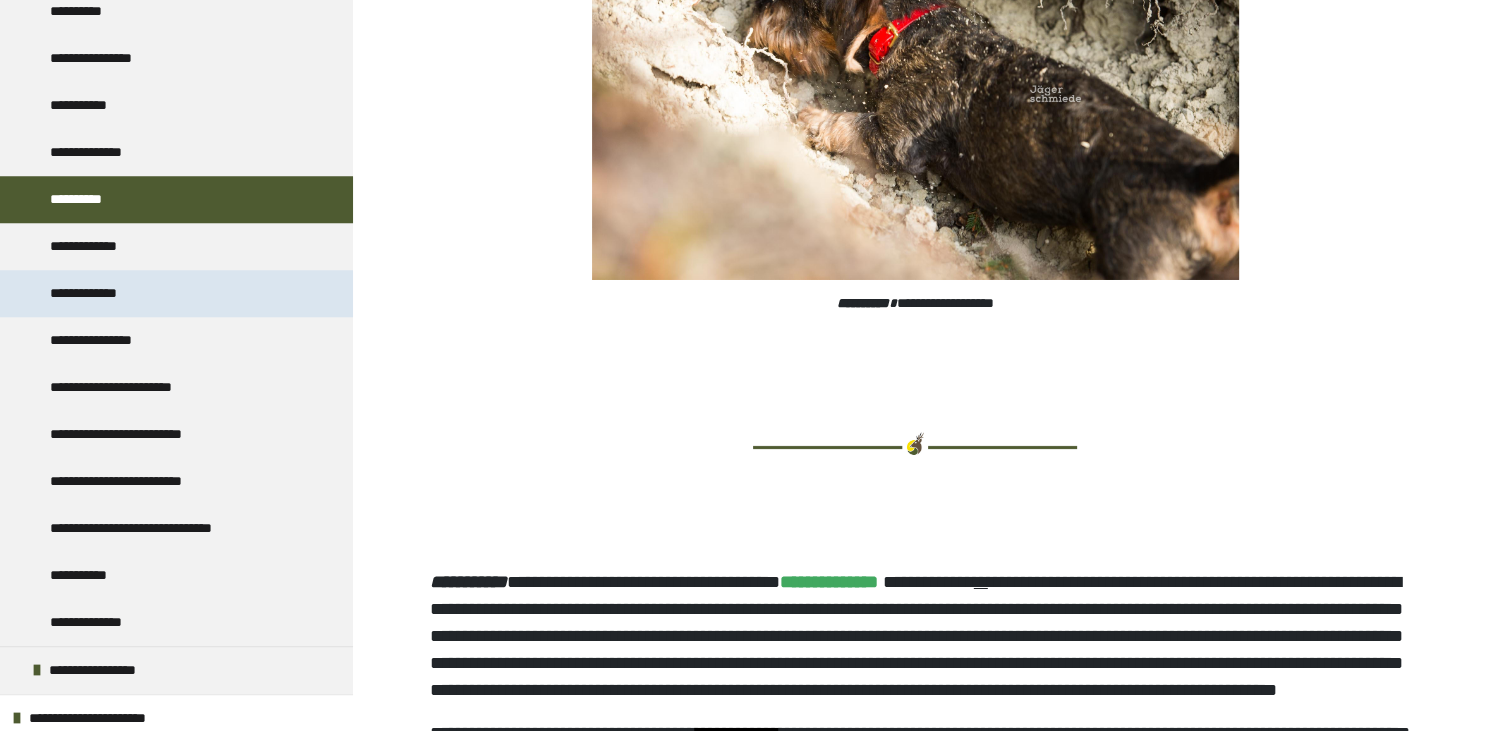 click on "**********" at bounding box center [96, 293] 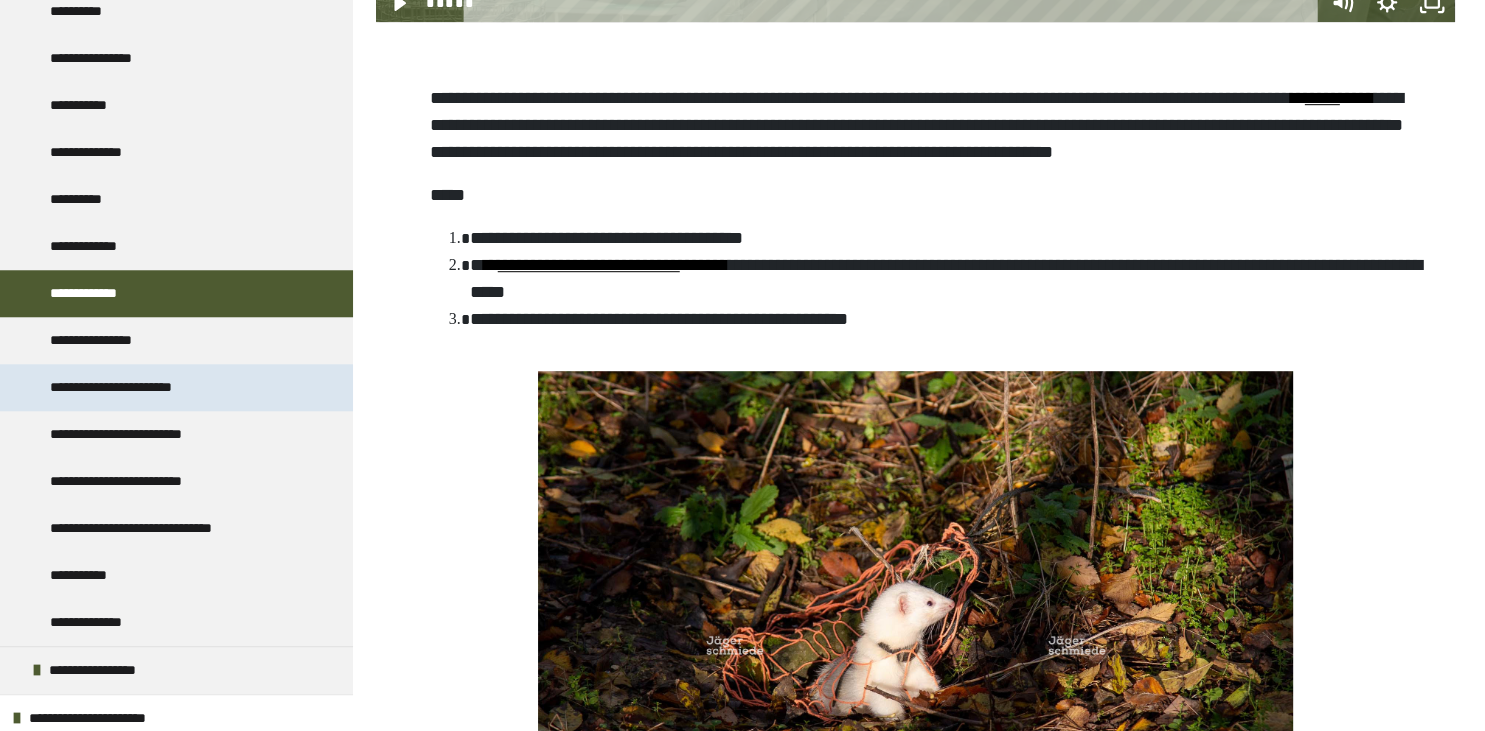 scroll, scrollTop: 1224, scrollLeft: 0, axis: vertical 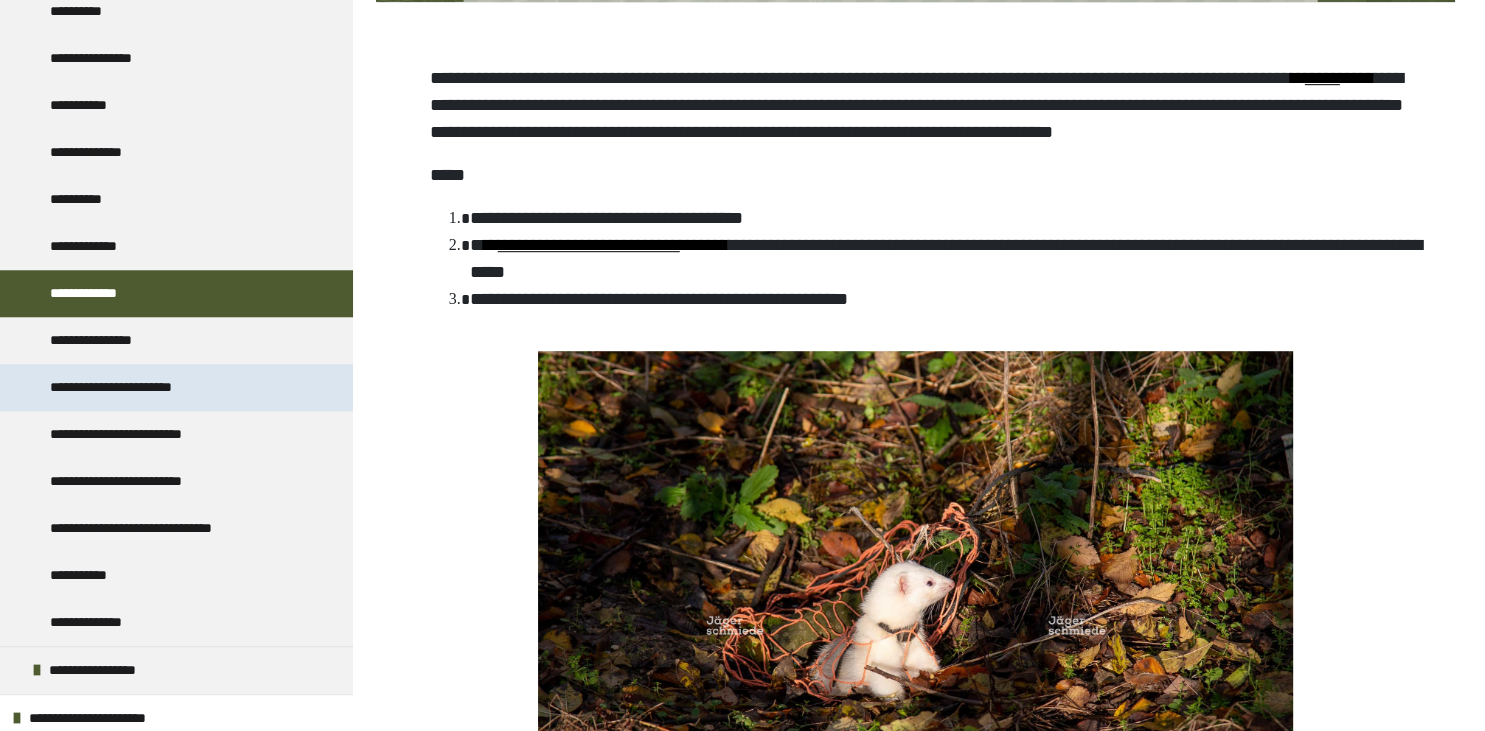 click on "**********" at bounding box center [140, 387] 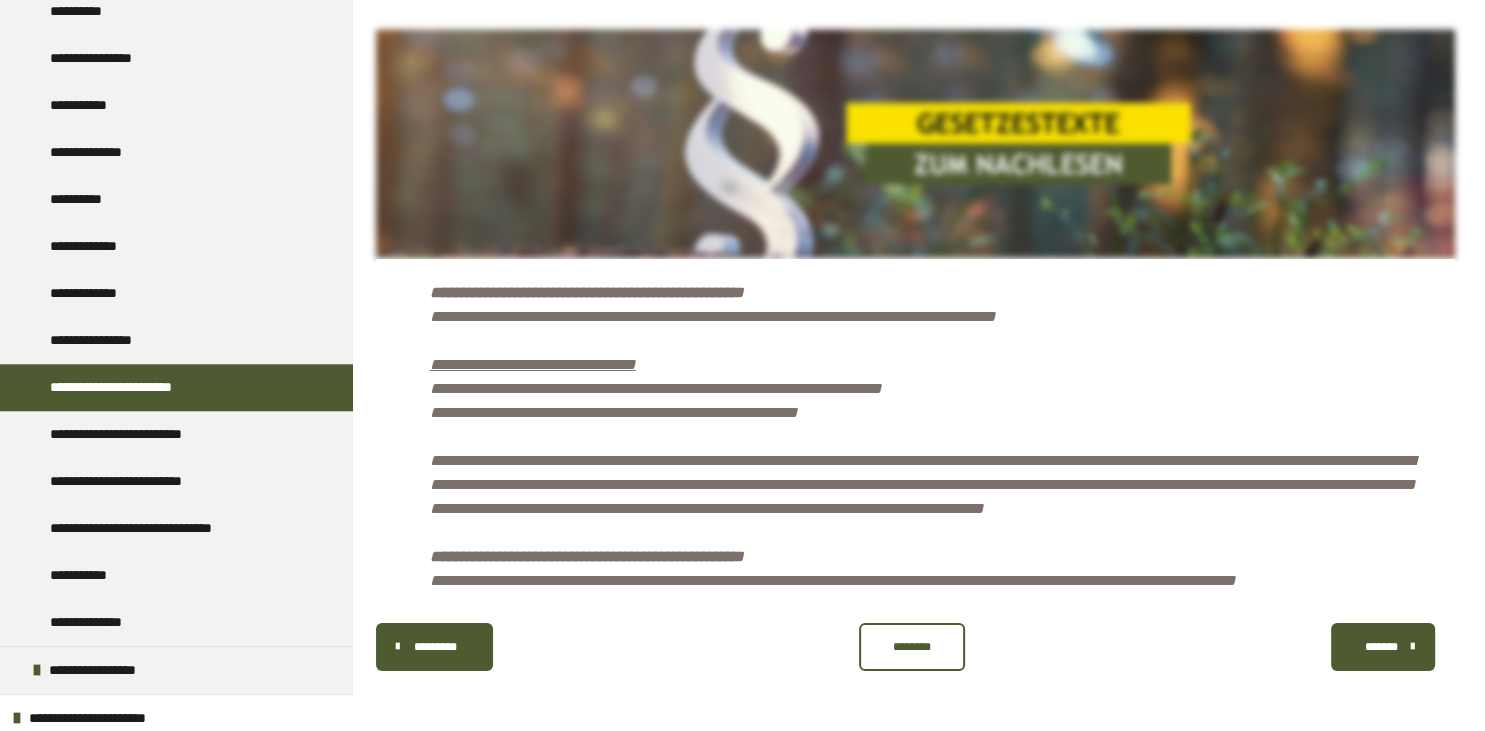 scroll, scrollTop: 14740, scrollLeft: 0, axis: vertical 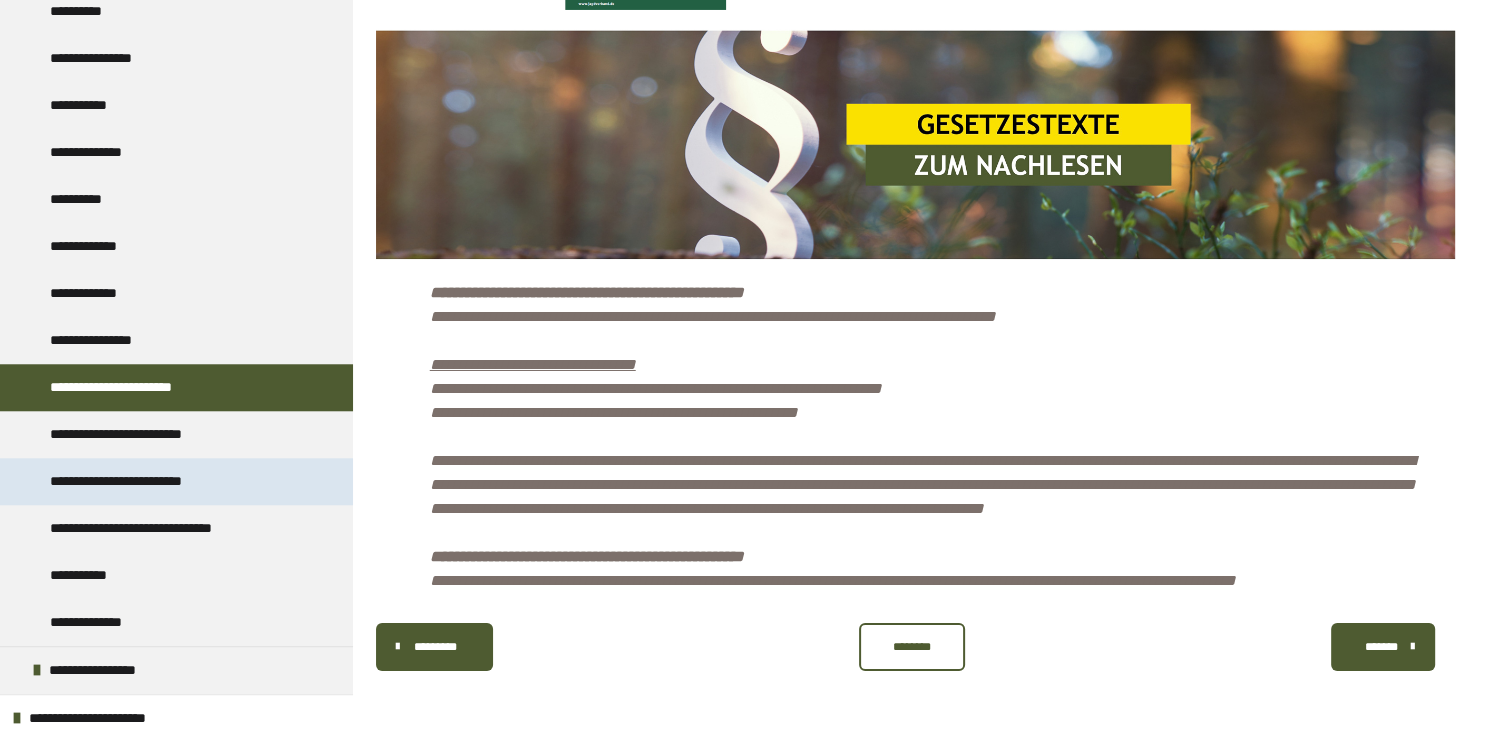 click on "**********" at bounding box center [145, 481] 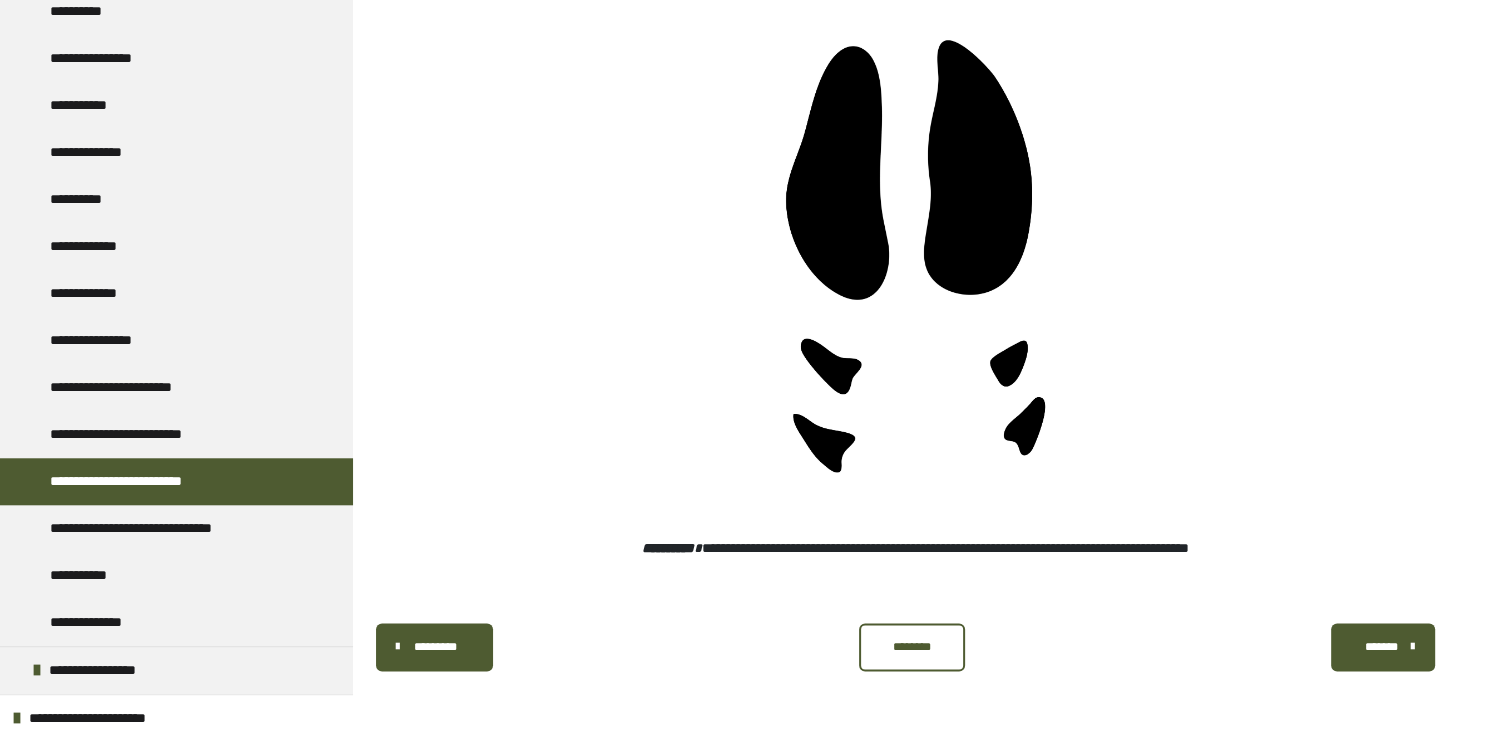 scroll, scrollTop: 2552, scrollLeft: 0, axis: vertical 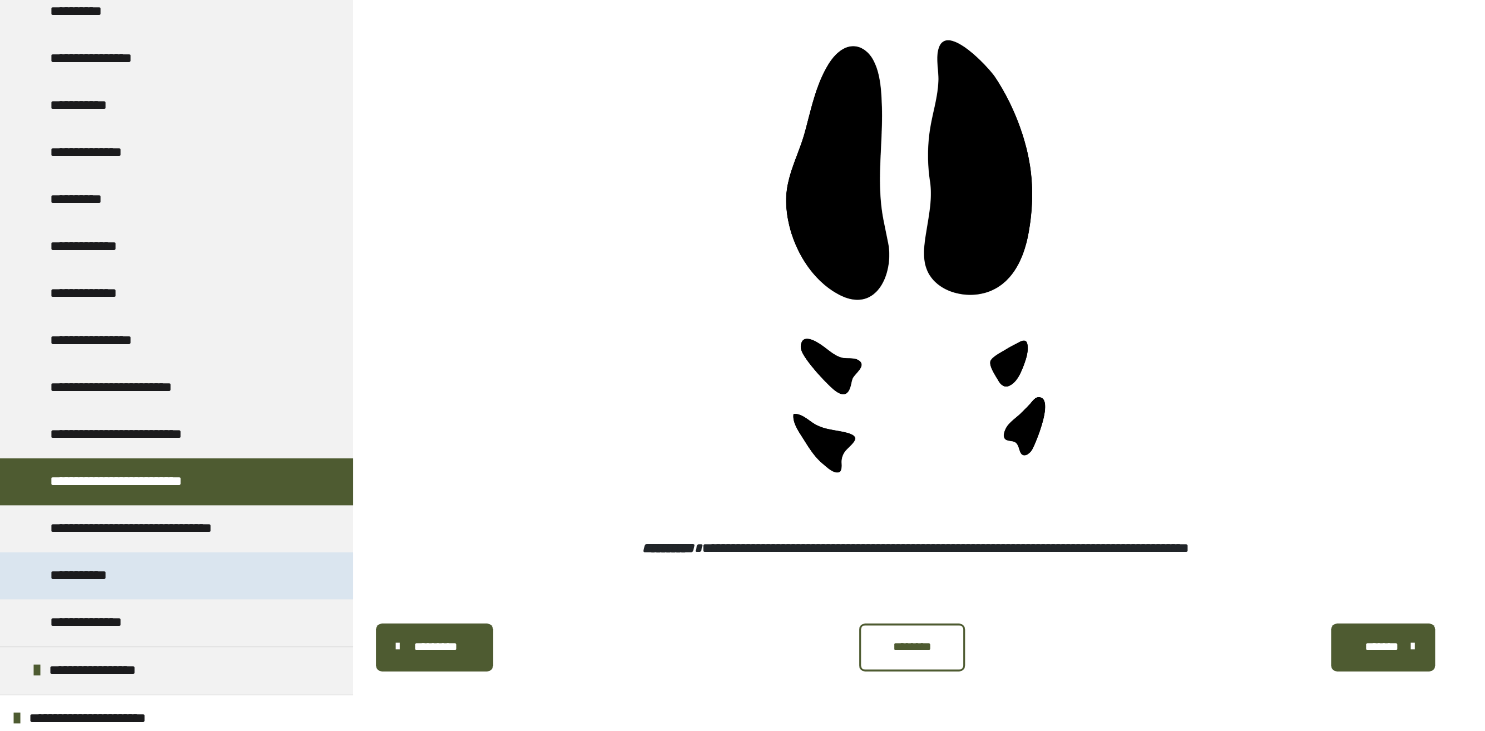 click on "**********" at bounding box center (92, 575) 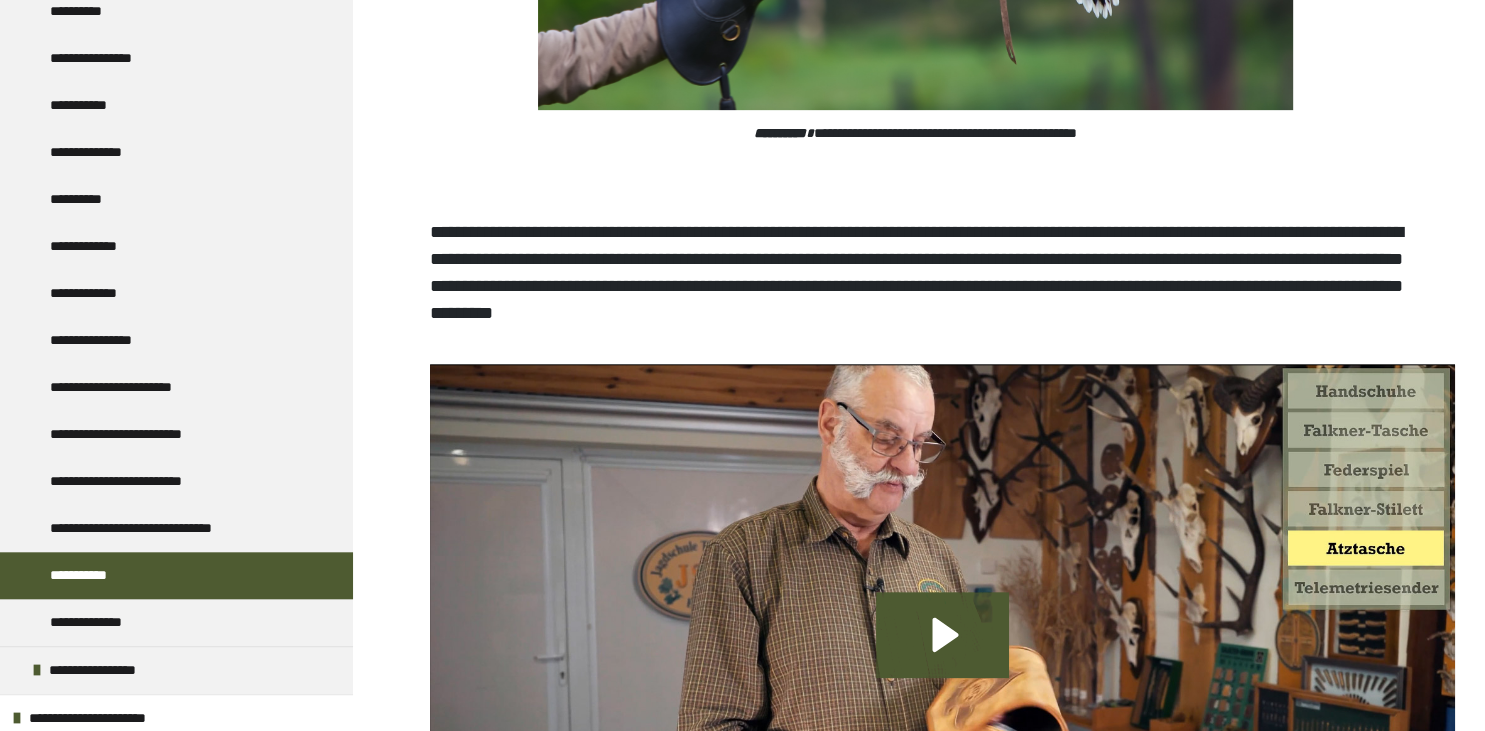 scroll, scrollTop: 2068, scrollLeft: 0, axis: vertical 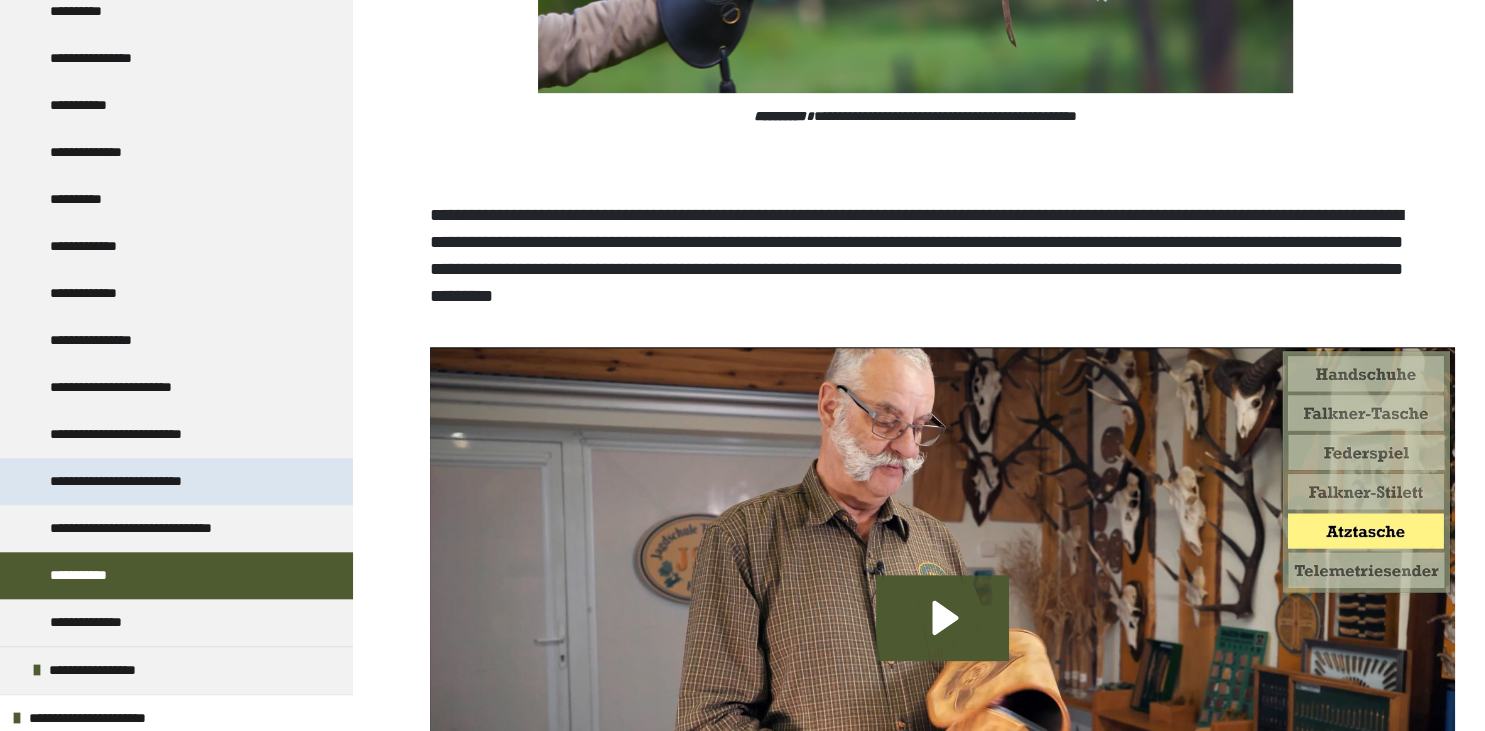click on "**********" at bounding box center [145, 481] 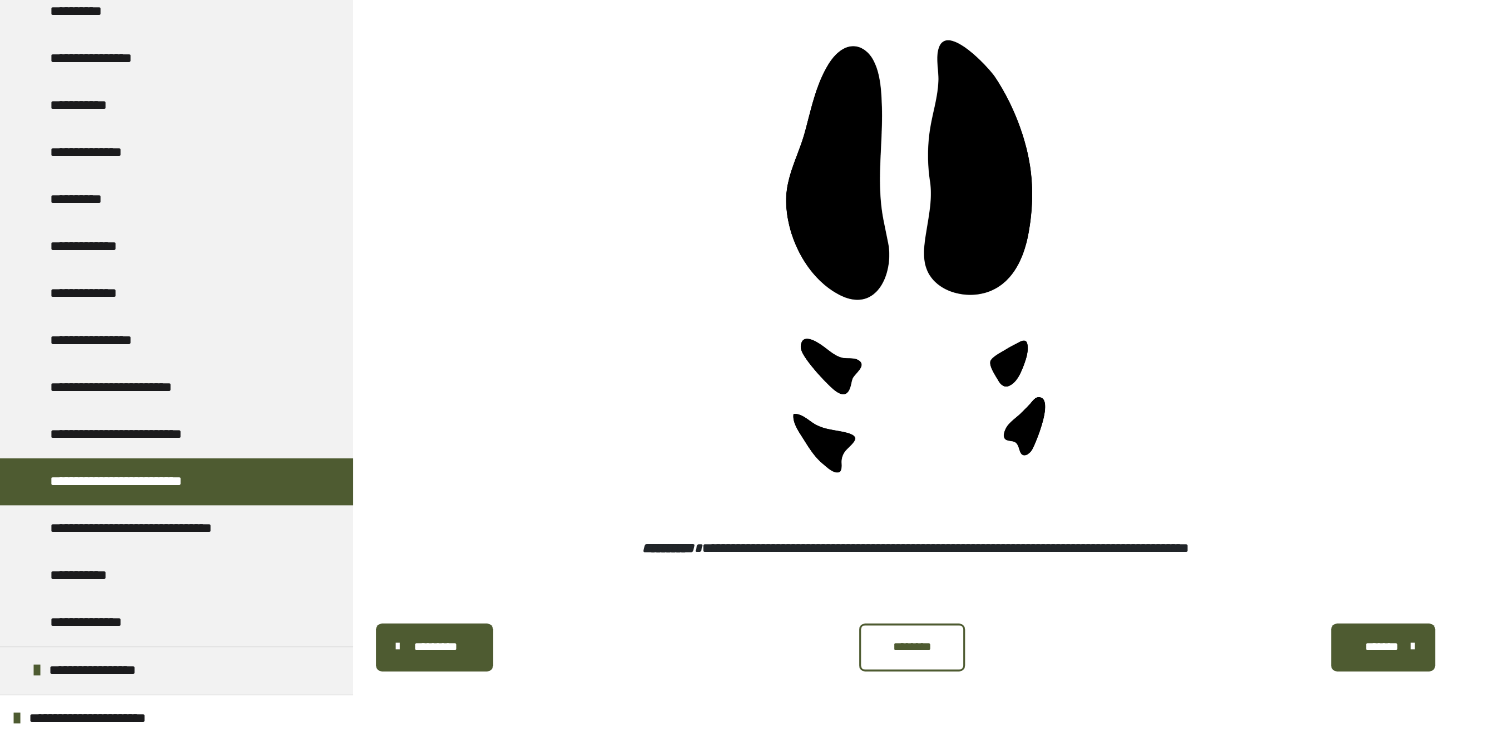 scroll, scrollTop: 2552, scrollLeft: 0, axis: vertical 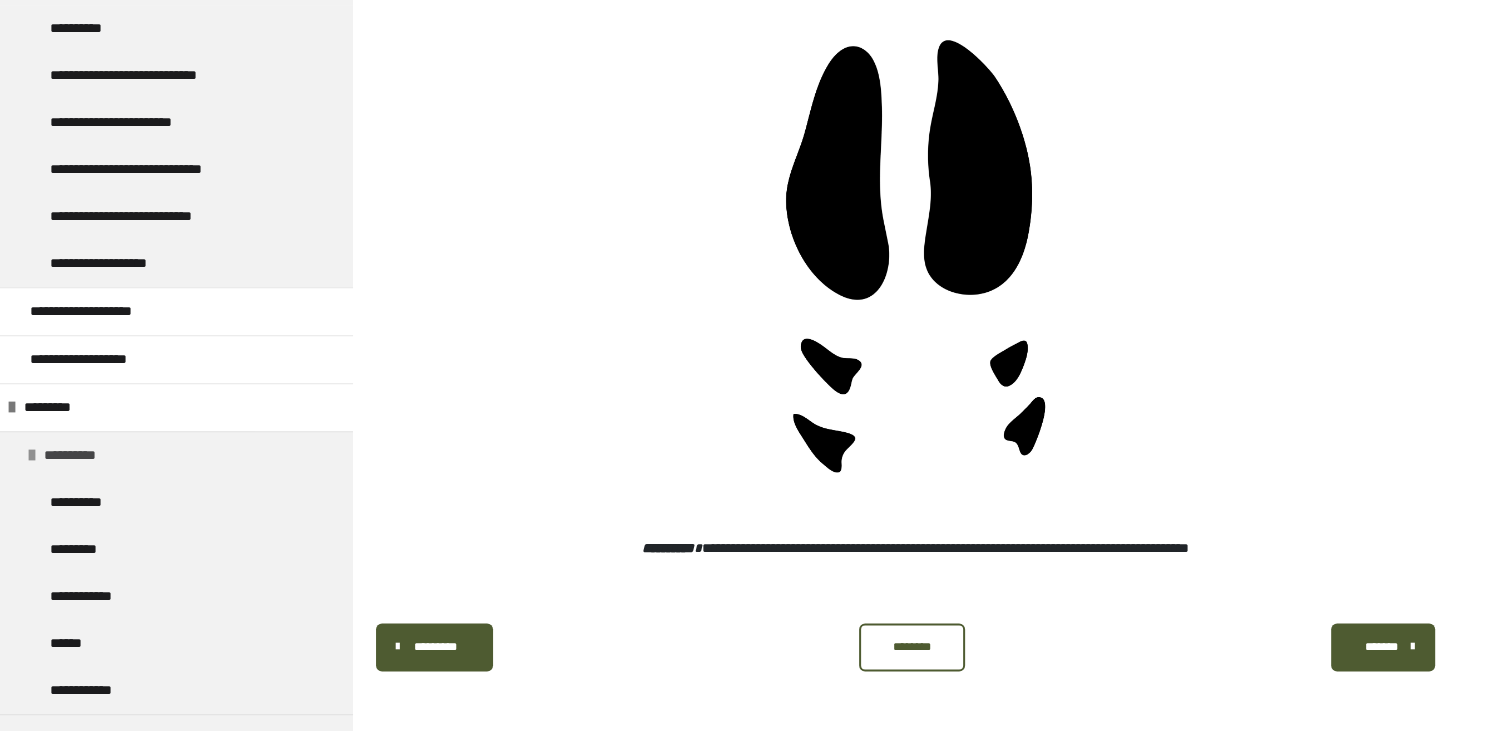 click at bounding box center (32, 455) 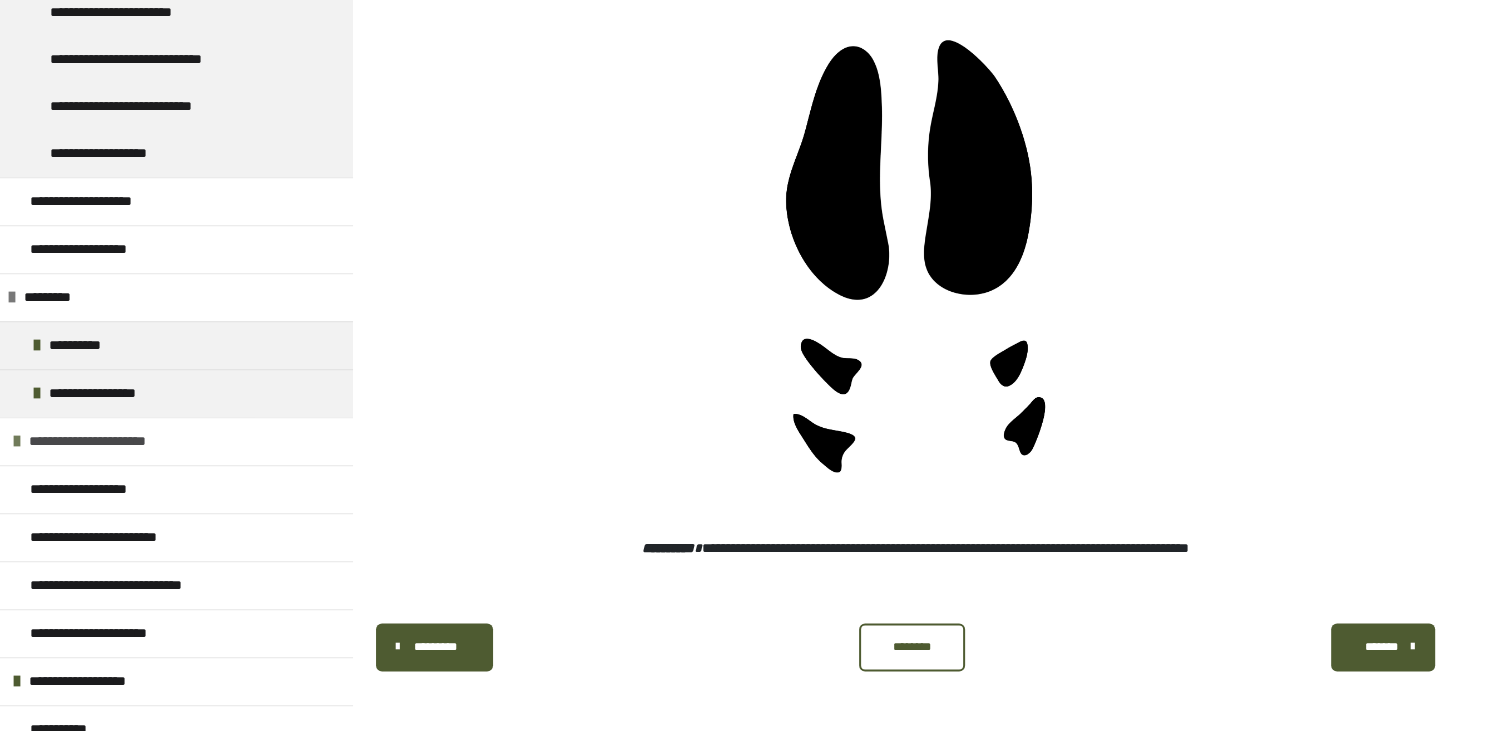 scroll, scrollTop: 794, scrollLeft: 0, axis: vertical 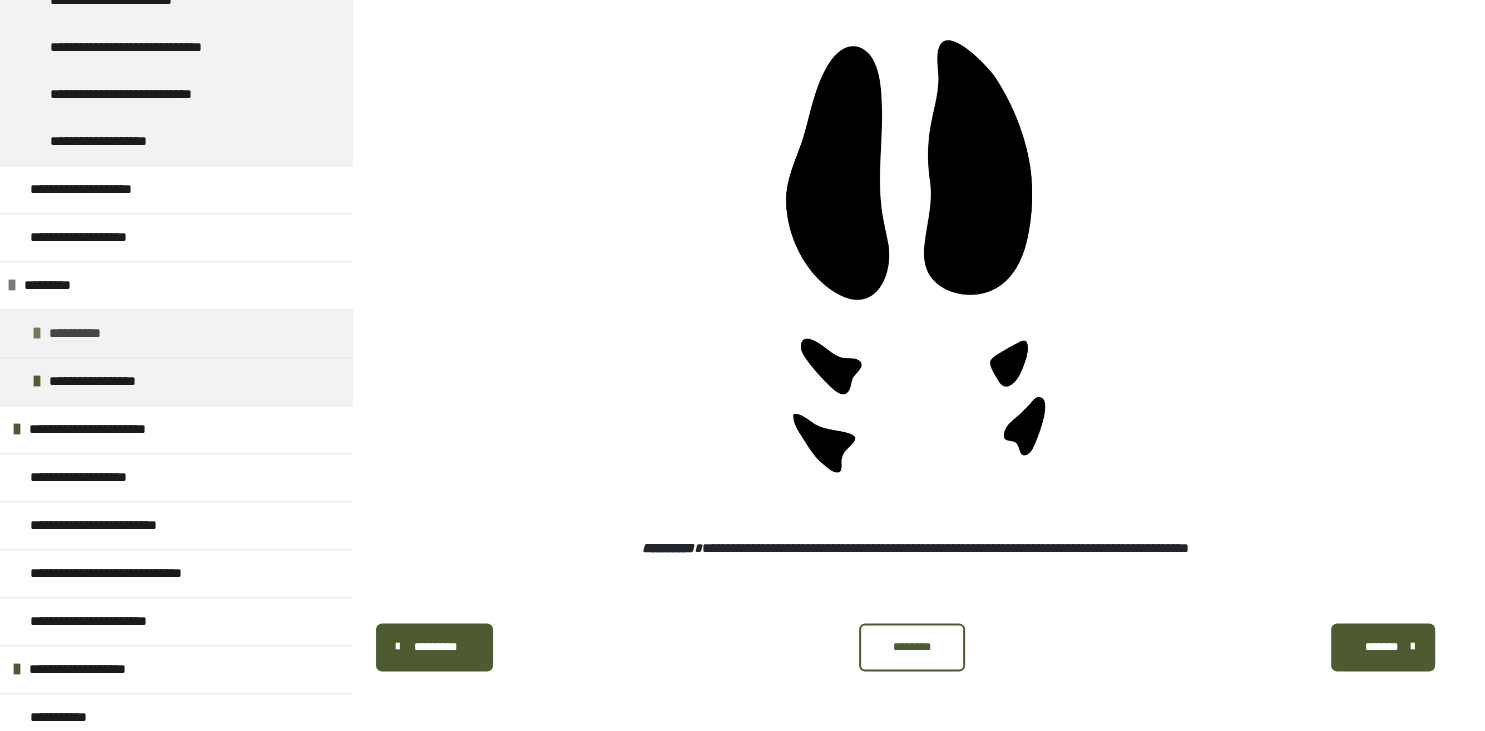 click at bounding box center (37, 333) 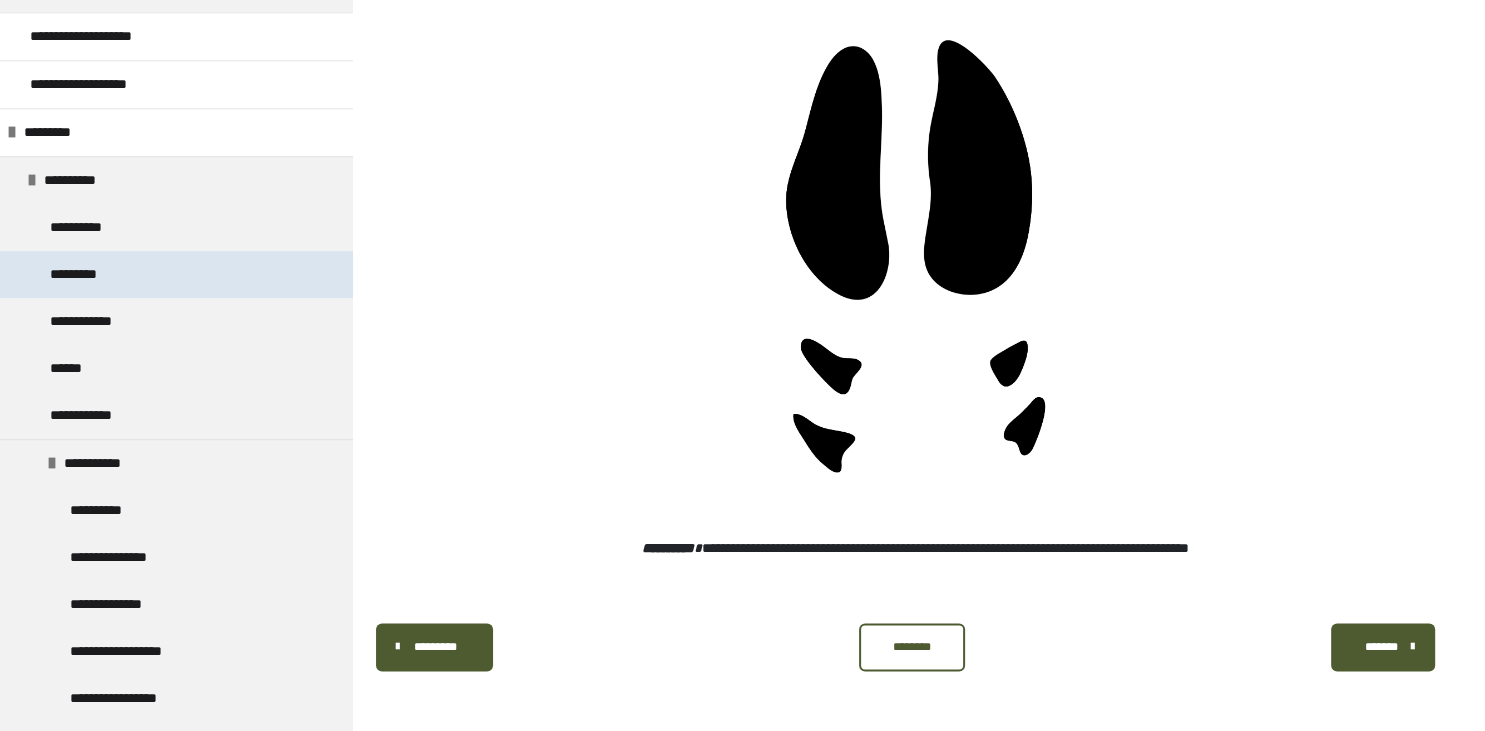 scroll, scrollTop: 890, scrollLeft: 0, axis: vertical 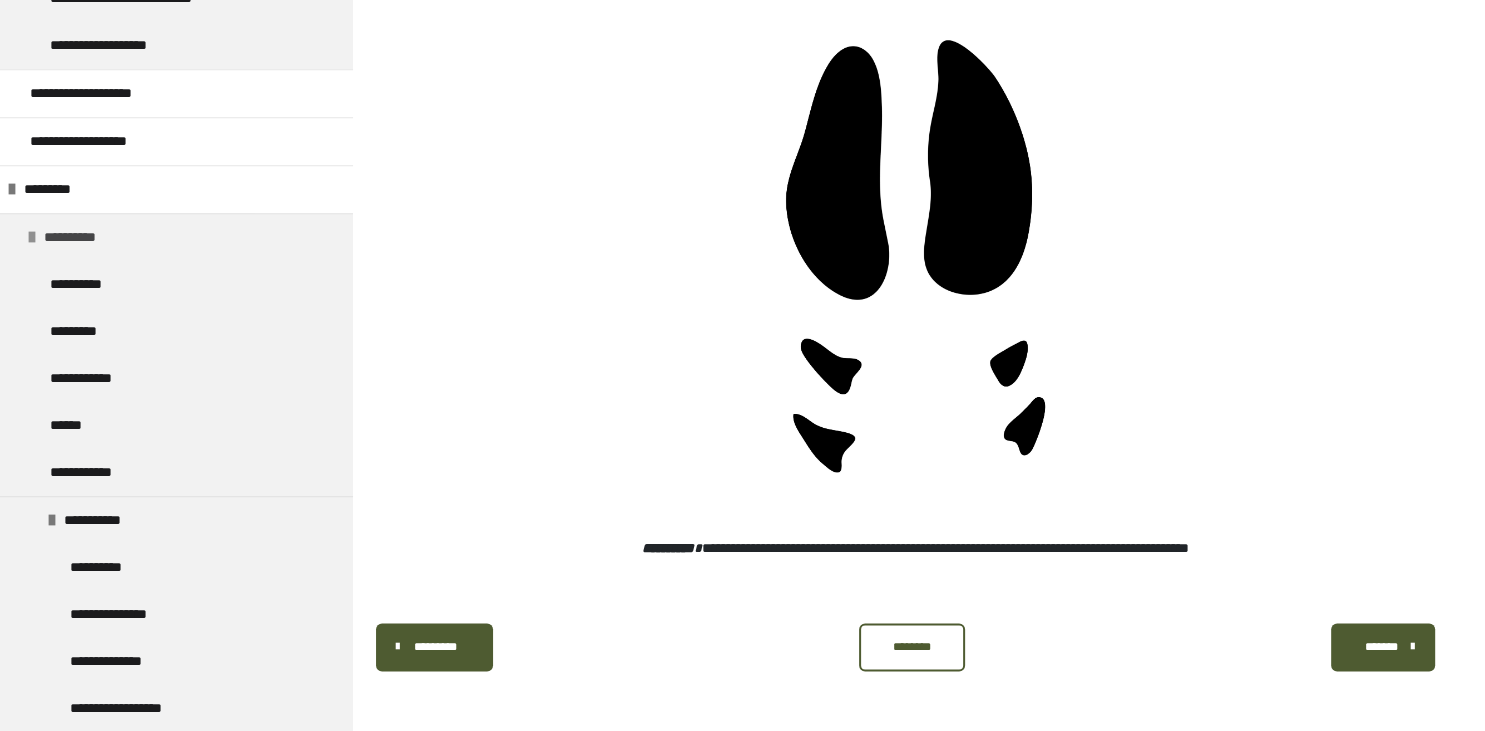 click at bounding box center [32, 237] 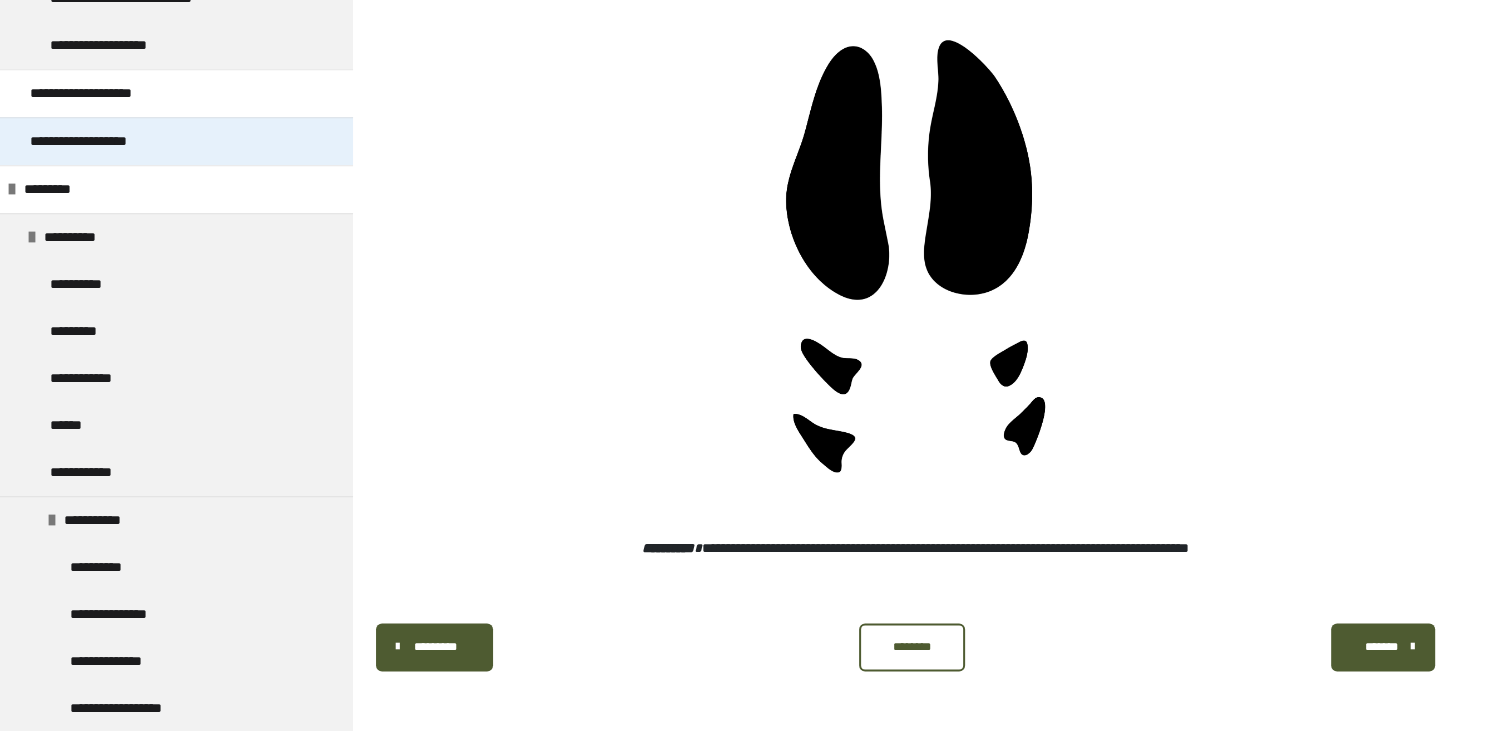 scroll, scrollTop: 794, scrollLeft: 0, axis: vertical 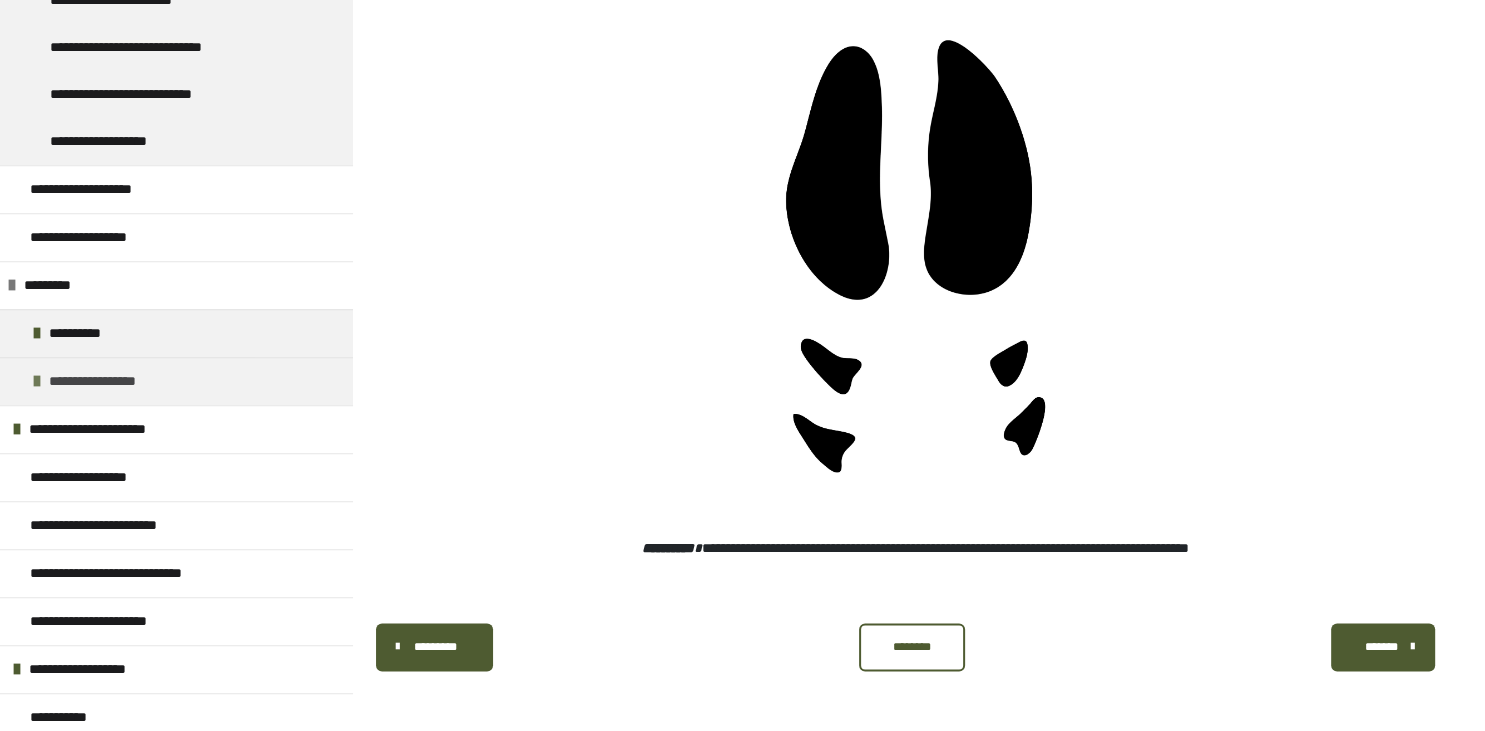 click at bounding box center [37, 381] 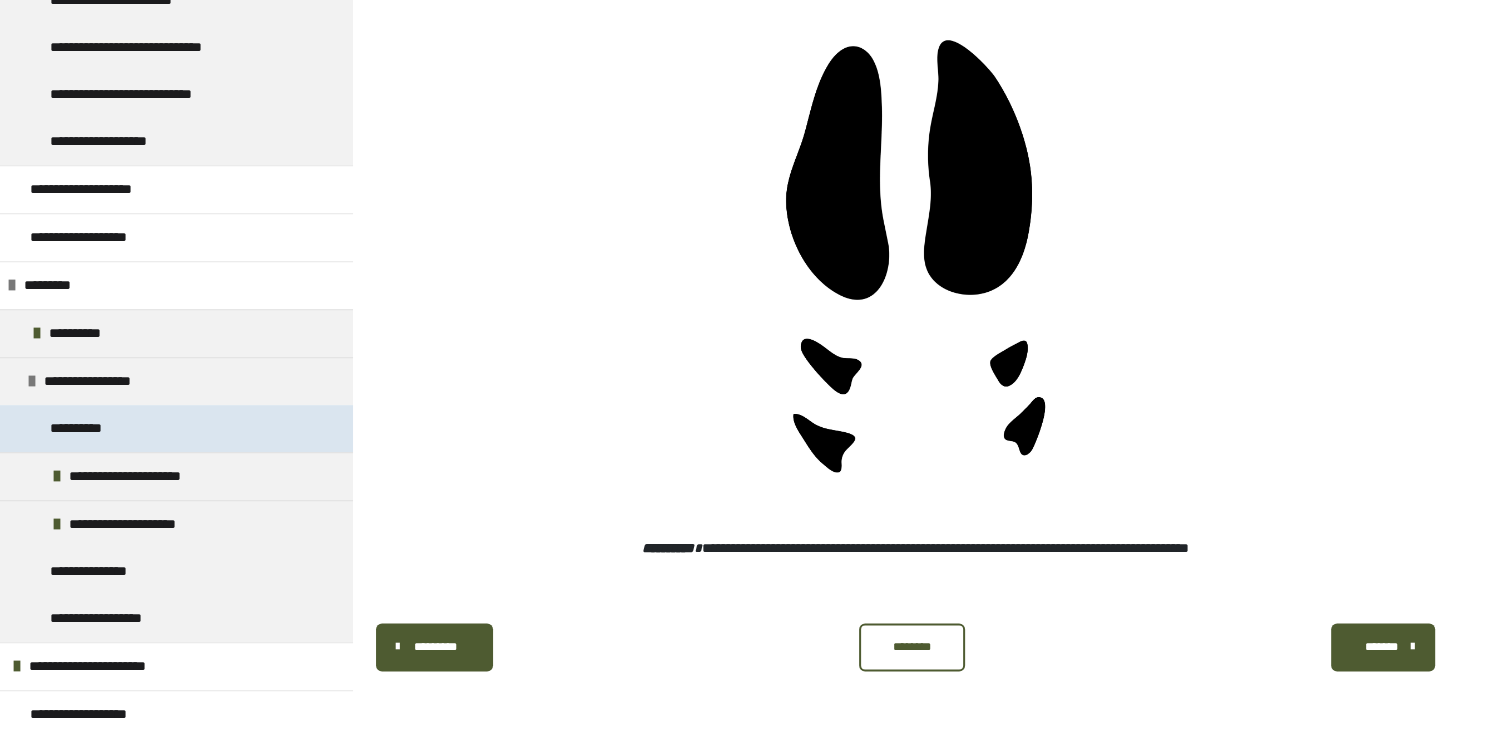 click on "**********" at bounding box center [90, 428] 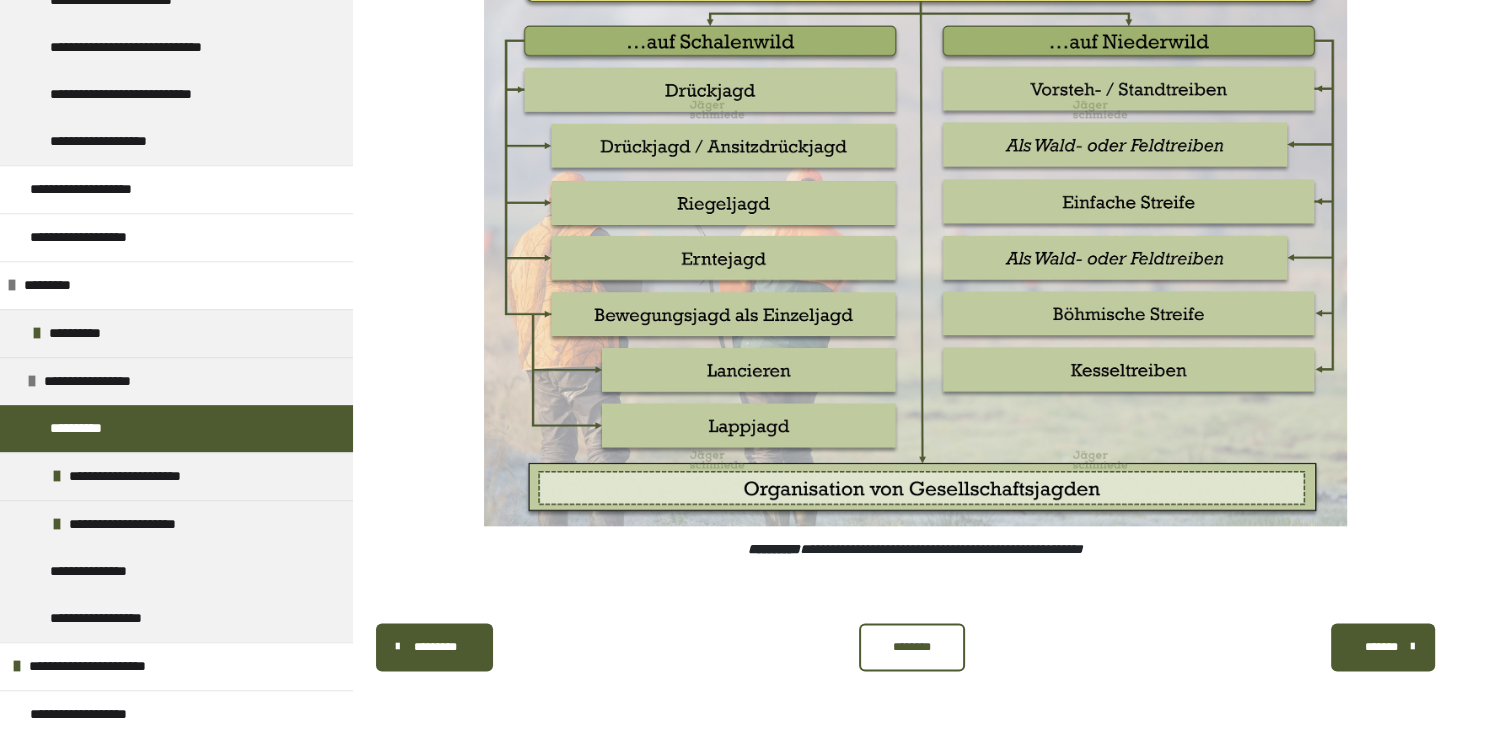 scroll, scrollTop: 3032, scrollLeft: 0, axis: vertical 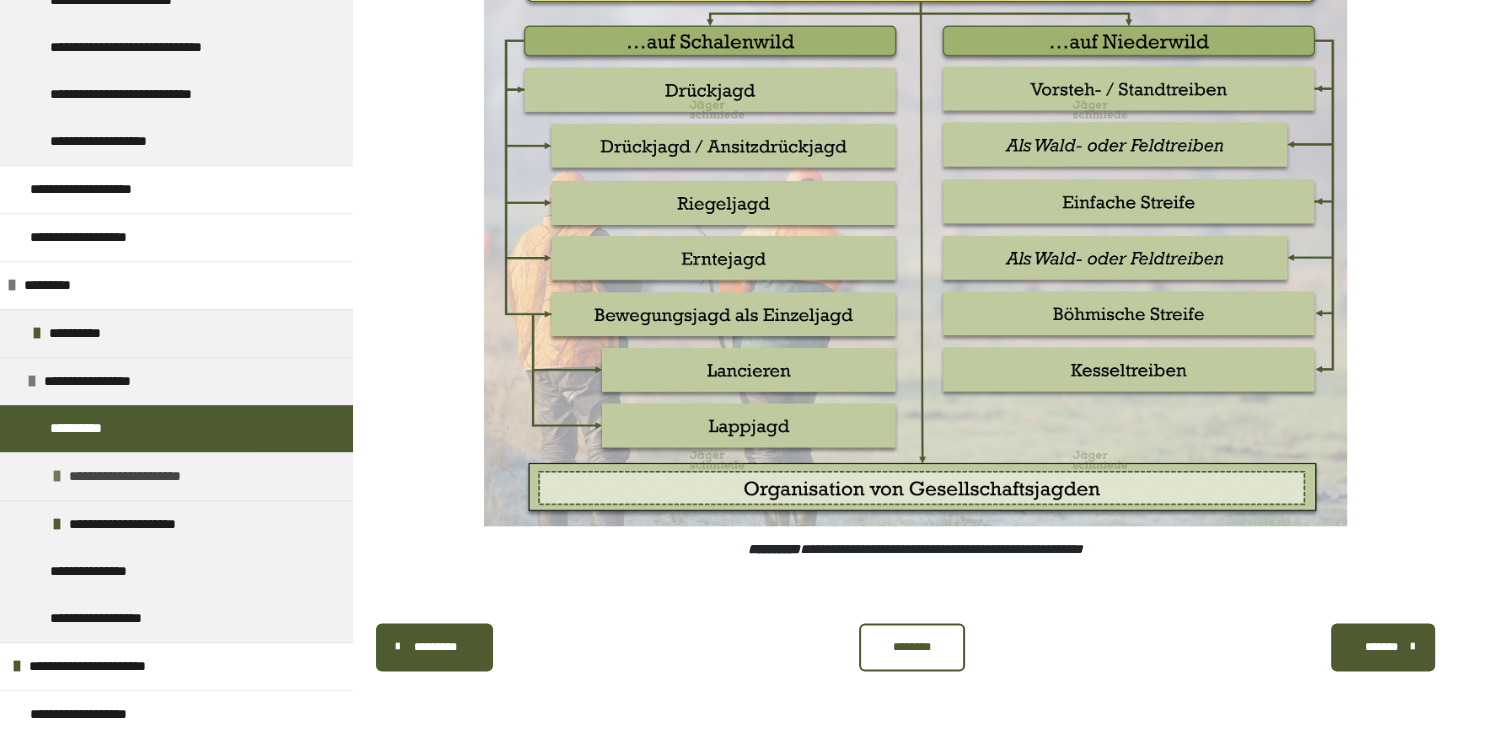 click at bounding box center [57, 476] 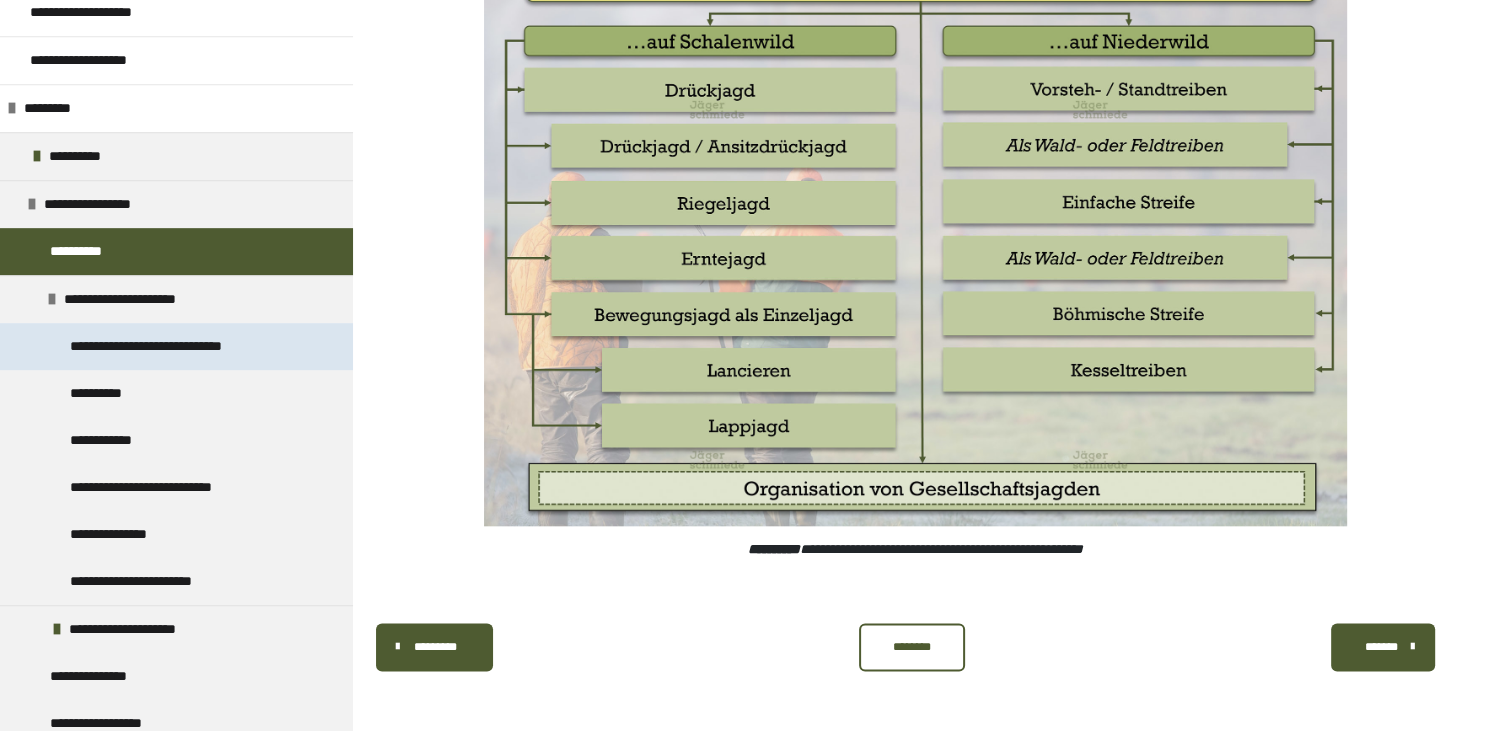 scroll, scrollTop: 986, scrollLeft: 0, axis: vertical 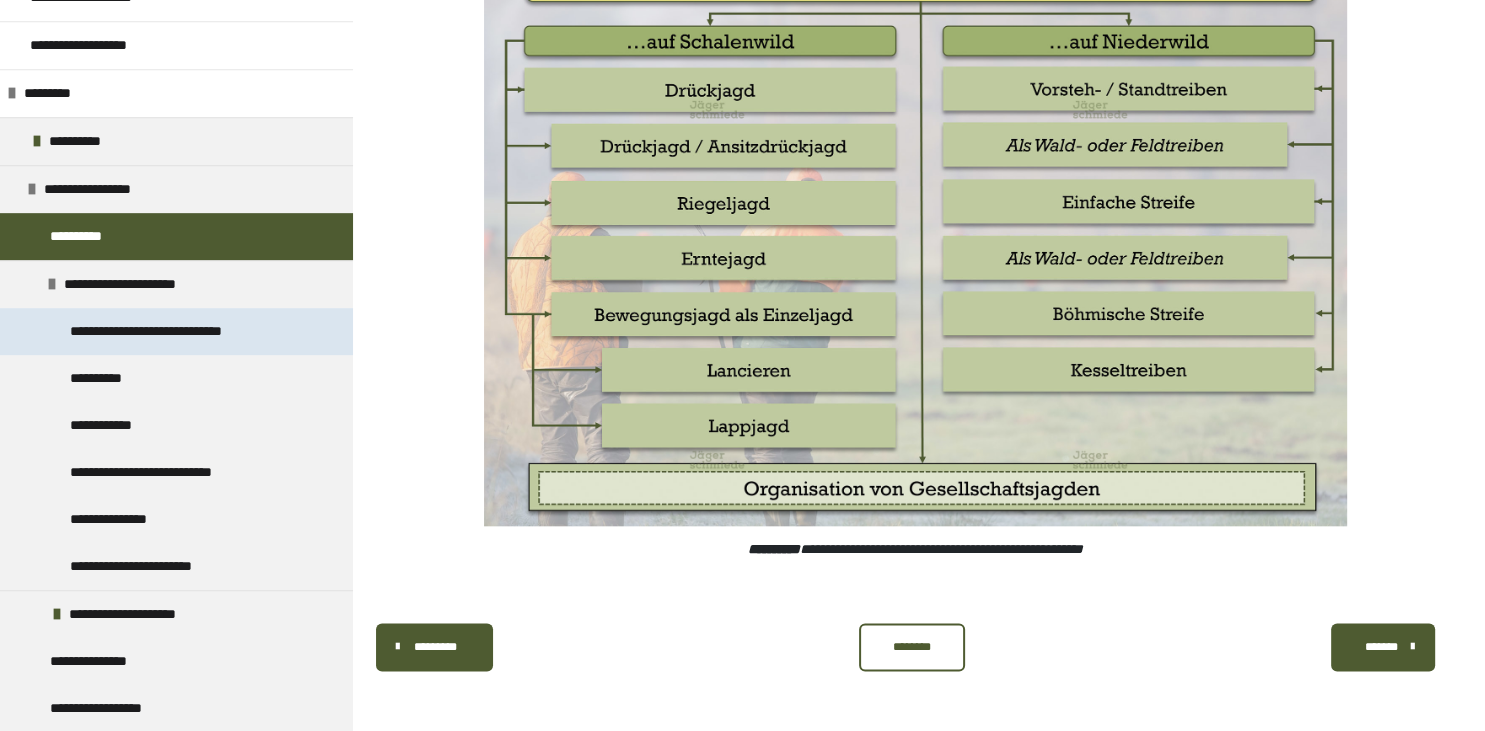 click on "**********" at bounding box center (182, 331) 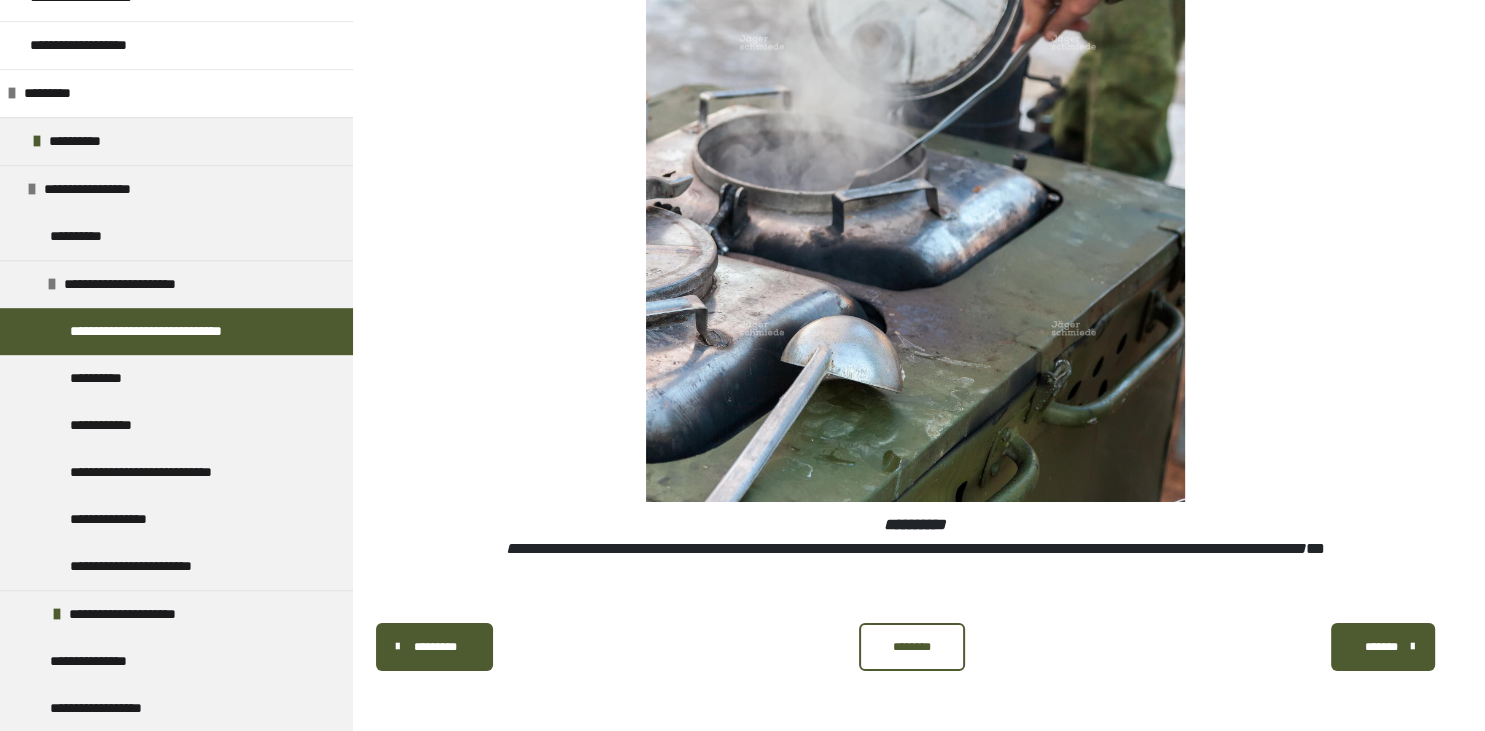 scroll, scrollTop: 15835, scrollLeft: 0, axis: vertical 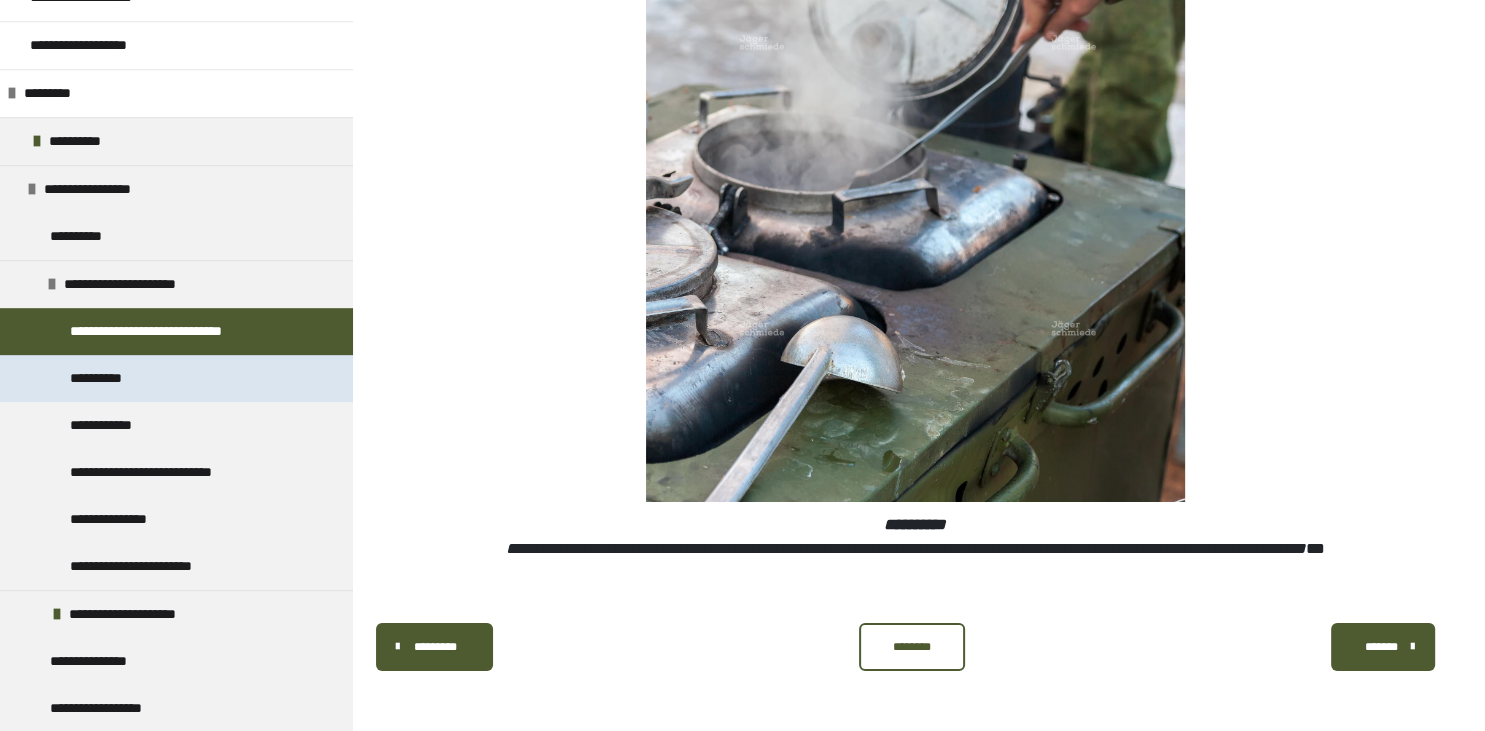 click on "**********" at bounding box center [107, 378] 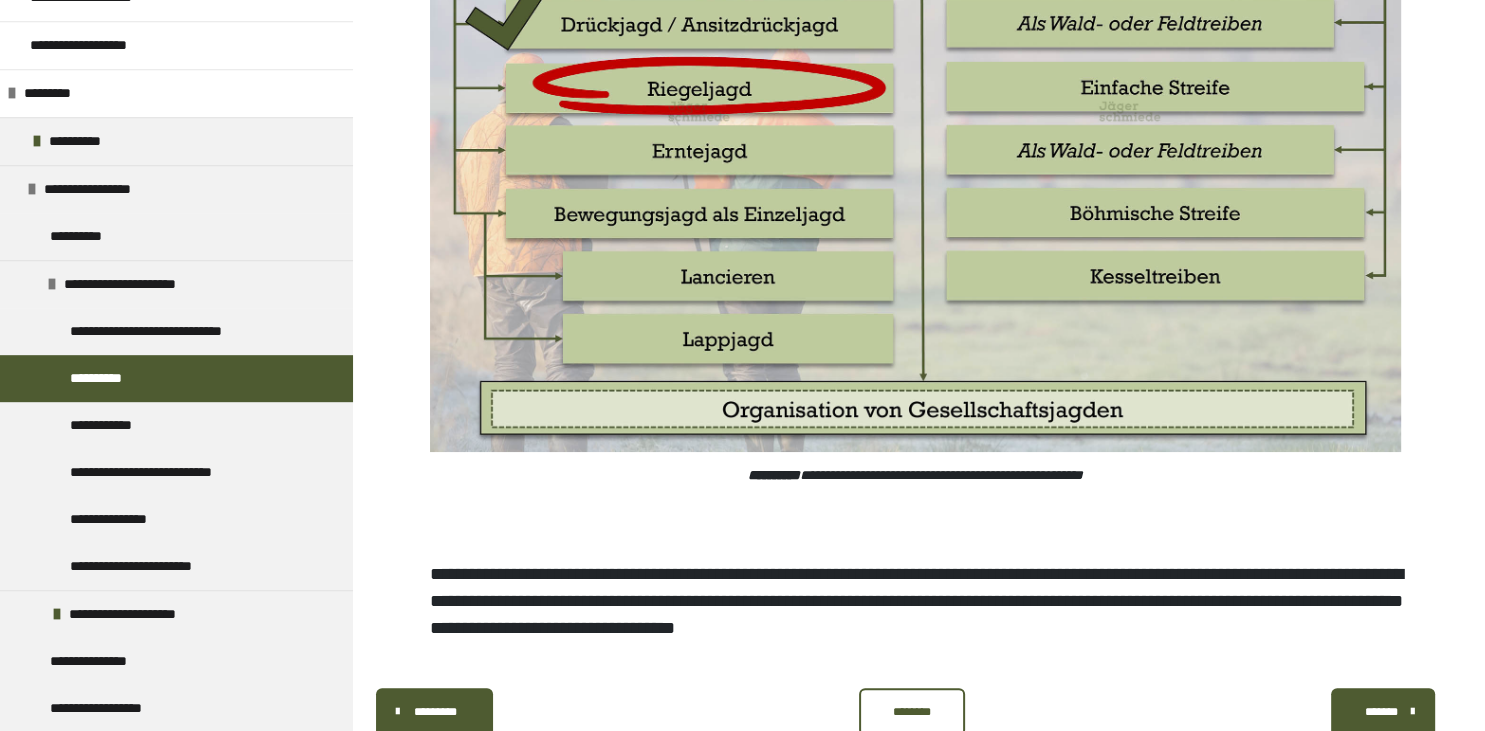 scroll, scrollTop: 925, scrollLeft: 0, axis: vertical 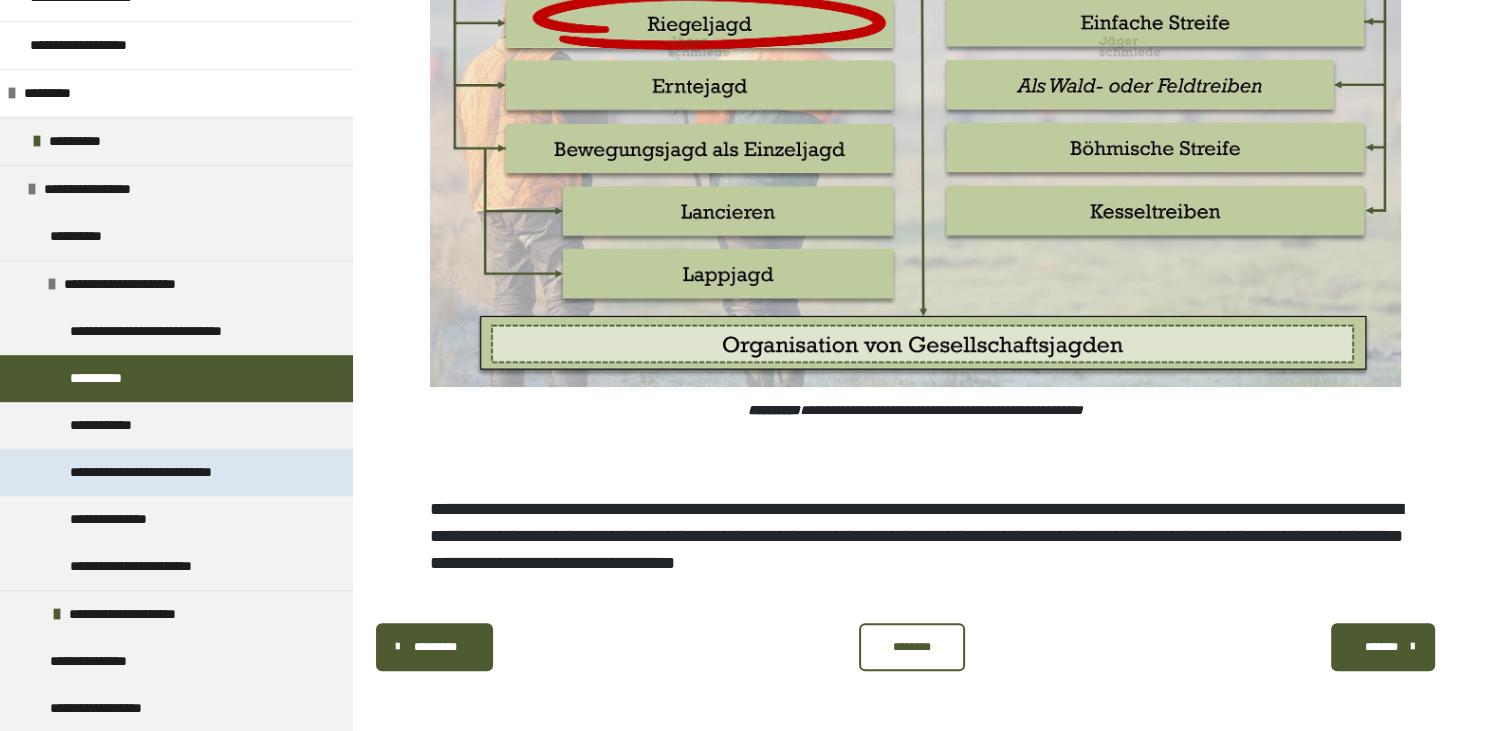 drag, startPoint x: 105, startPoint y: 411, endPoint x: 84, endPoint y: 452, distance: 46.06517 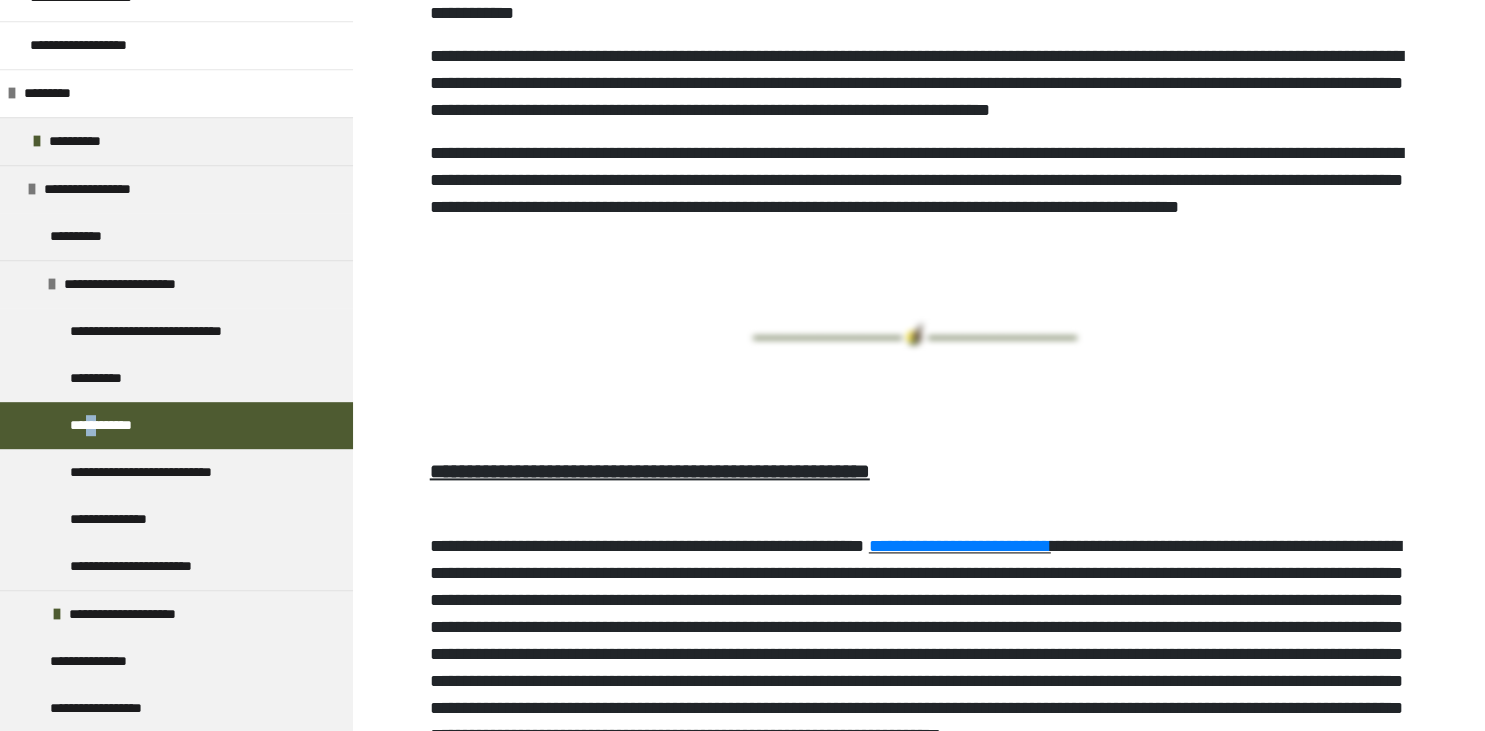 scroll, scrollTop: 9883, scrollLeft: 0, axis: vertical 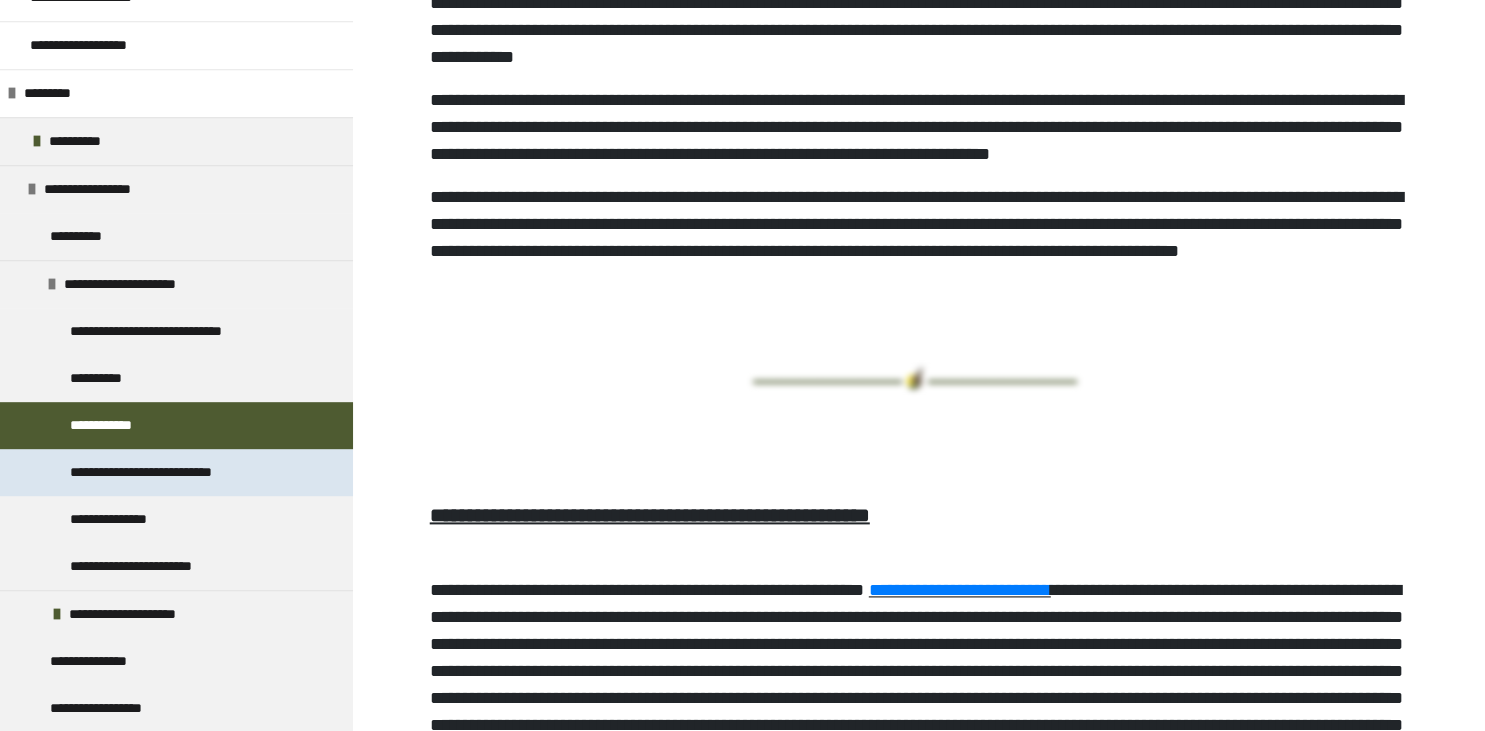 click on "**********" at bounding box center [177, 472] 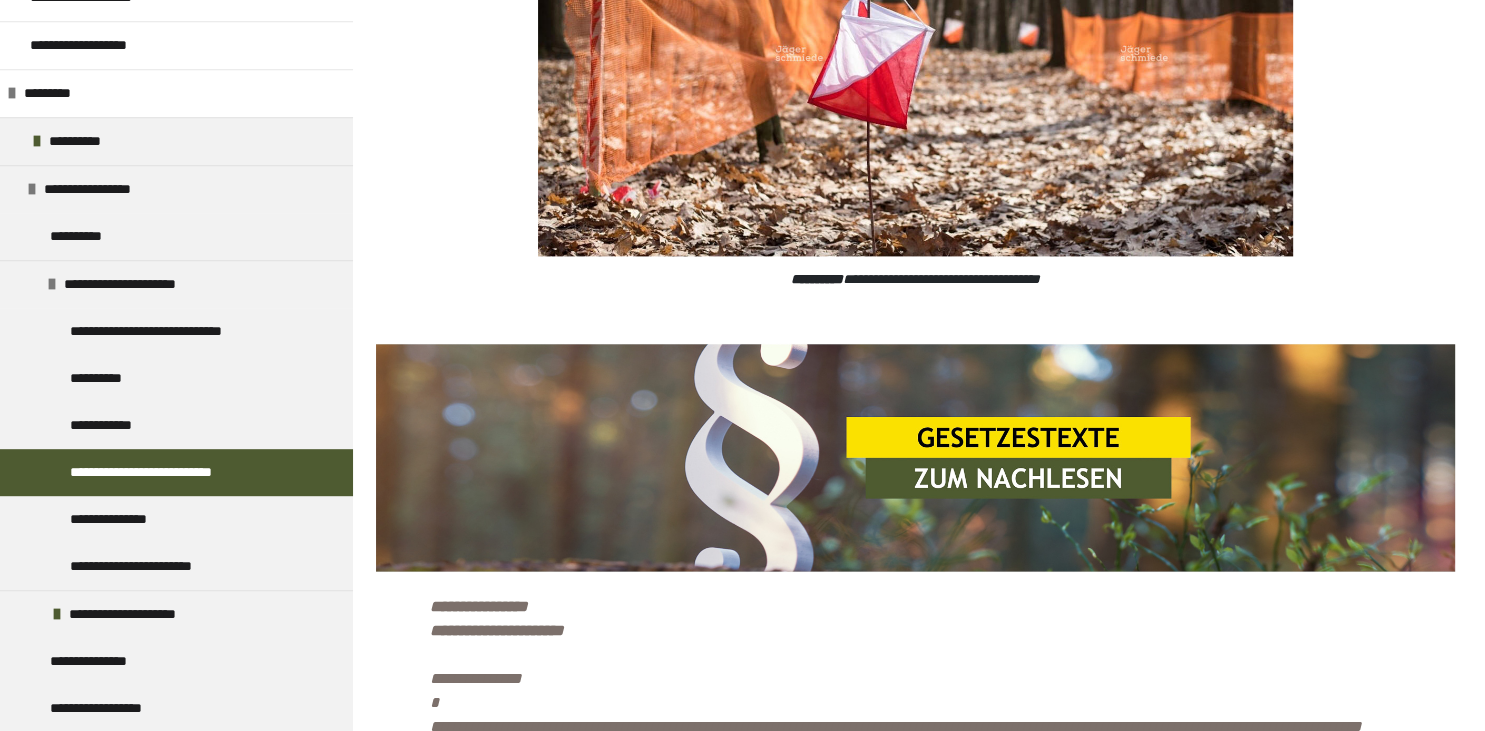scroll, scrollTop: 3839, scrollLeft: 0, axis: vertical 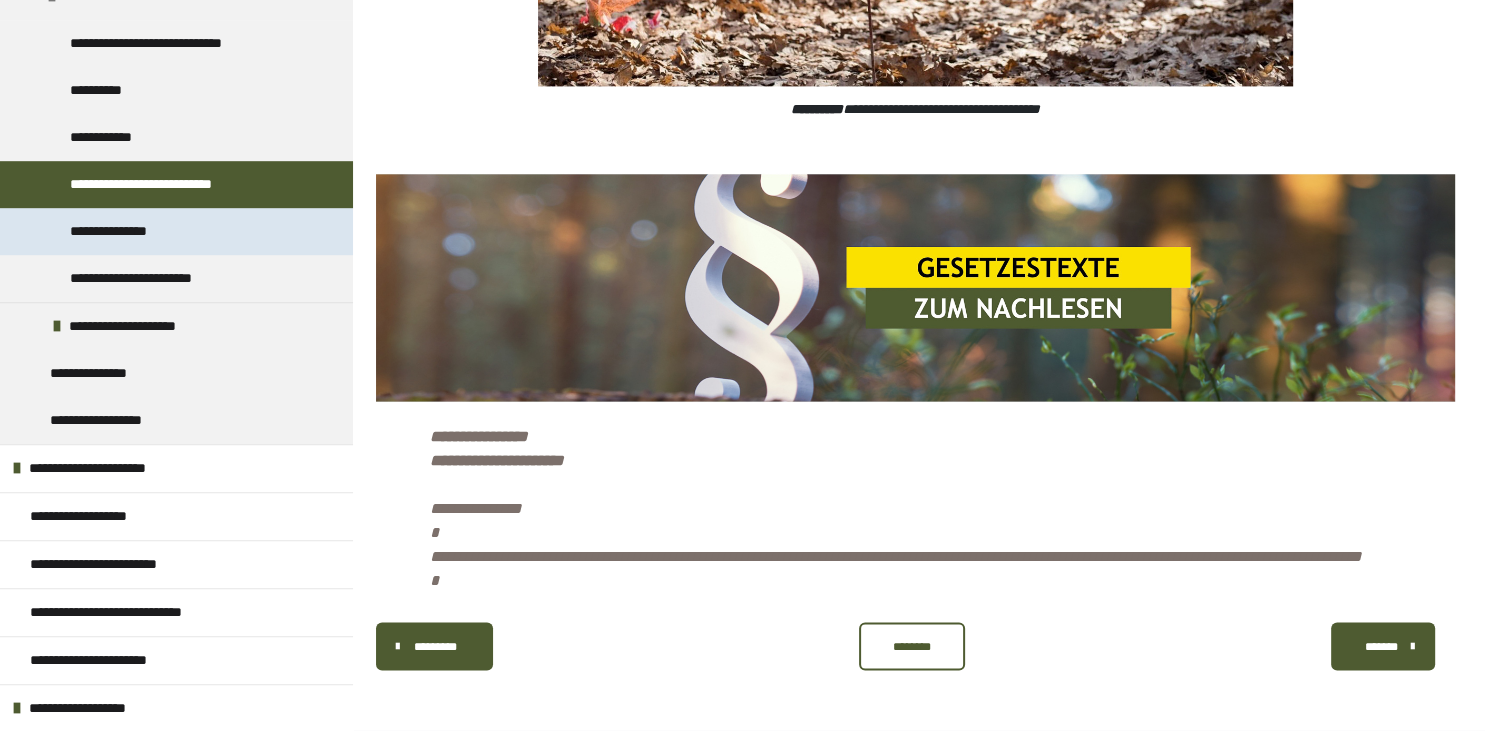 drag, startPoint x: 106, startPoint y: 228, endPoint x: 128, endPoint y: 232, distance: 22.36068 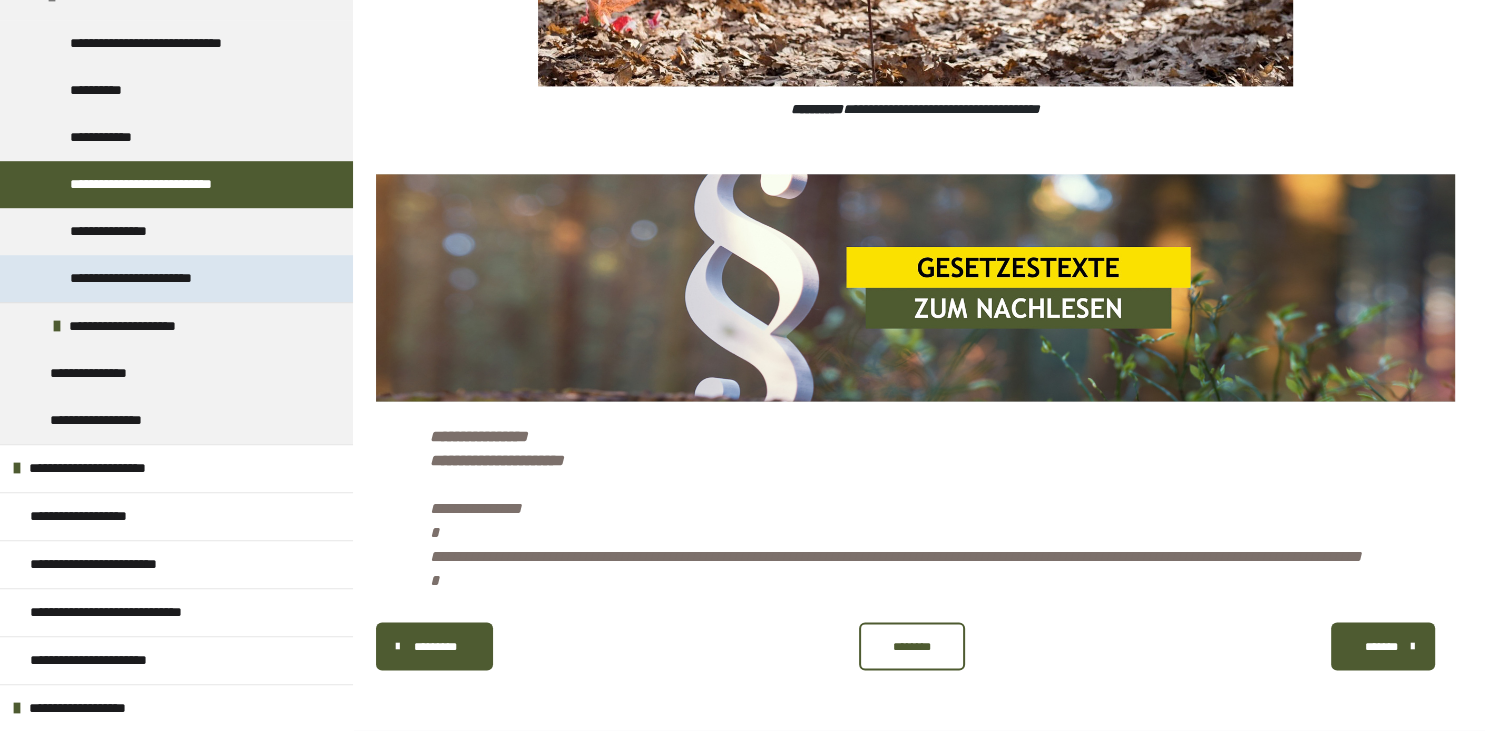 scroll, scrollTop: 379, scrollLeft: 0, axis: vertical 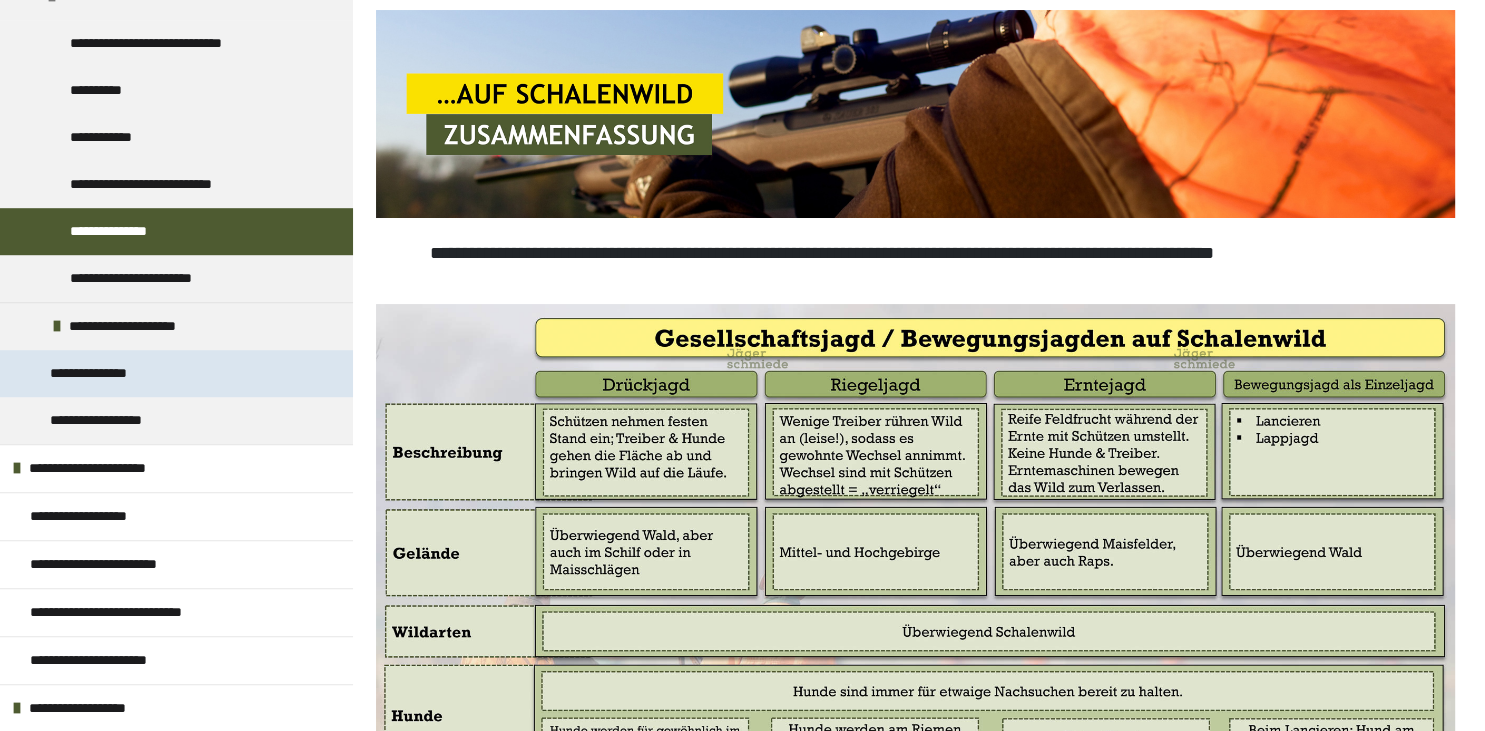 click on "**********" at bounding box center (107, 373) 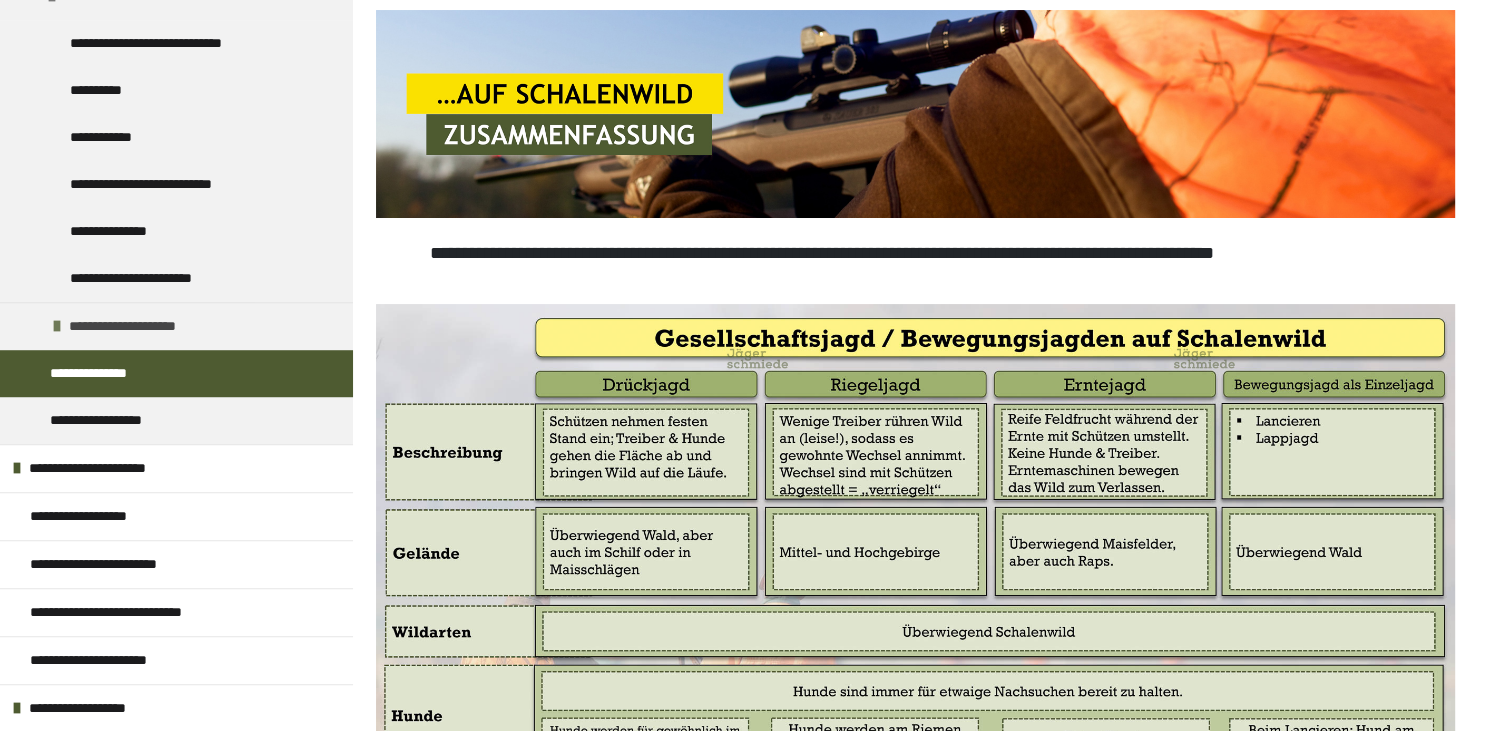 click on "**********" at bounding box center [176, 326] 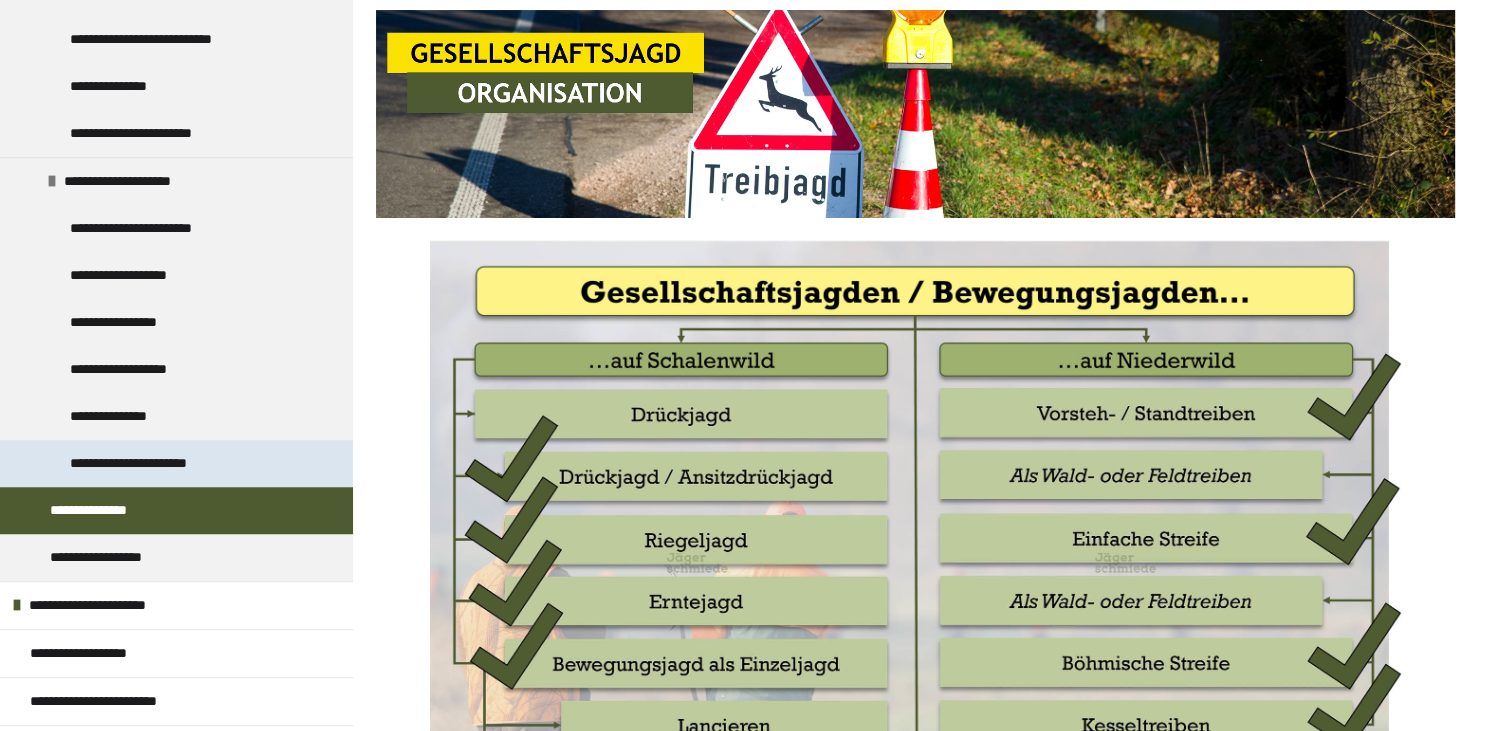 scroll, scrollTop: 1370, scrollLeft: 0, axis: vertical 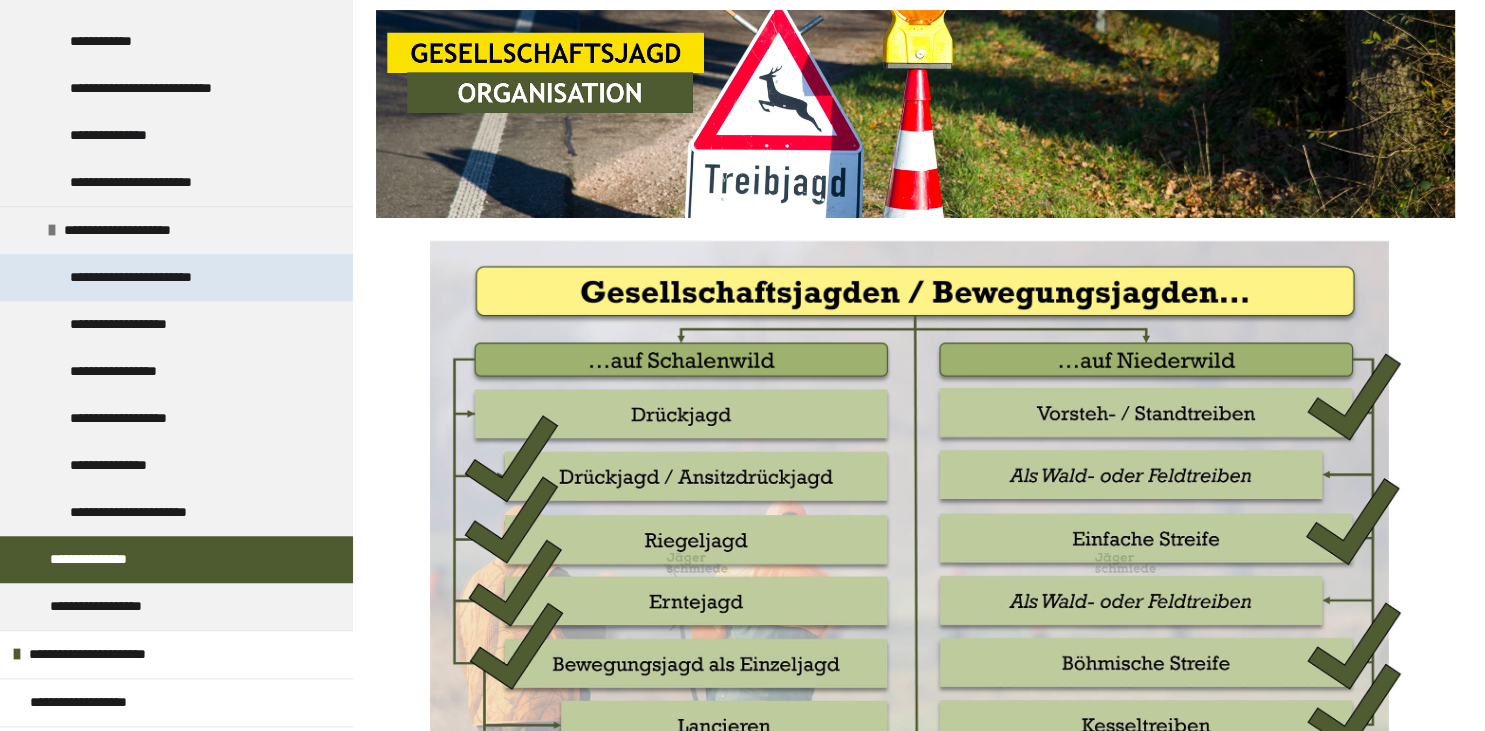 click on "**********" at bounding box center [159, 277] 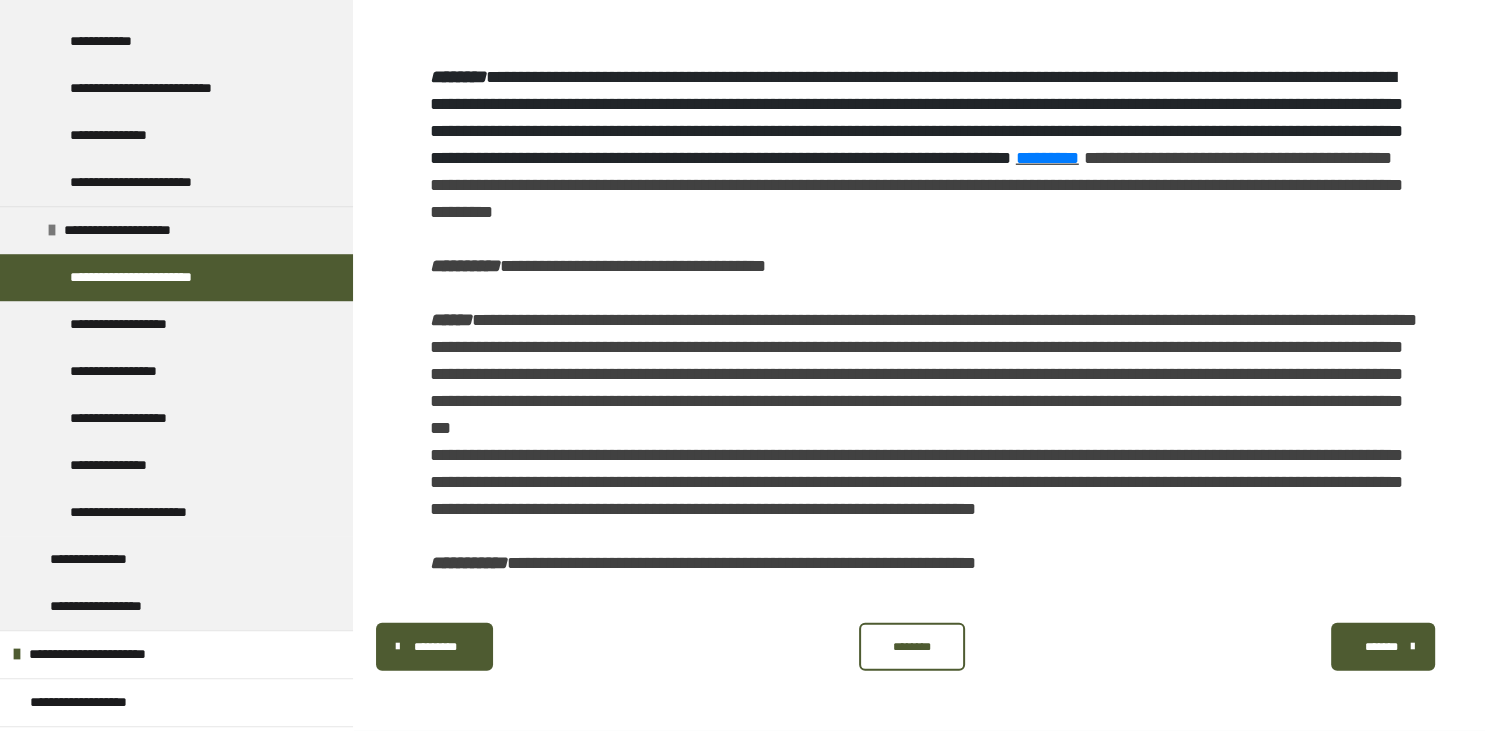 scroll, scrollTop: 4895, scrollLeft: 0, axis: vertical 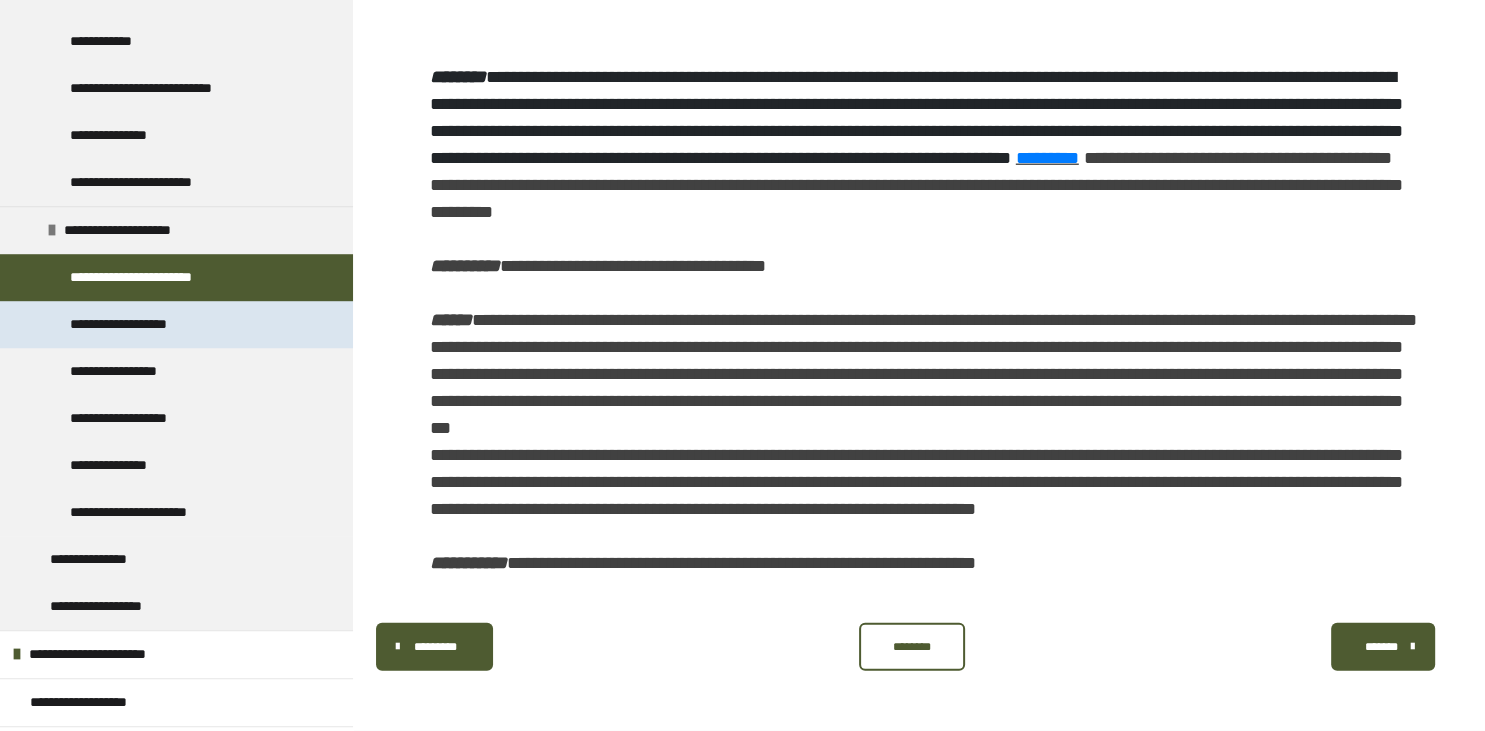 click on "**********" at bounding box center [136, 324] 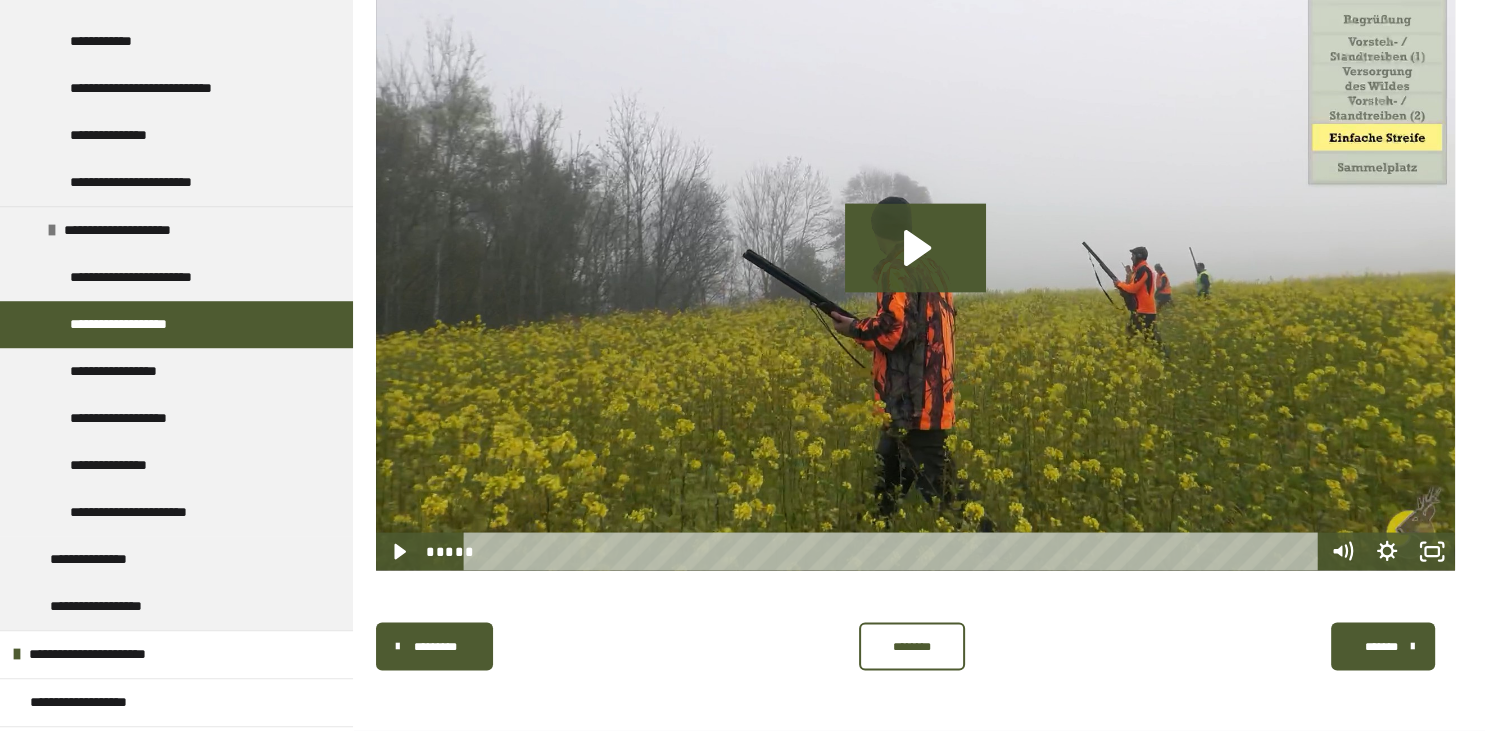 scroll, scrollTop: 3880, scrollLeft: 0, axis: vertical 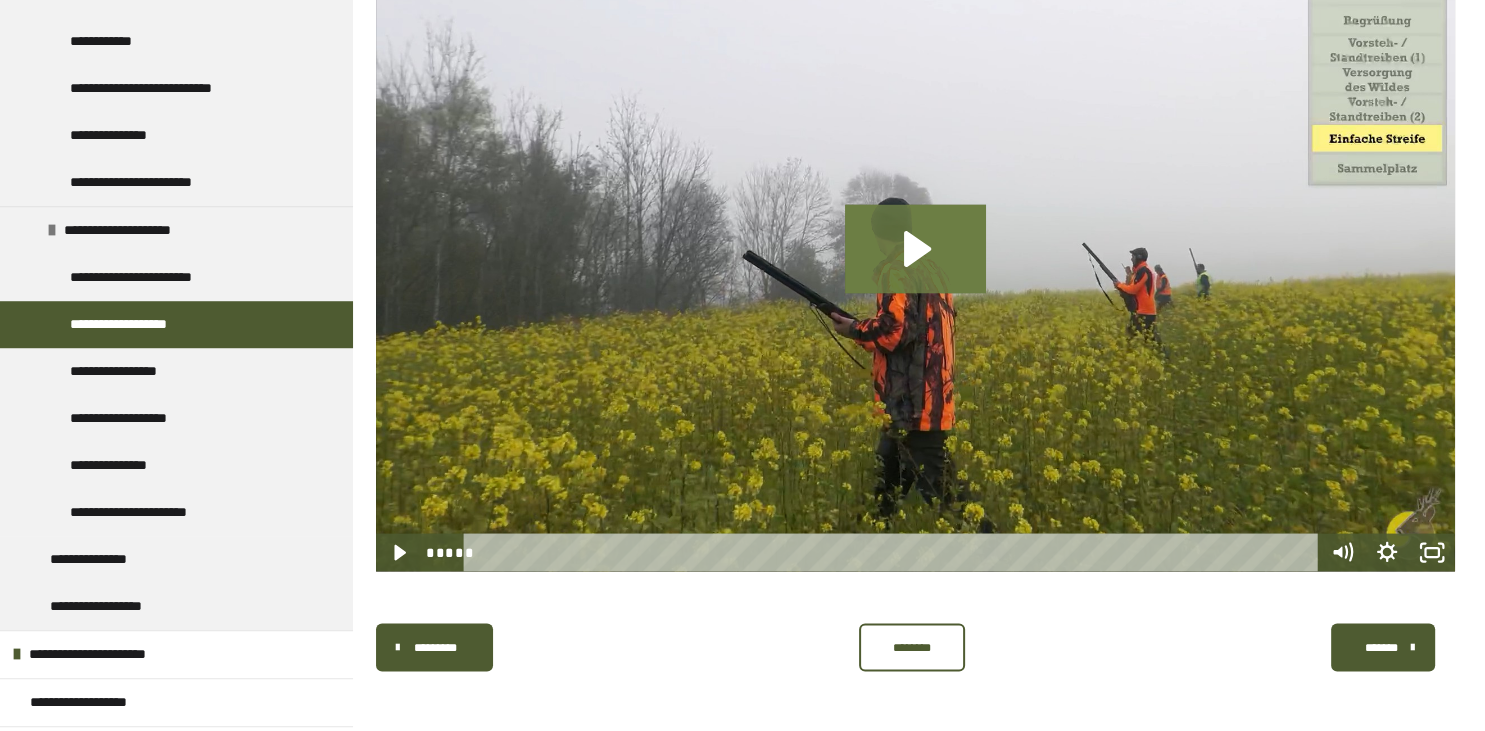 click 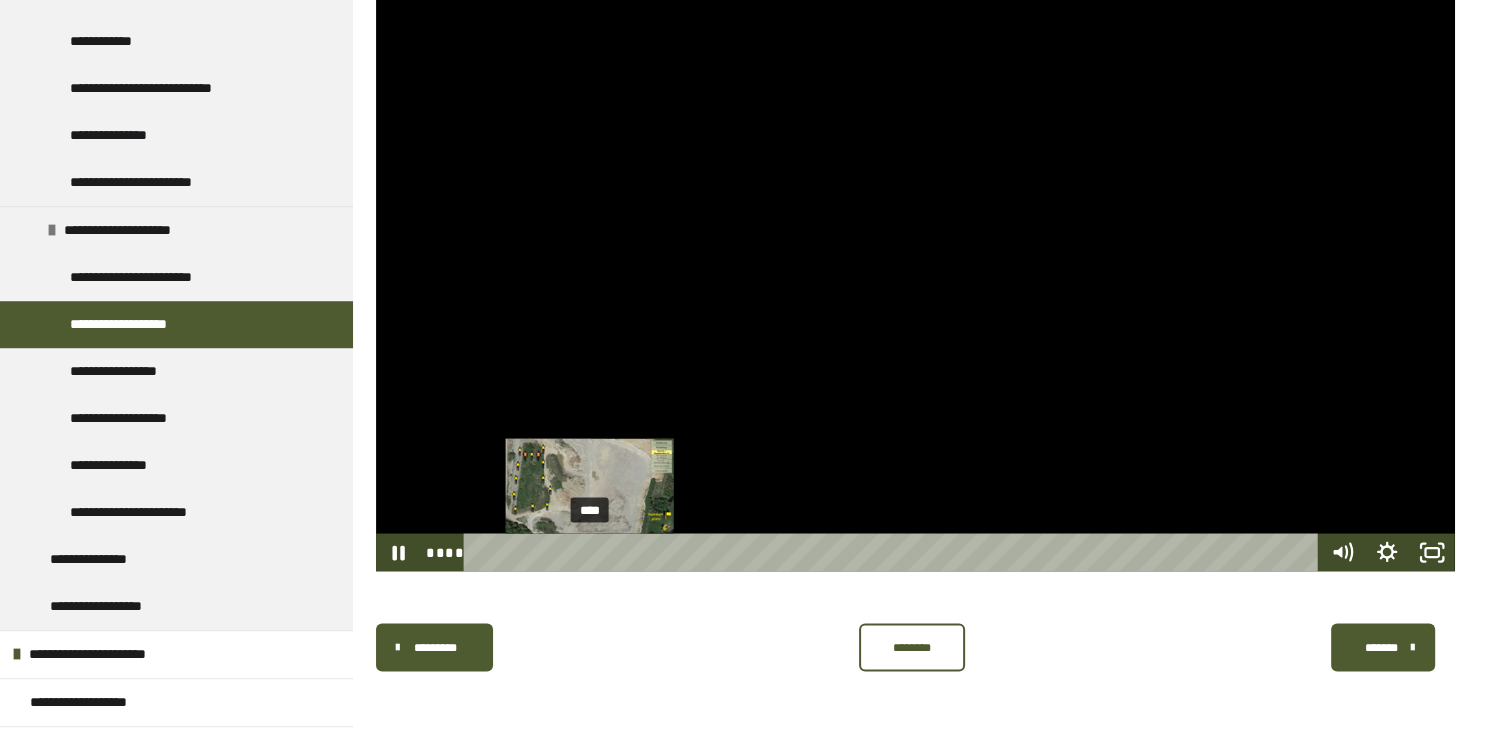 click on "****" at bounding box center [895, 552] 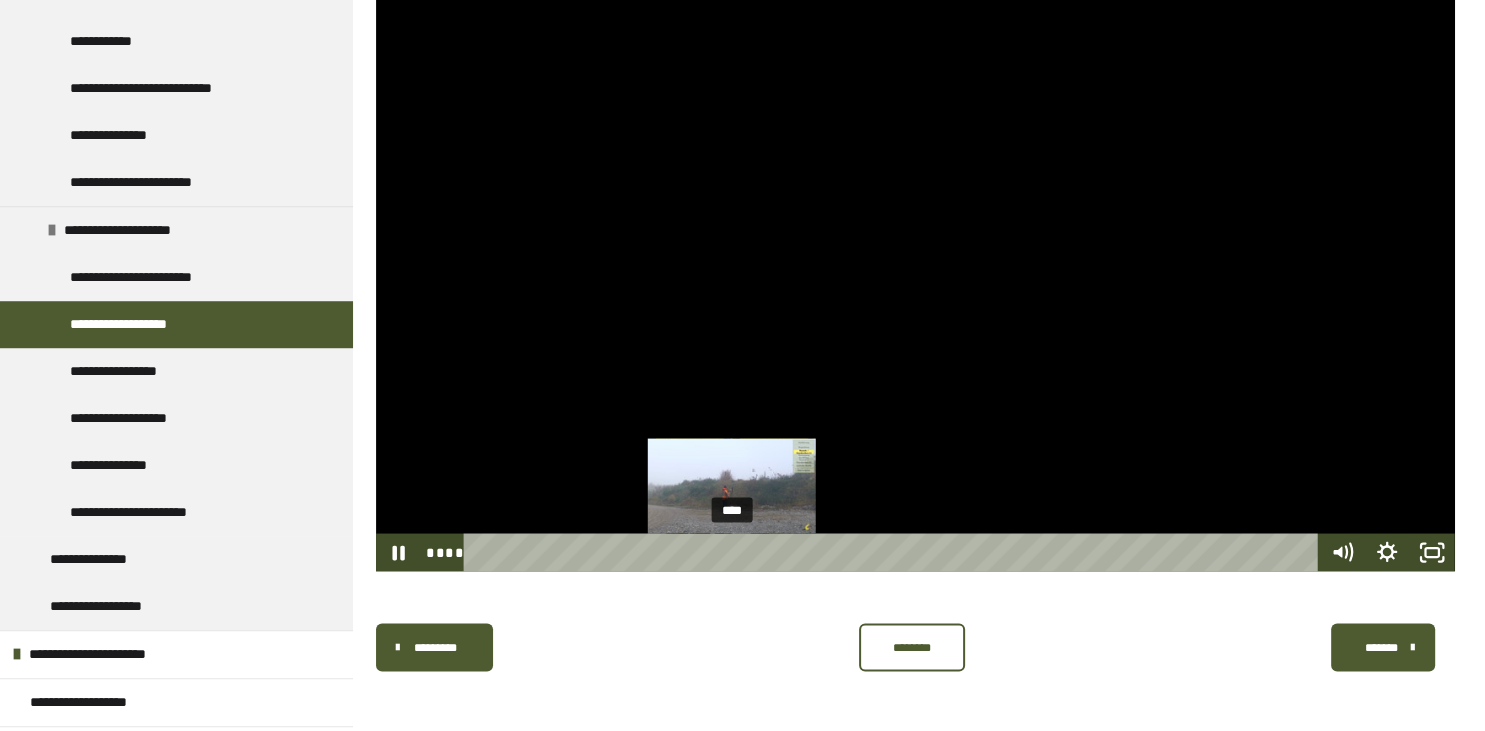 click on "****" at bounding box center (895, 552) 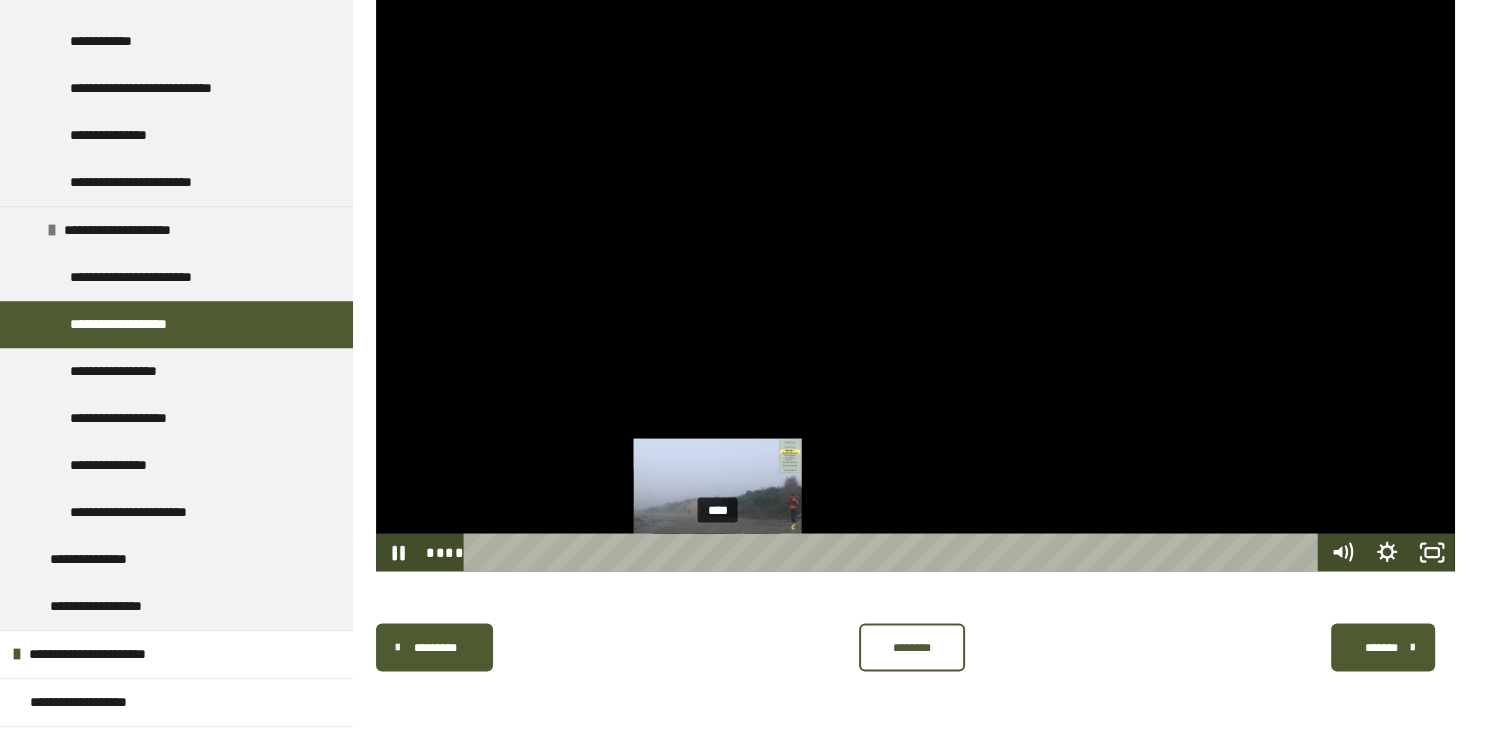 click on "****" at bounding box center (895, 552) 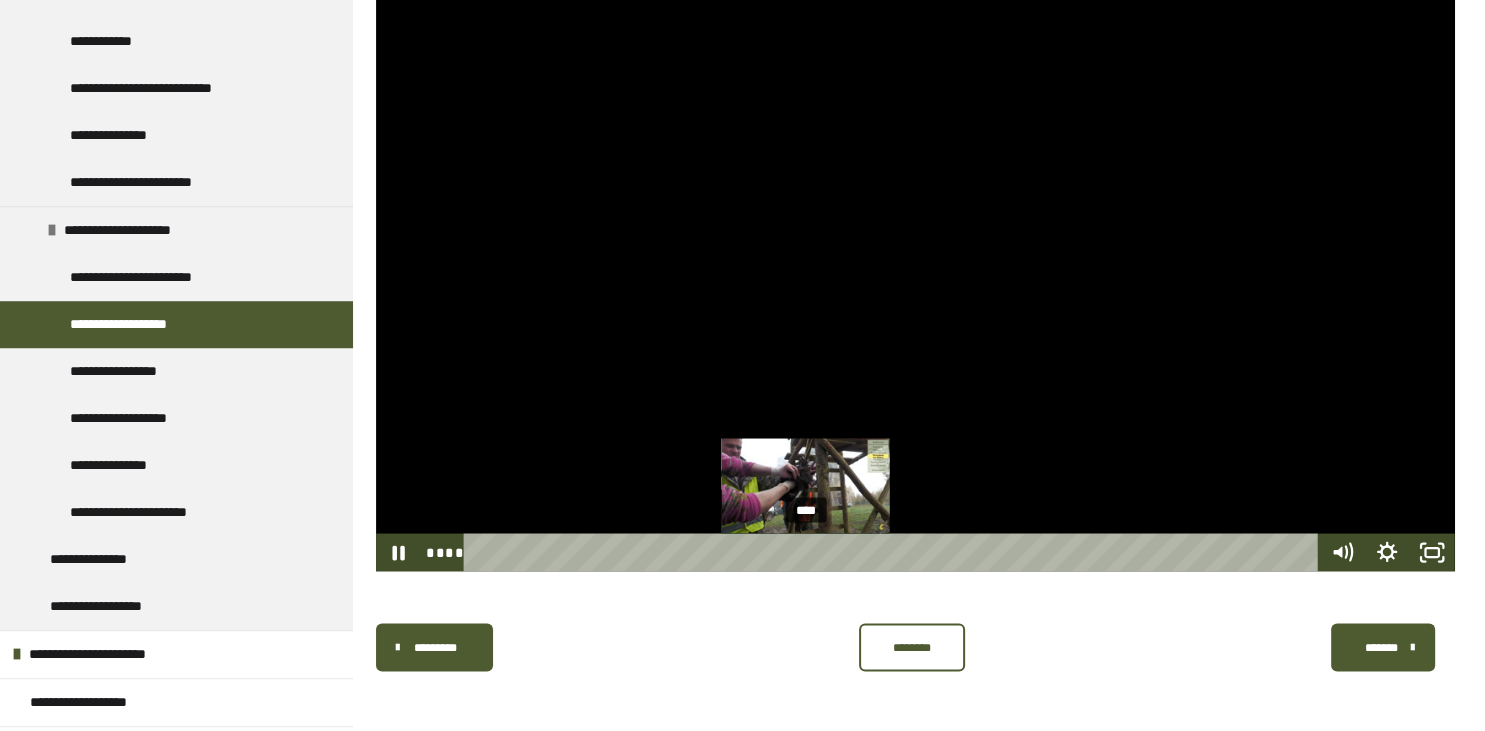 click on "****" at bounding box center [895, 552] 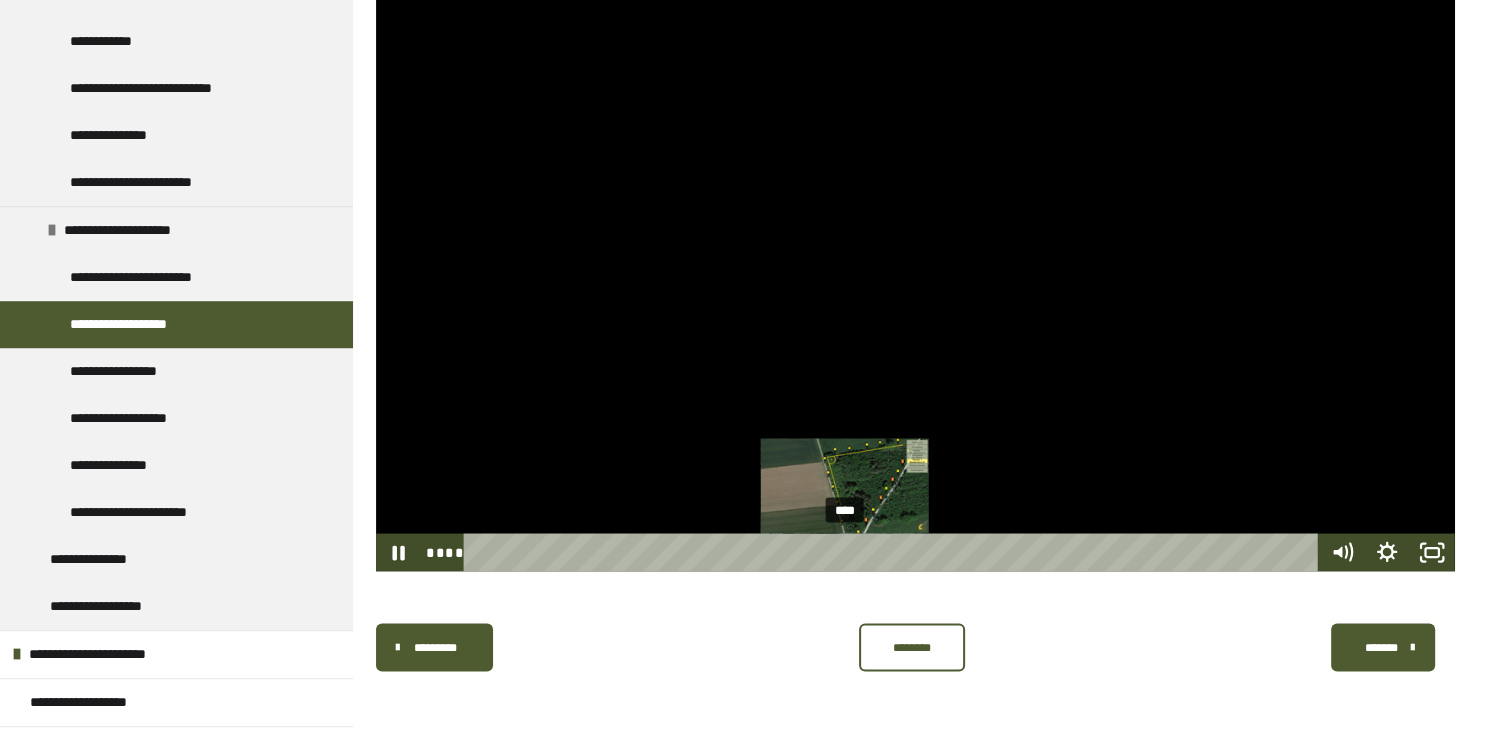 click on "****" at bounding box center (895, 552) 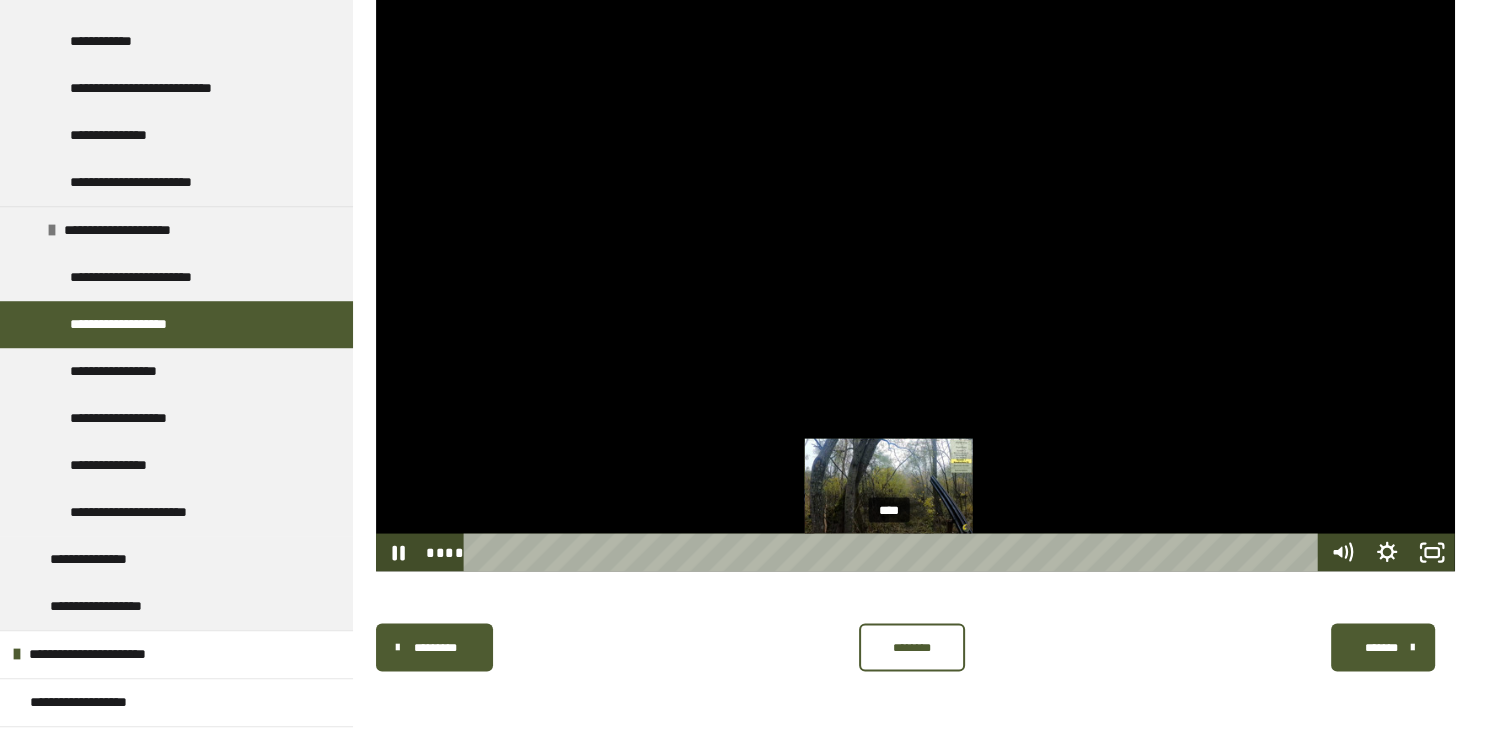 click on "****" at bounding box center [895, 552] 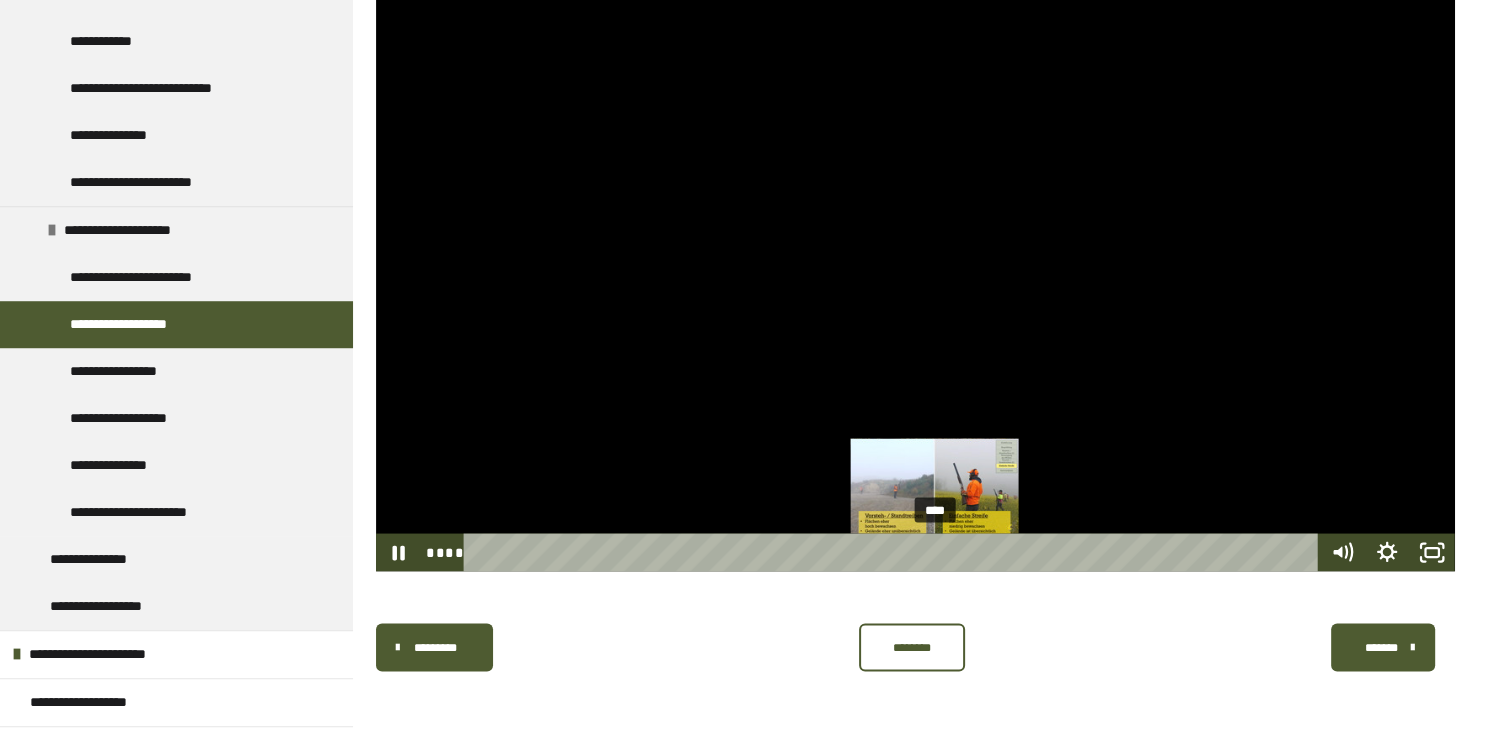 click on "****" at bounding box center [895, 552] 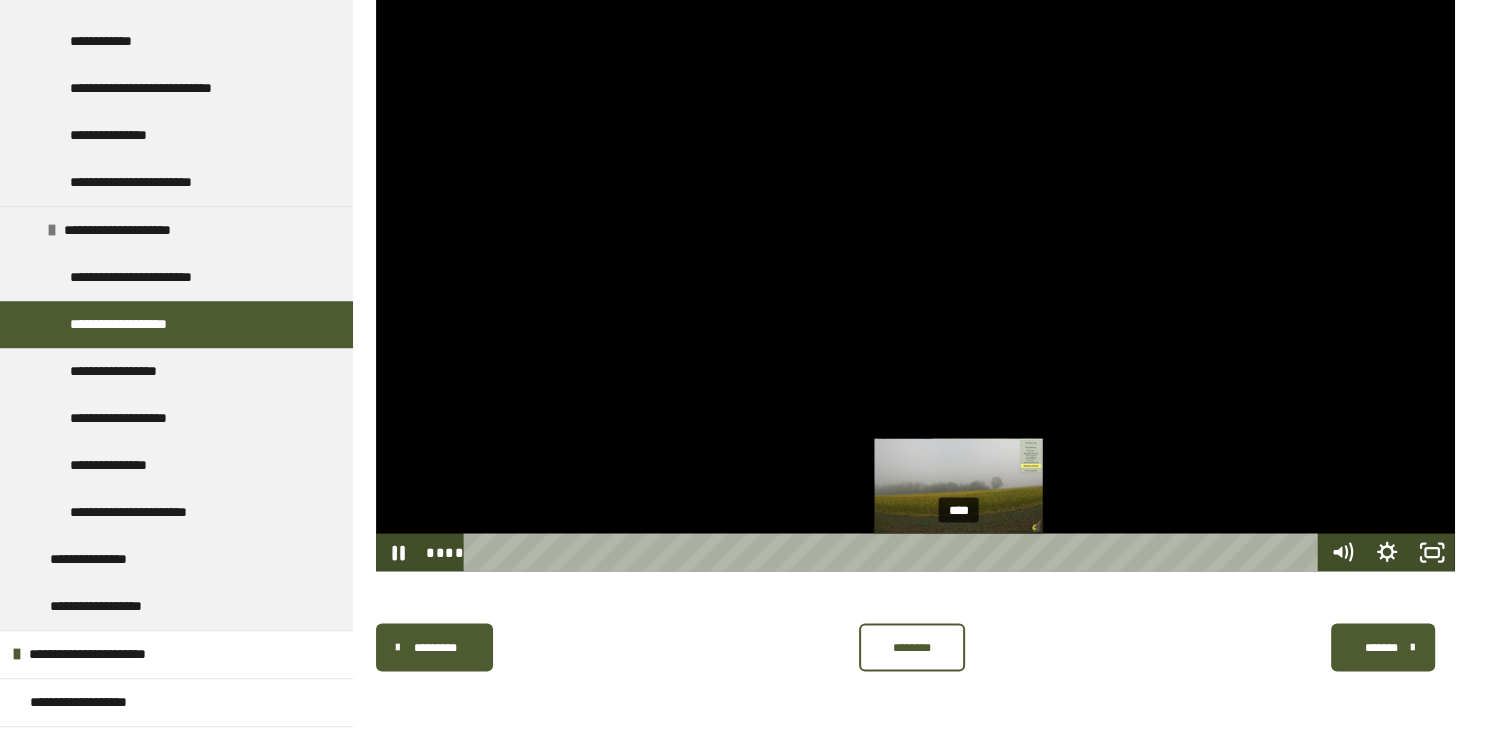 click on "****" at bounding box center [895, 552] 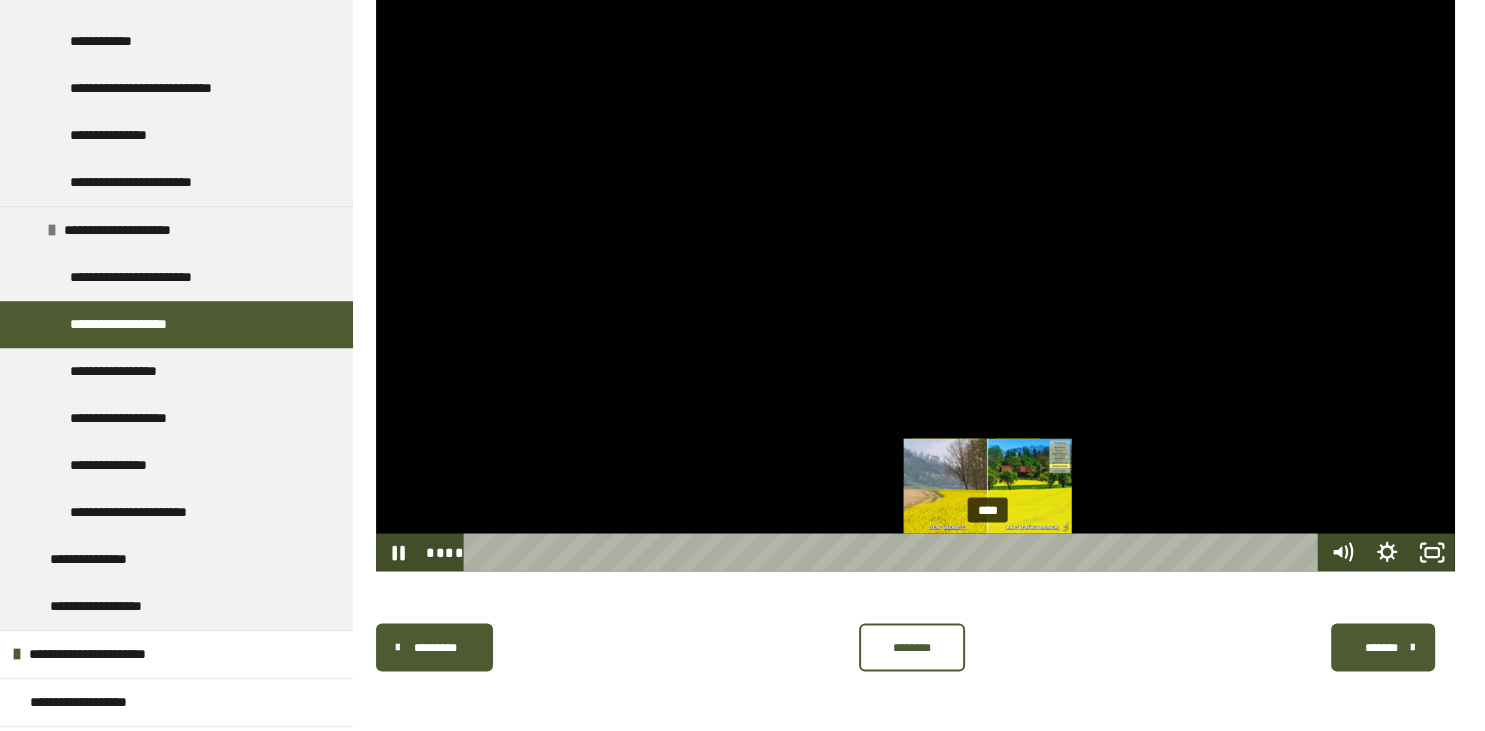 click on "****" at bounding box center [895, 552] 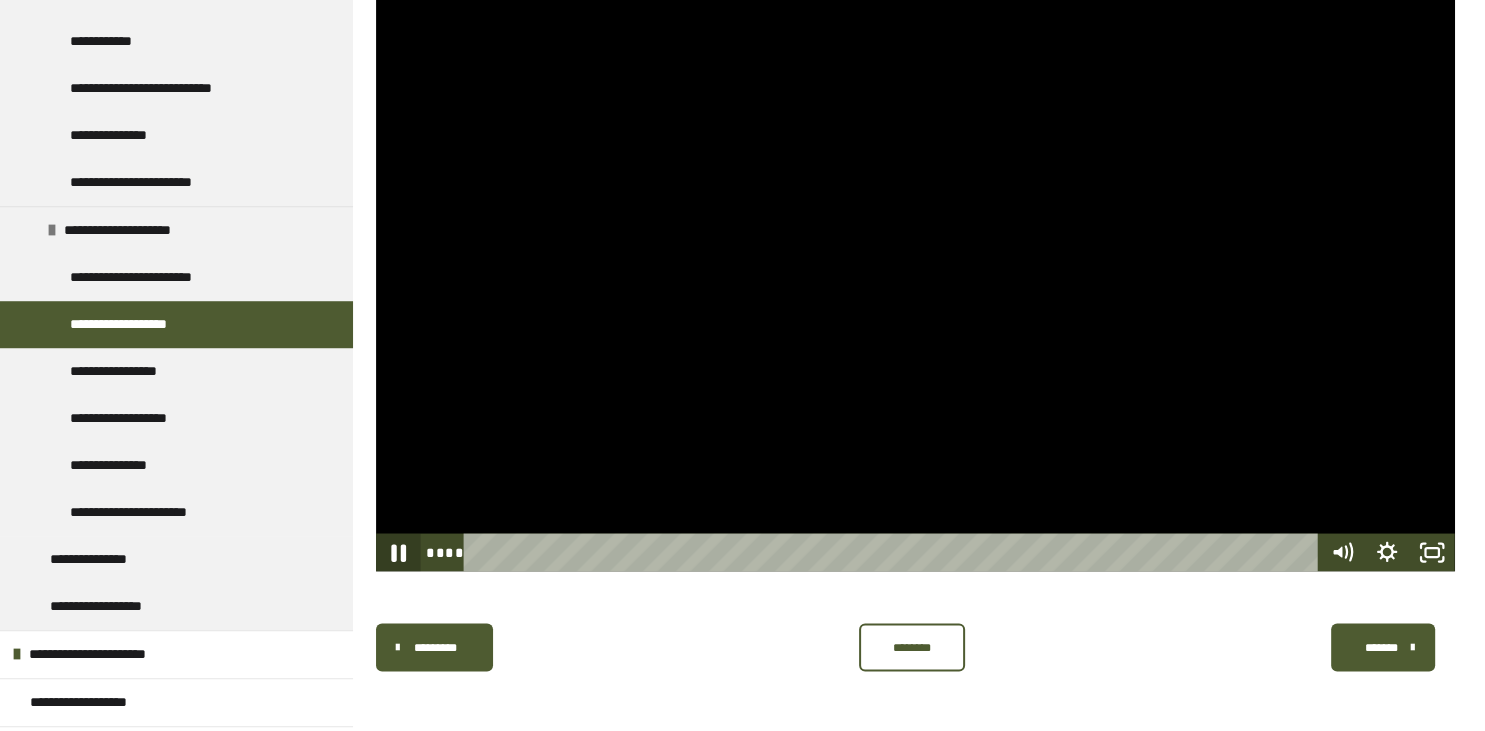 click 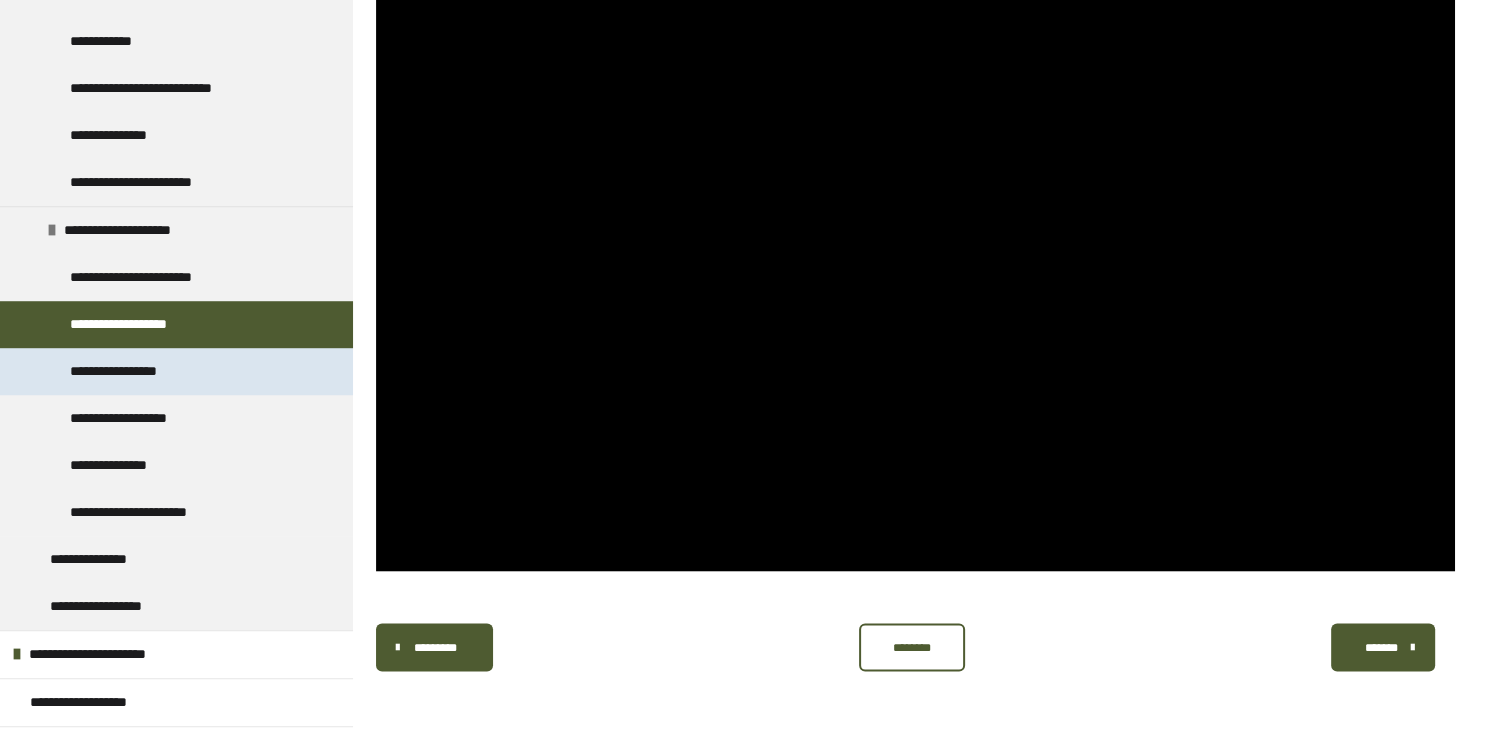 click on "**********" at bounding box center [134, 371] 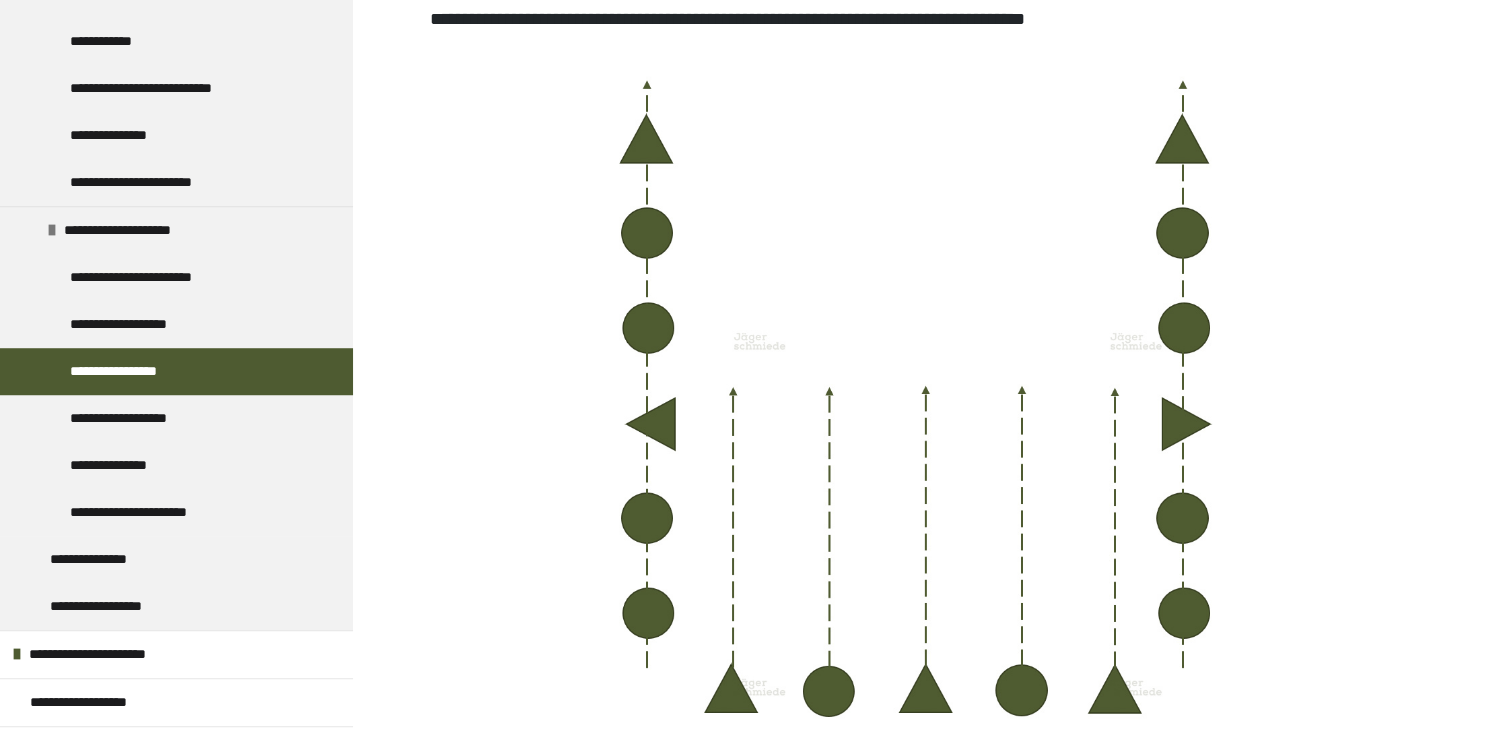 scroll, scrollTop: 1646, scrollLeft: 0, axis: vertical 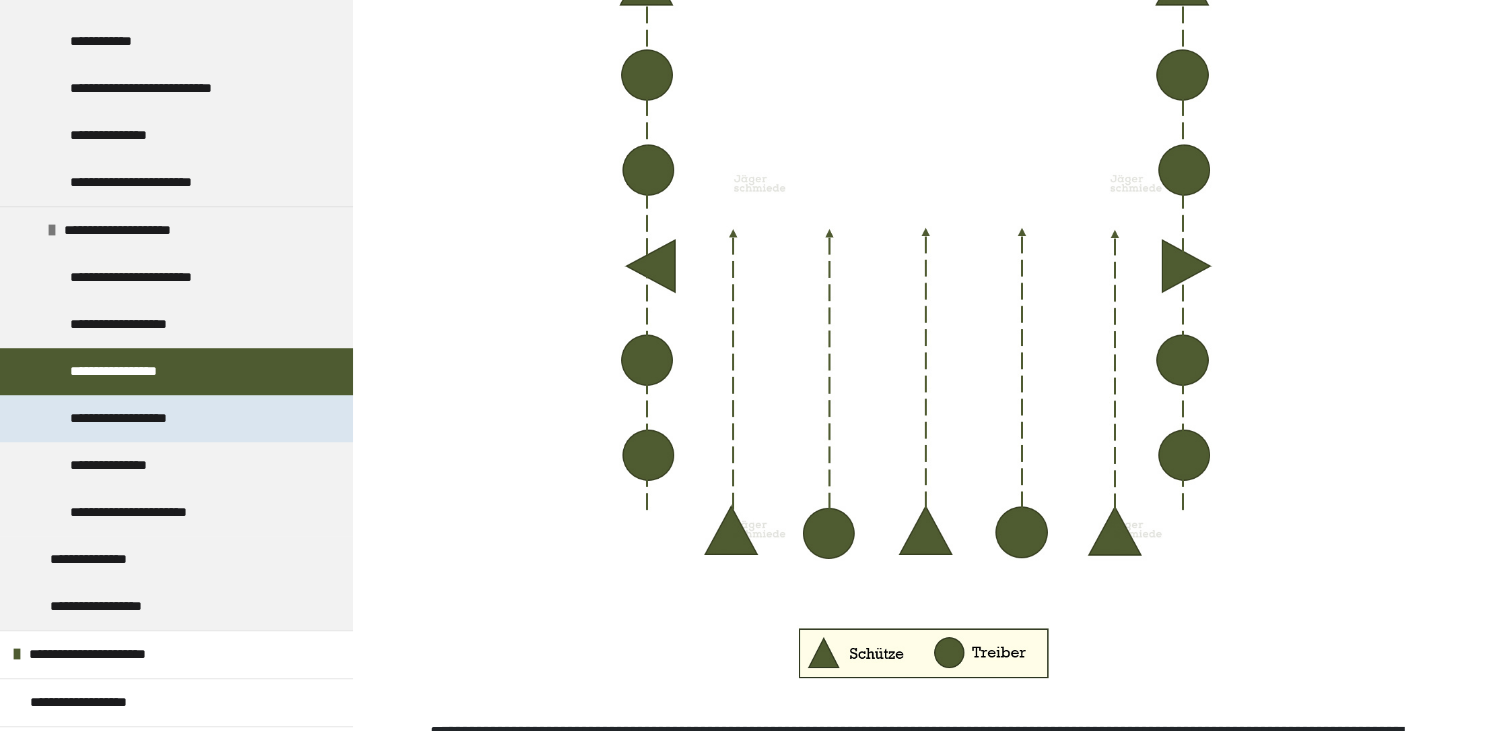 click on "**********" at bounding box center (140, 418) 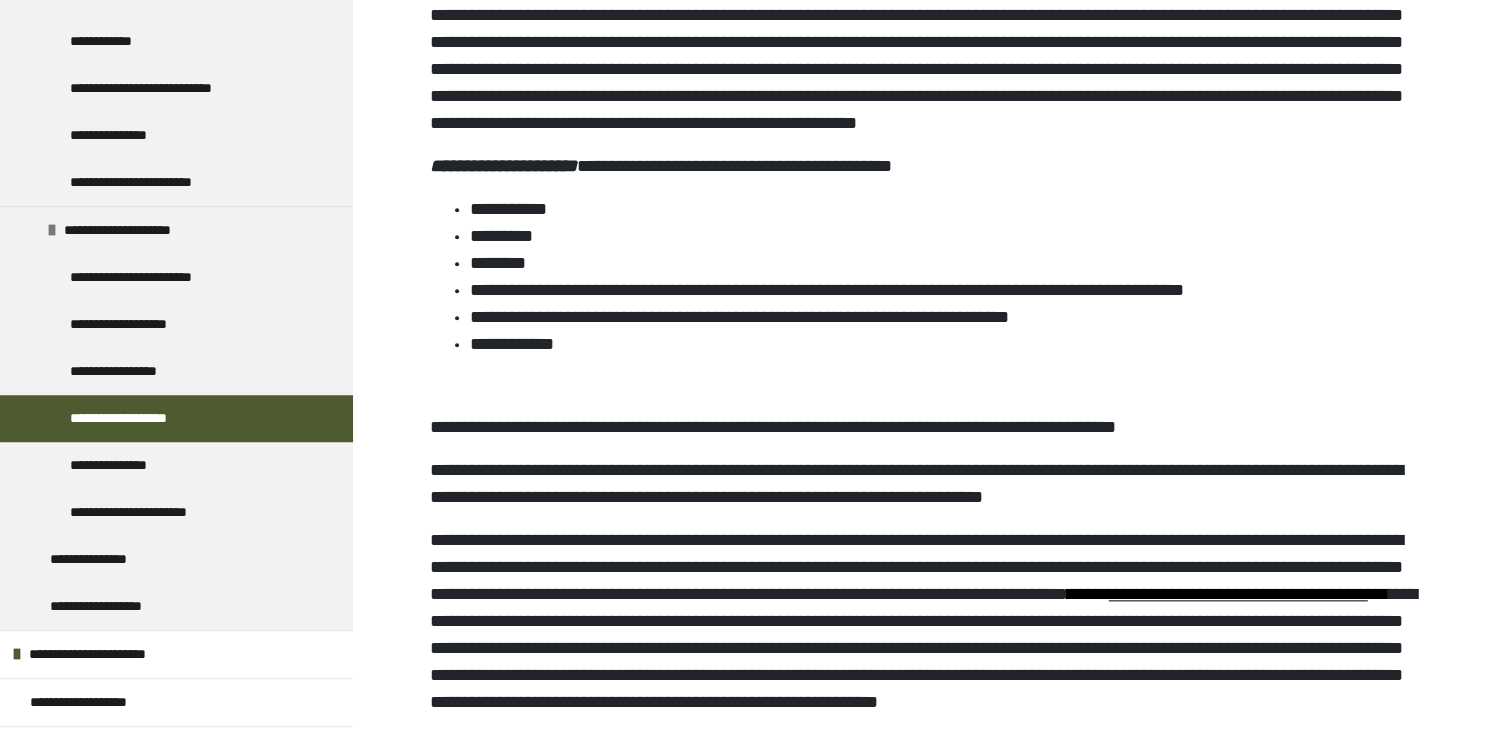 scroll, scrollTop: 2068, scrollLeft: 0, axis: vertical 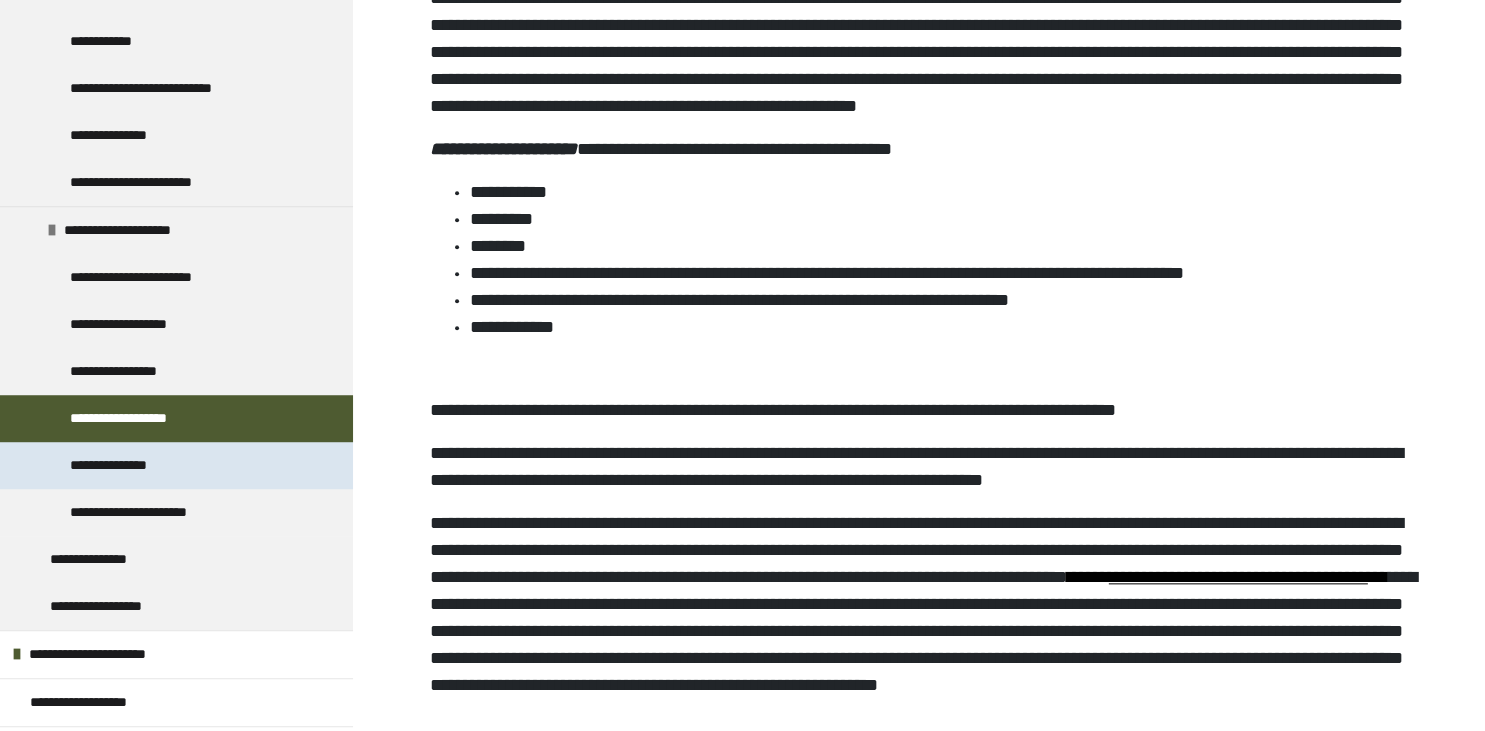 click on "**********" at bounding box center (138, 465) 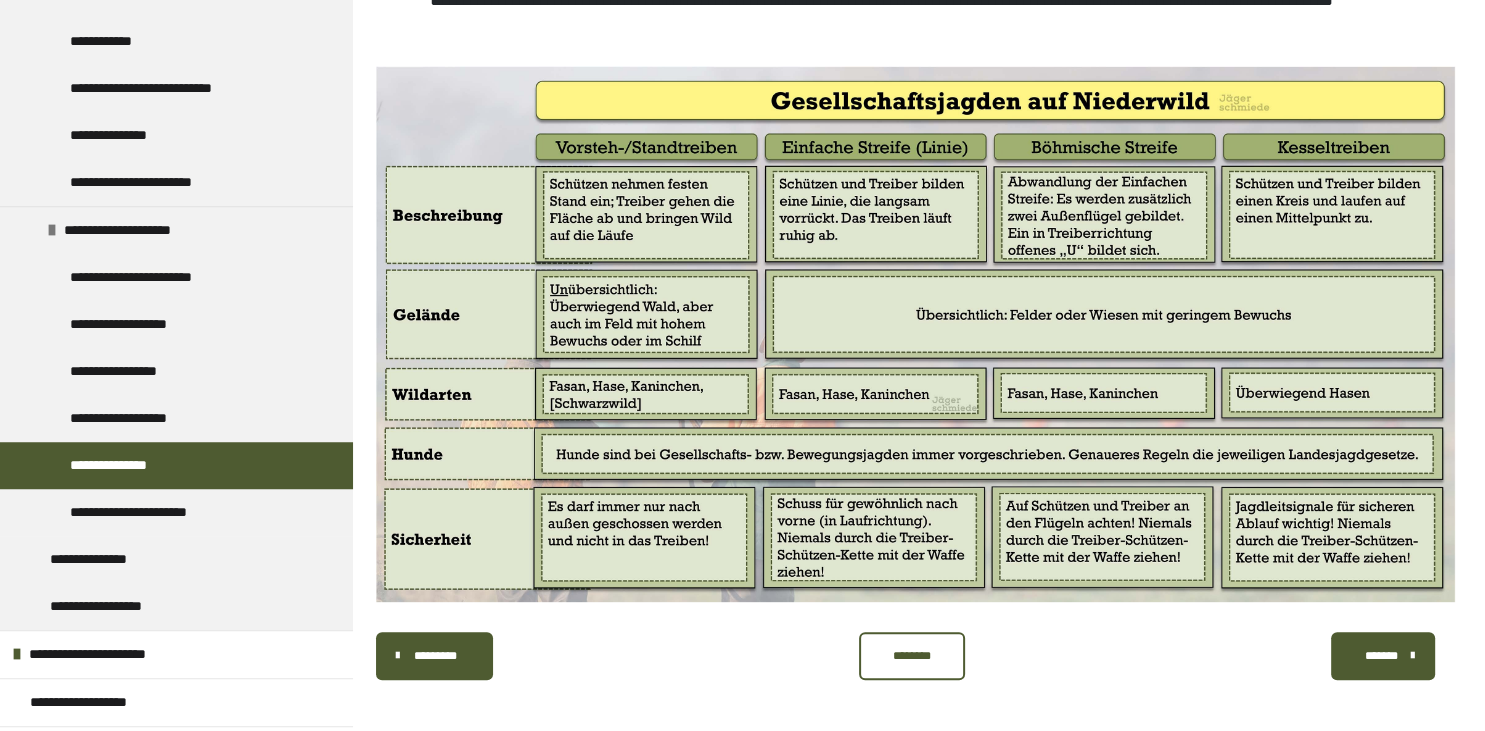 scroll, scrollTop: 667, scrollLeft: 0, axis: vertical 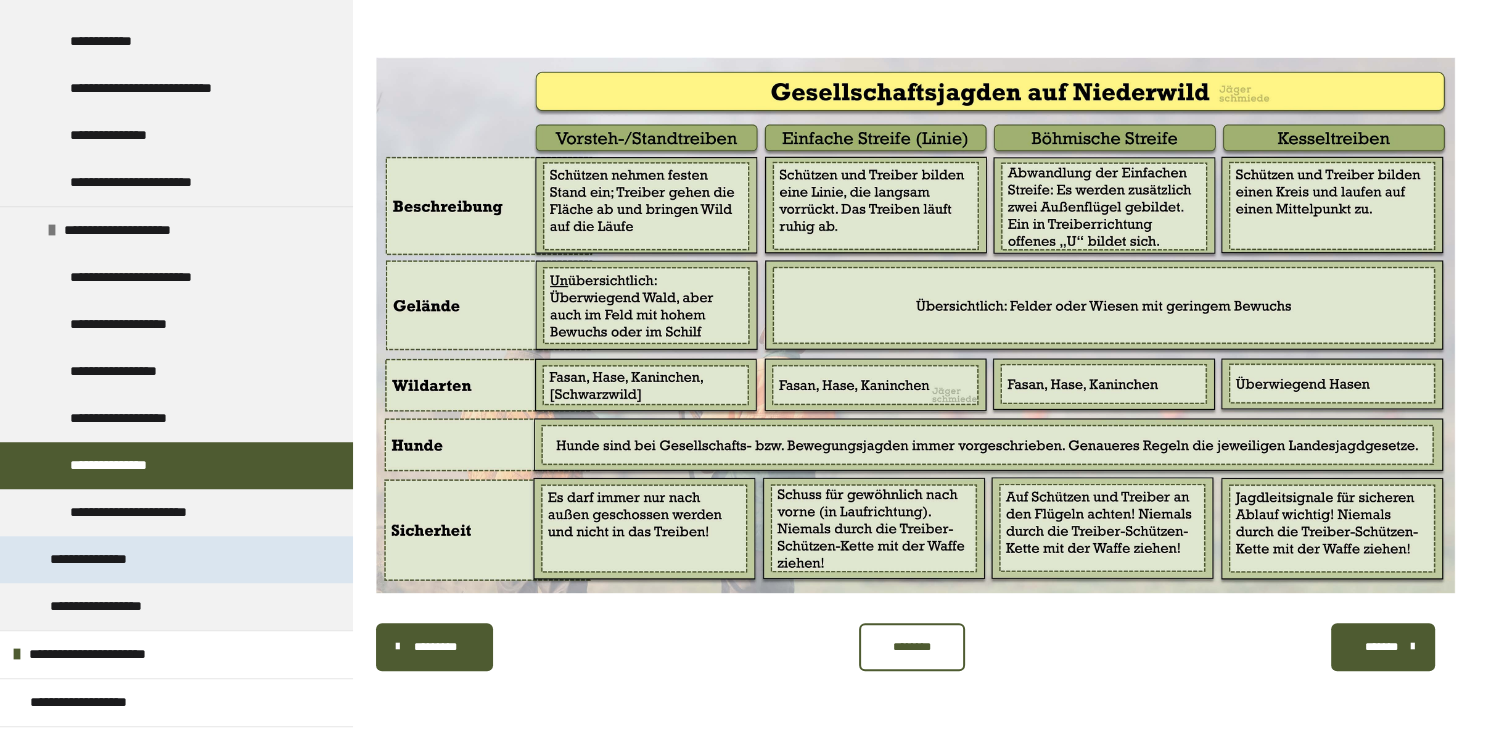 click on "**********" at bounding box center (107, 559) 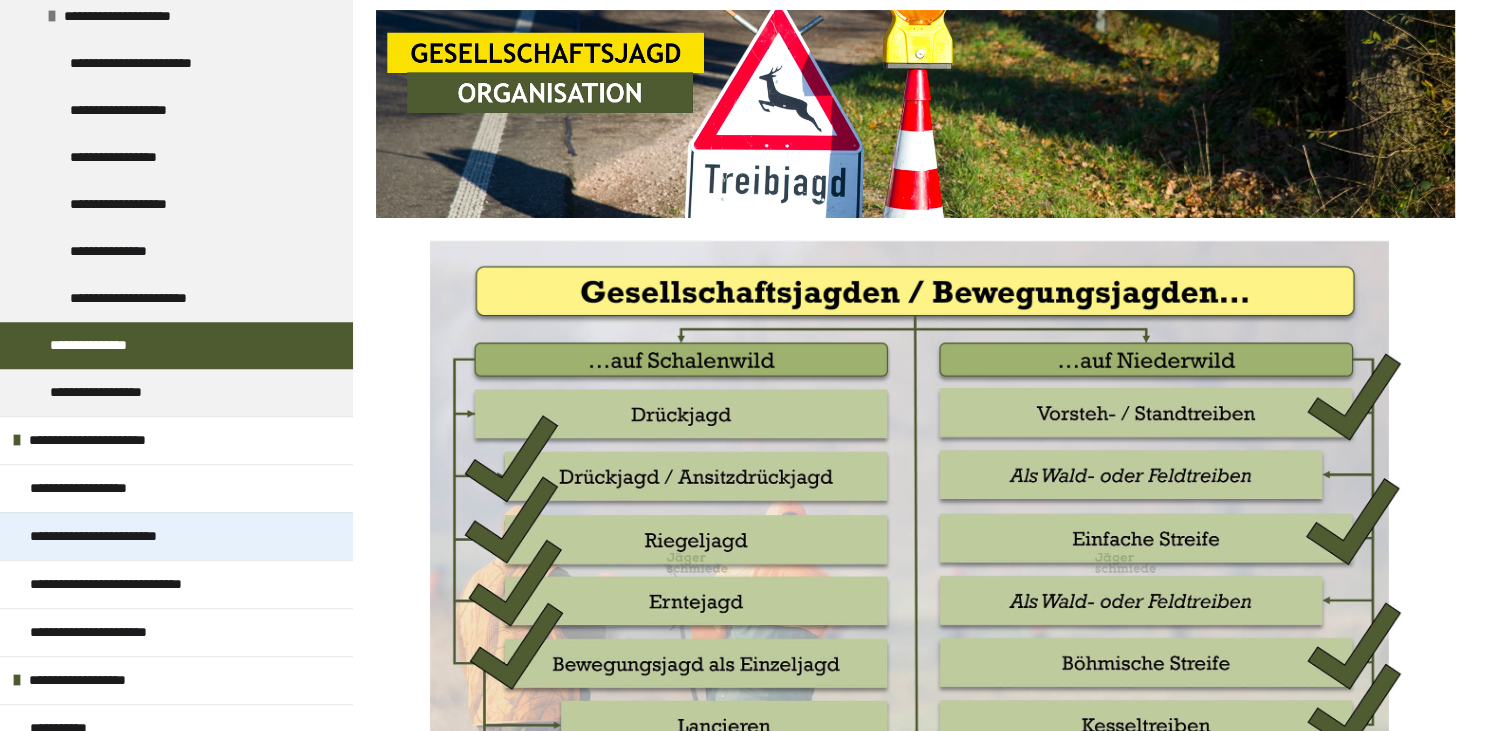 scroll, scrollTop: 1595, scrollLeft: 0, axis: vertical 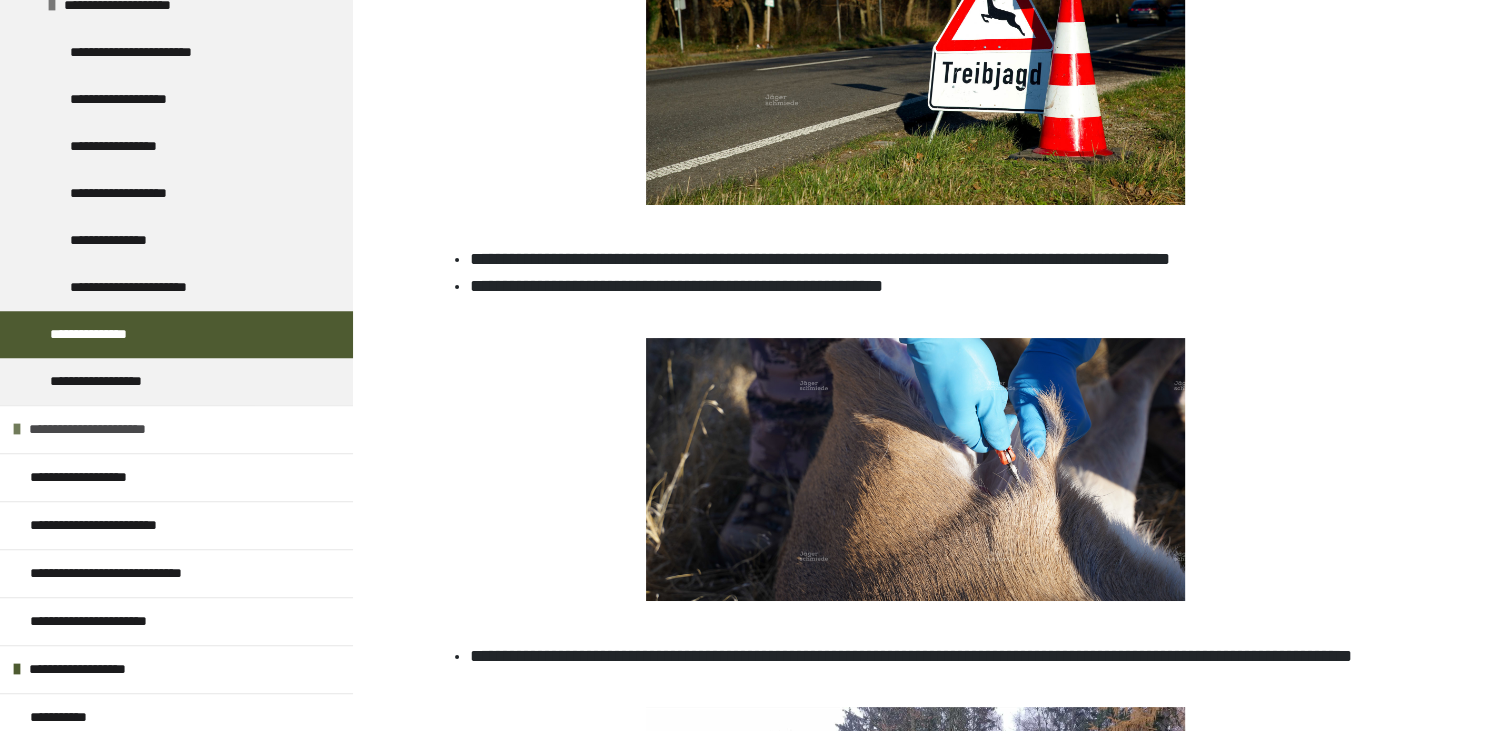 click on "**********" at bounding box center (176, 429) 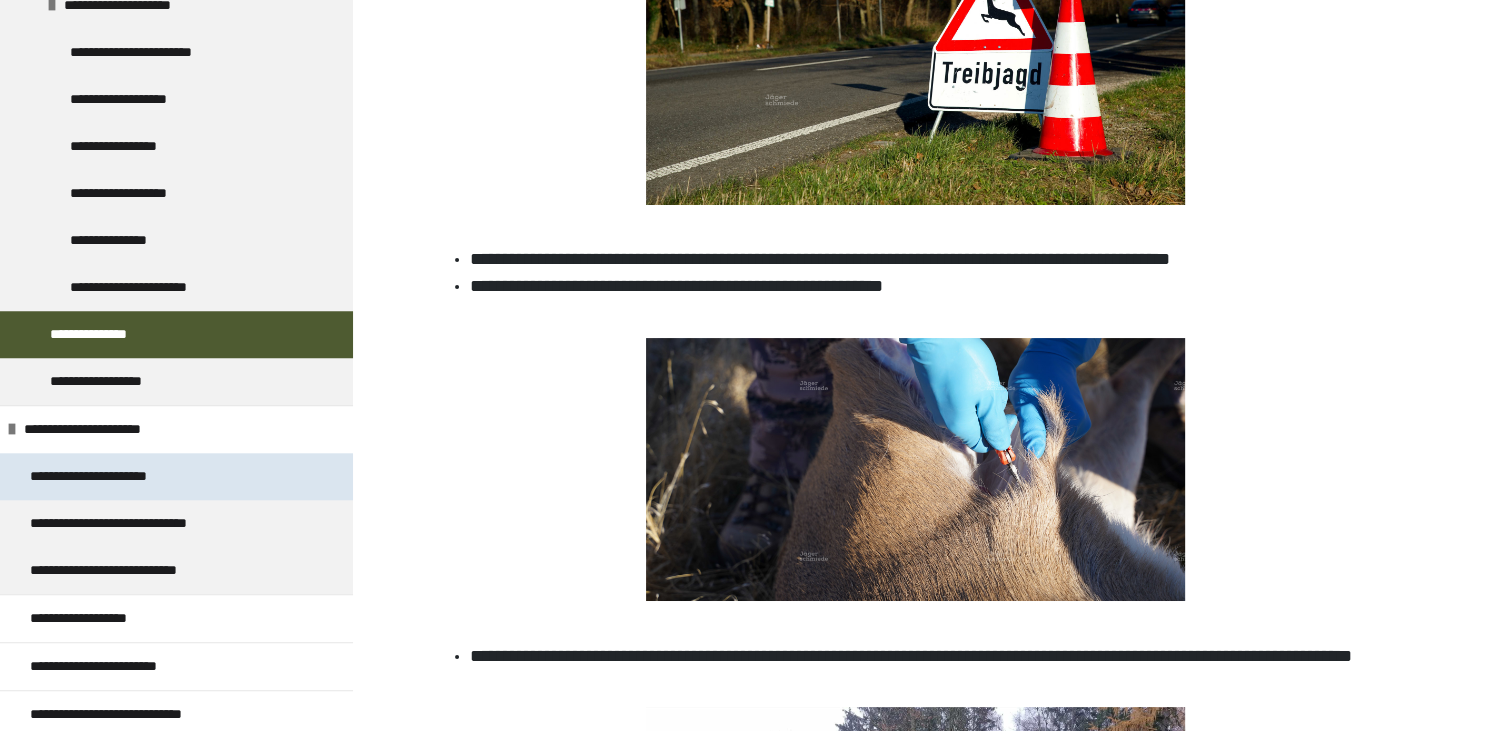 click on "**********" at bounding box center [117, 476] 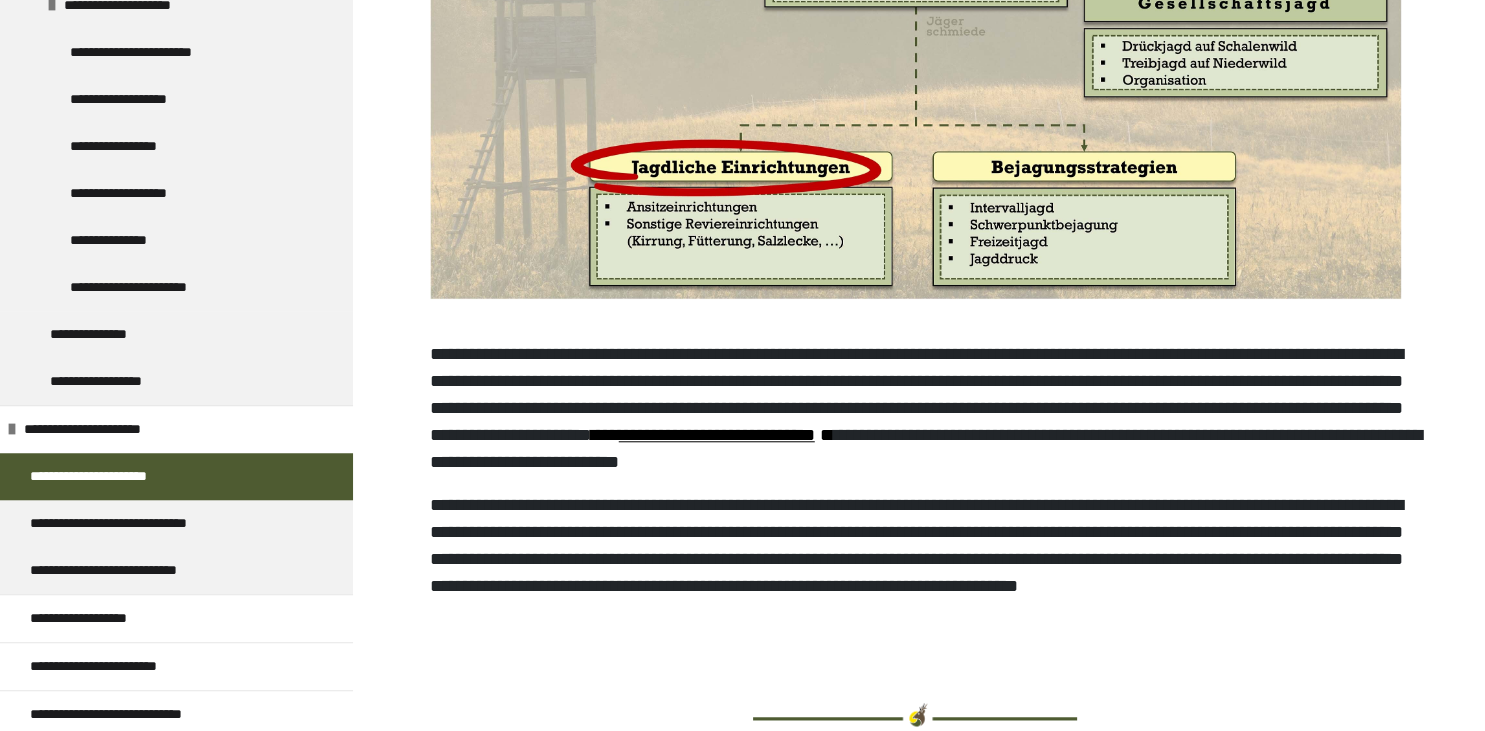scroll, scrollTop: 1857, scrollLeft: 0, axis: vertical 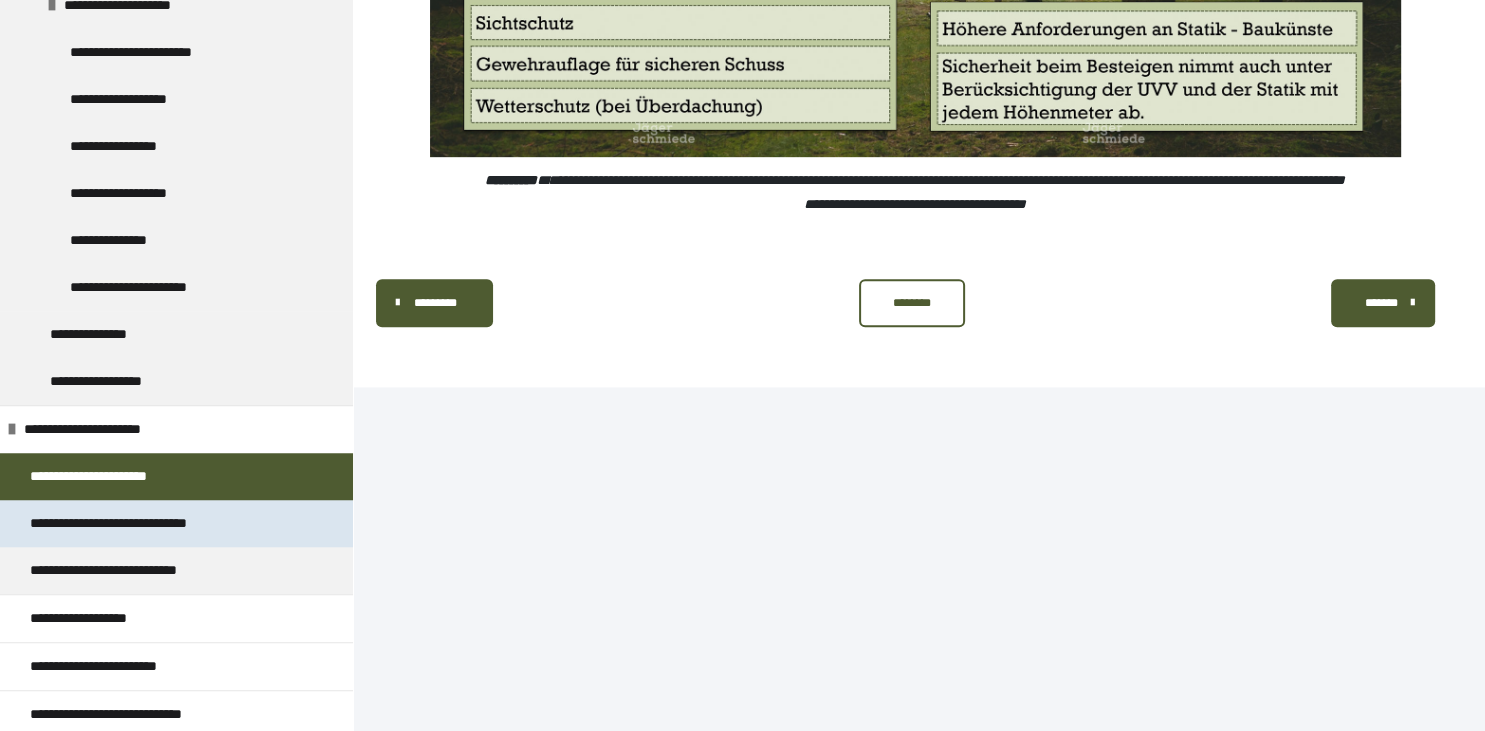 click on "**********" at bounding box center (146, 523) 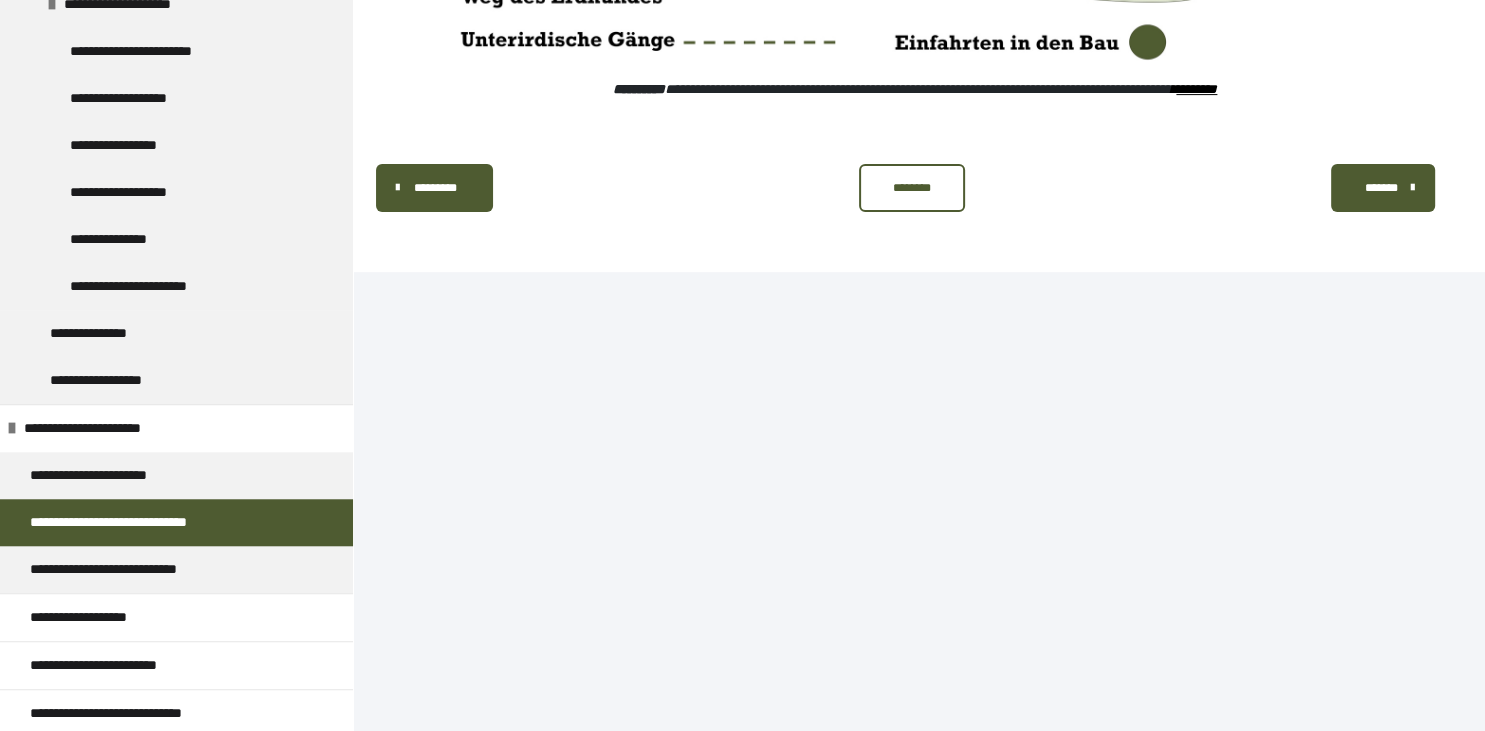 scroll, scrollTop: 15496, scrollLeft: 0, axis: vertical 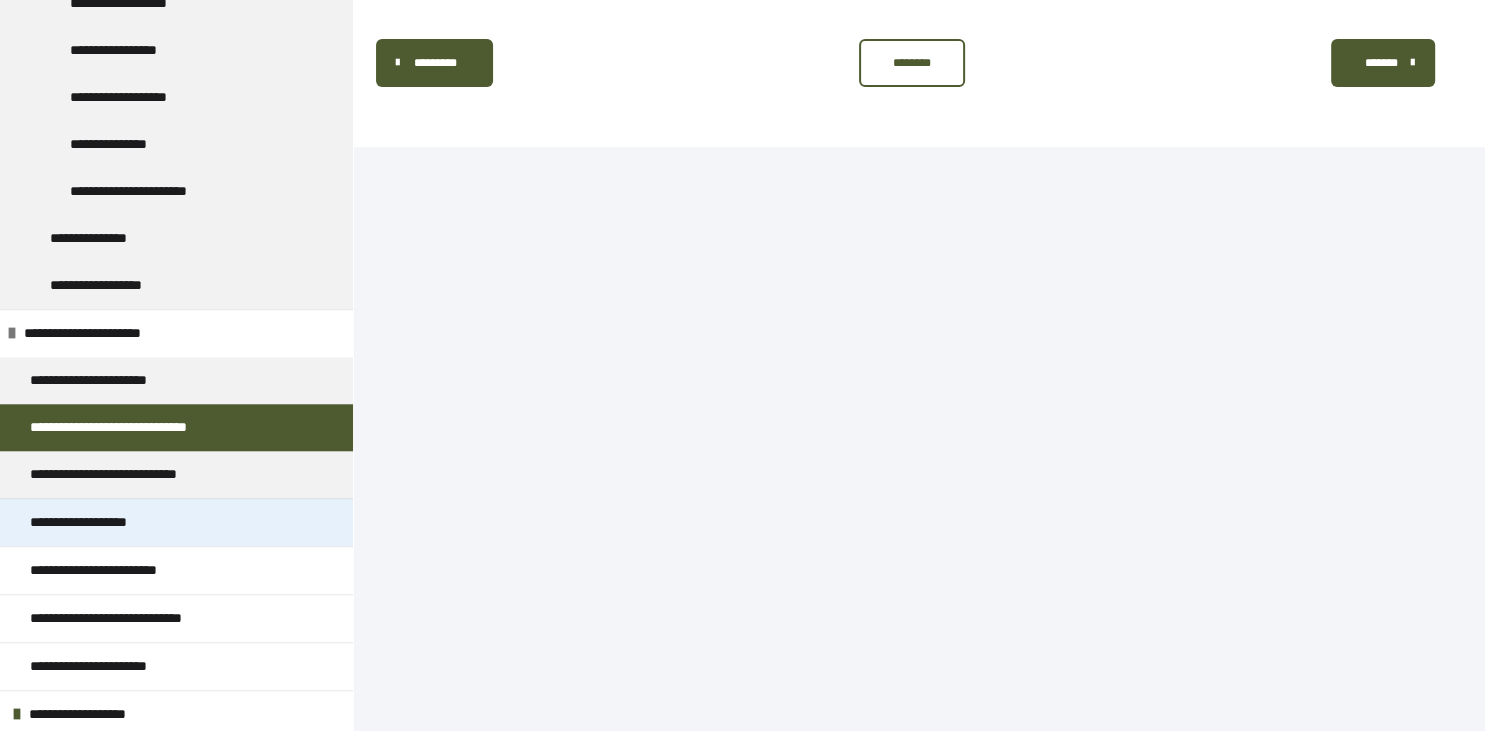click on "**********" at bounding box center (103, 522) 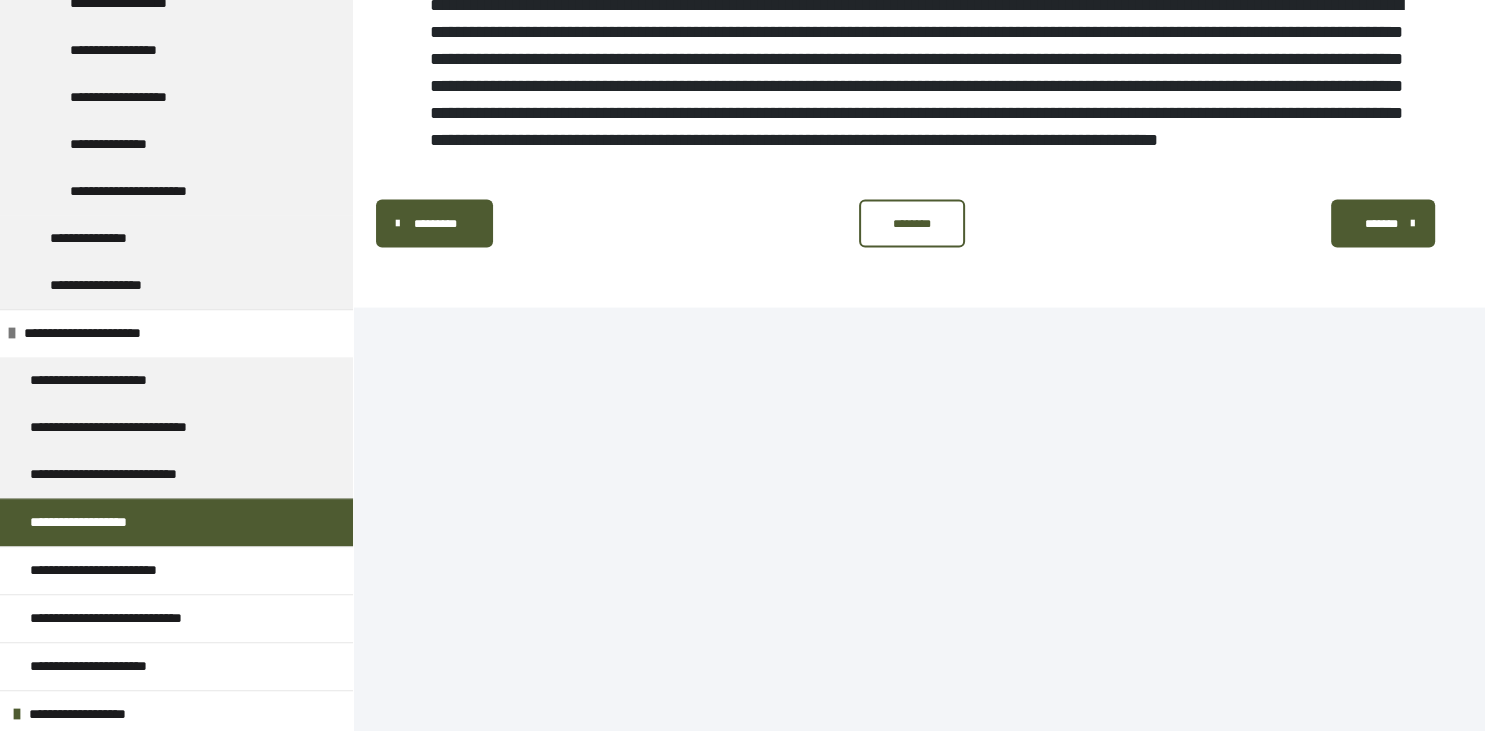 scroll, scrollTop: 4287, scrollLeft: 0, axis: vertical 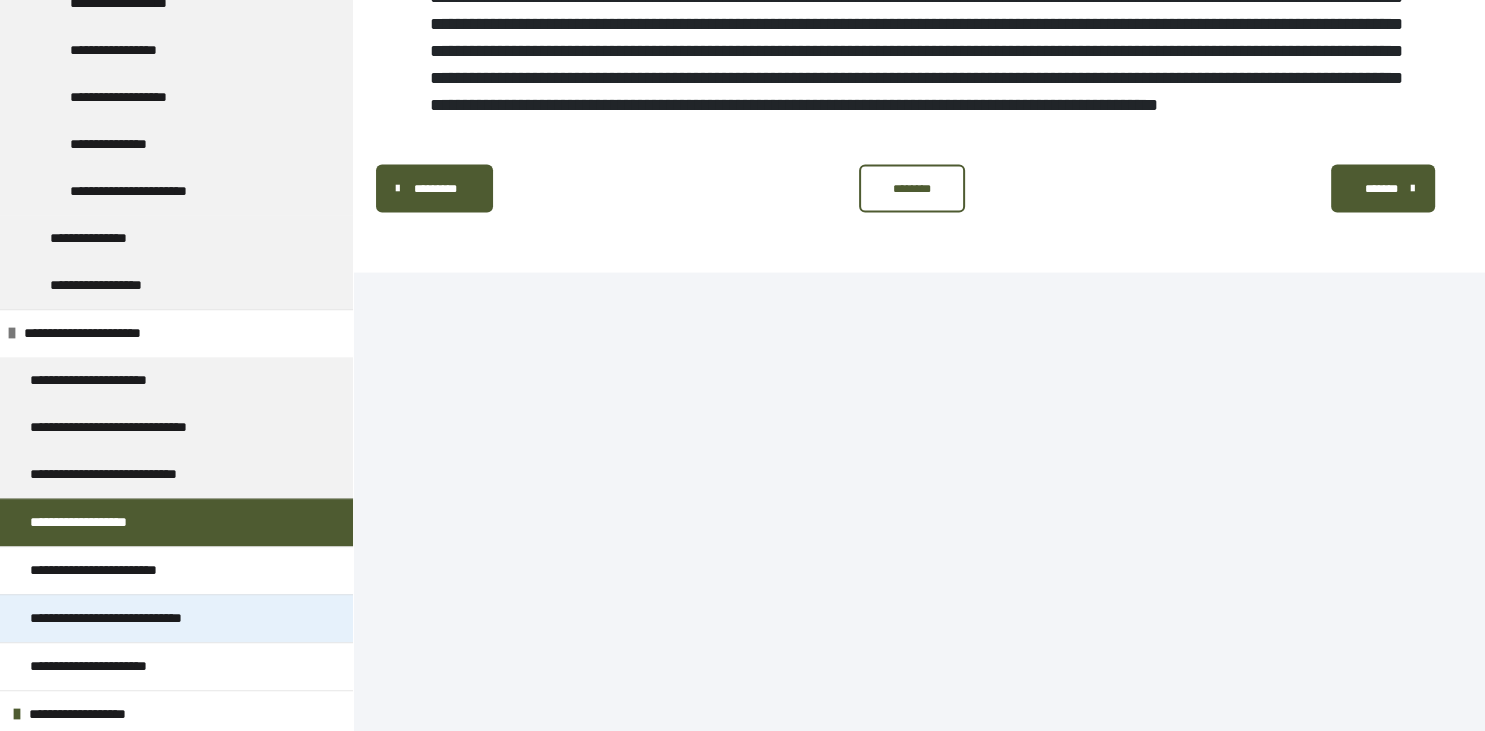 click on "**********" at bounding box center (138, 618) 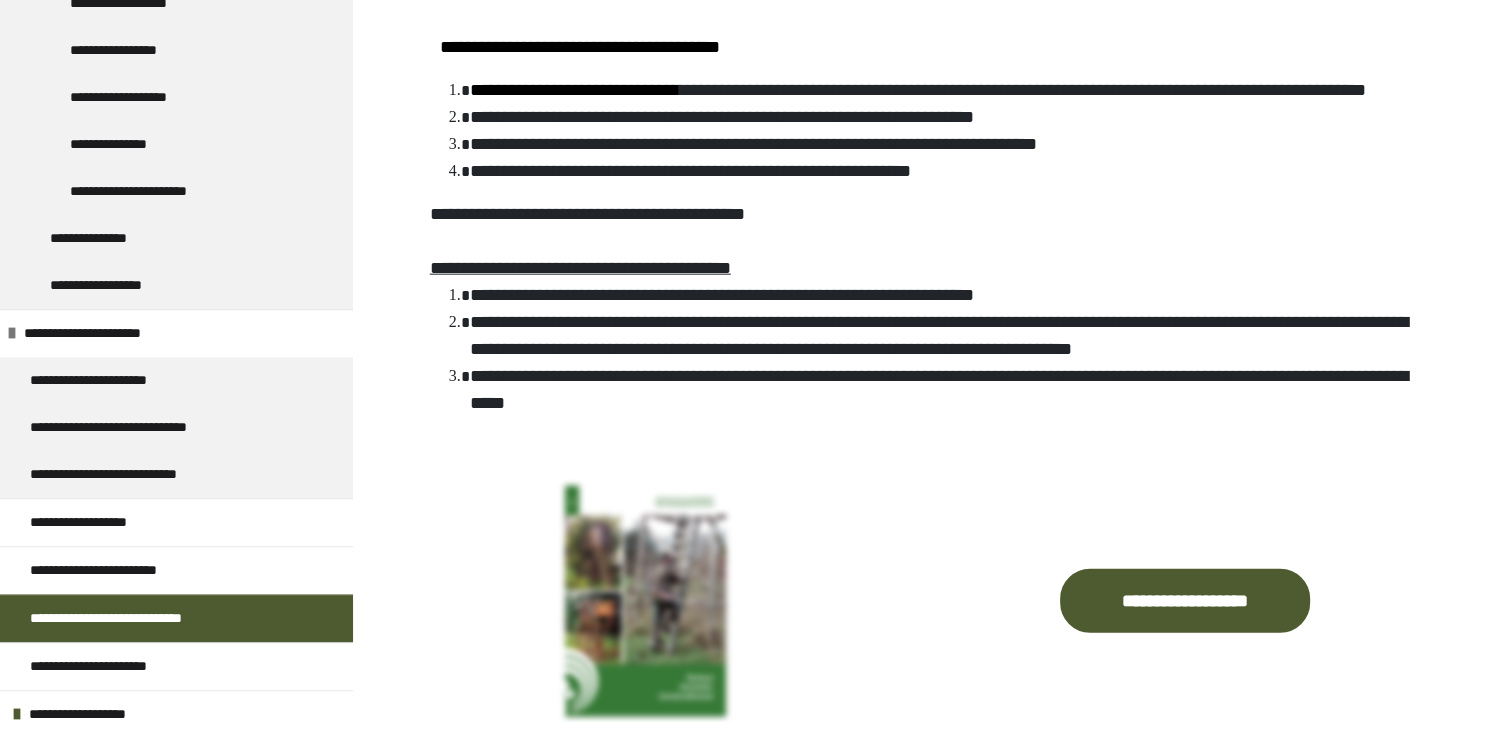 scroll, scrollTop: 4603, scrollLeft: 0, axis: vertical 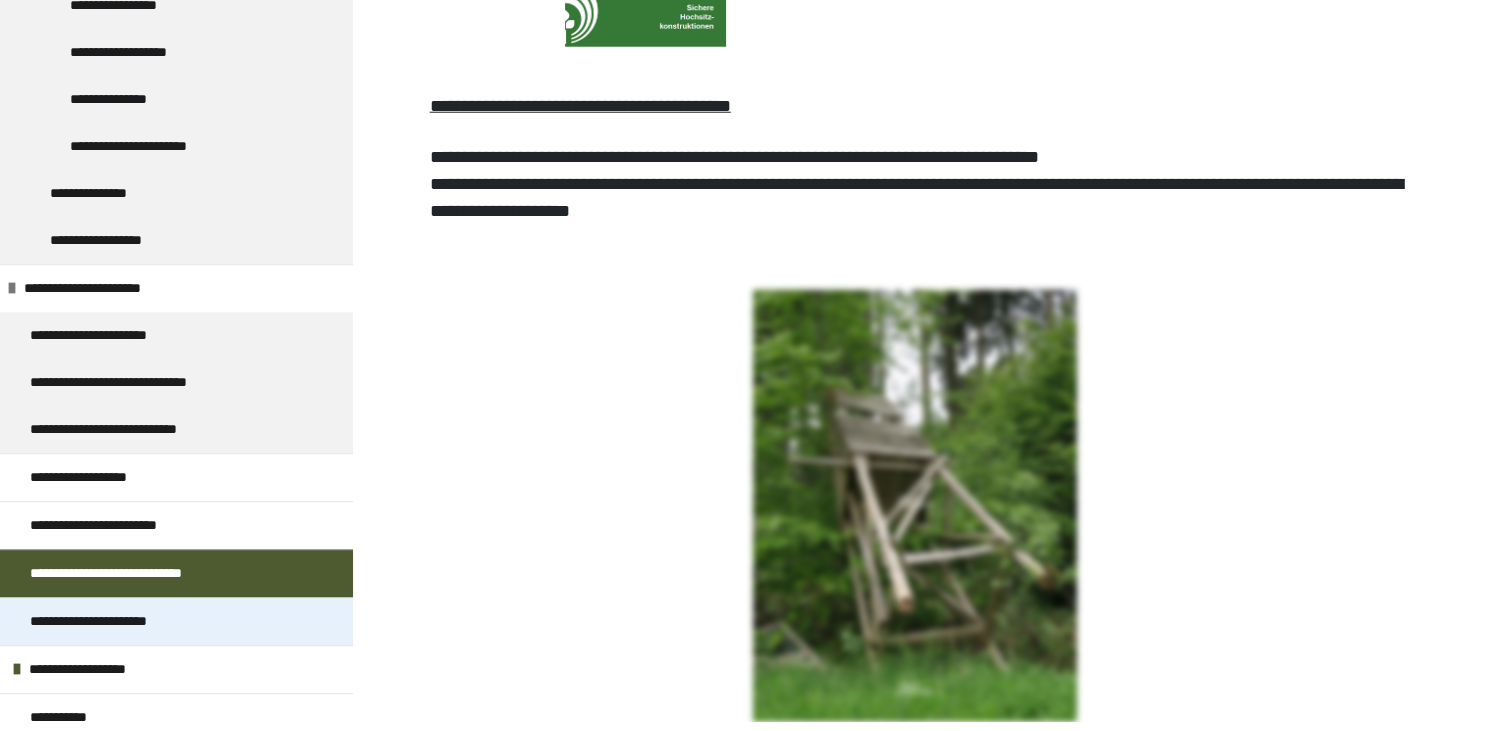click on "**********" at bounding box center (117, 621) 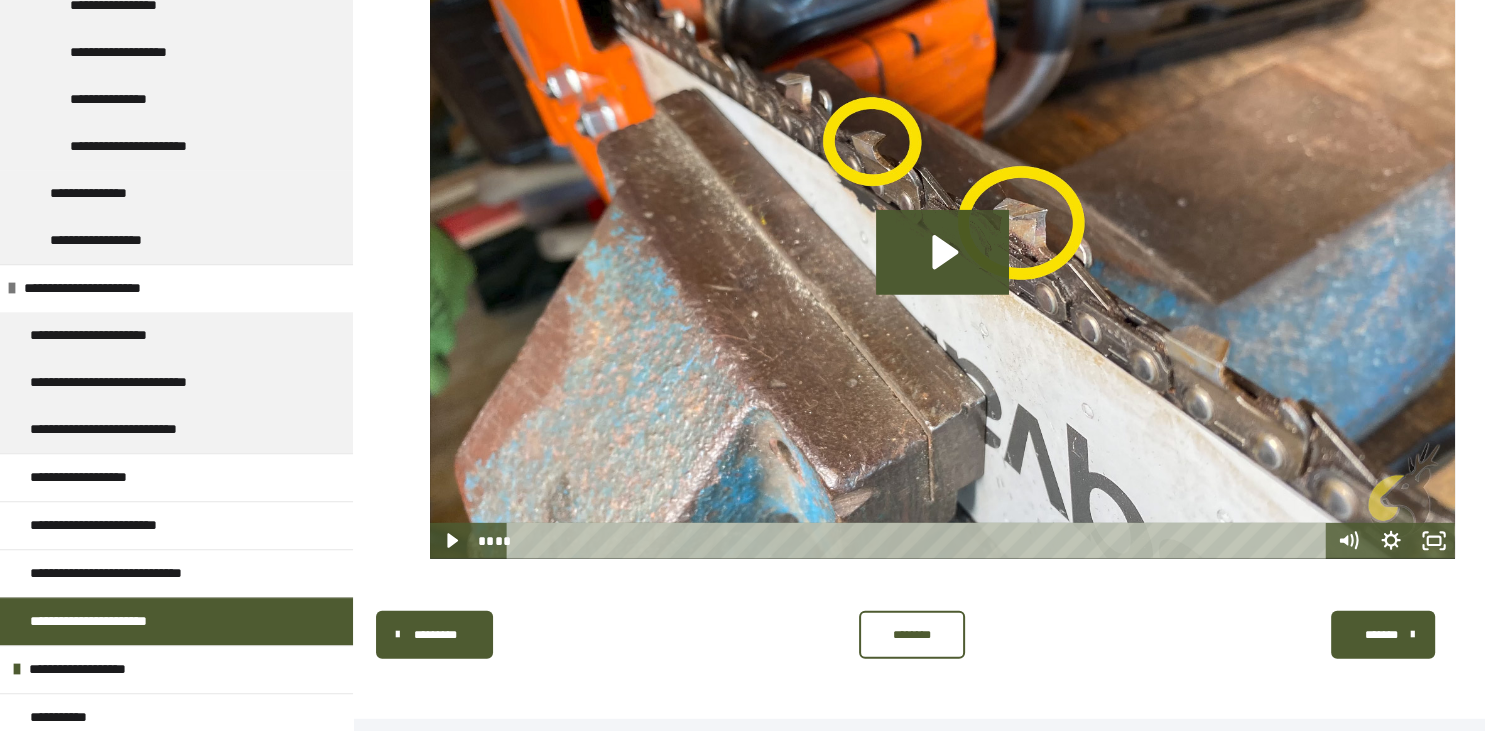 scroll, scrollTop: 5481, scrollLeft: 0, axis: vertical 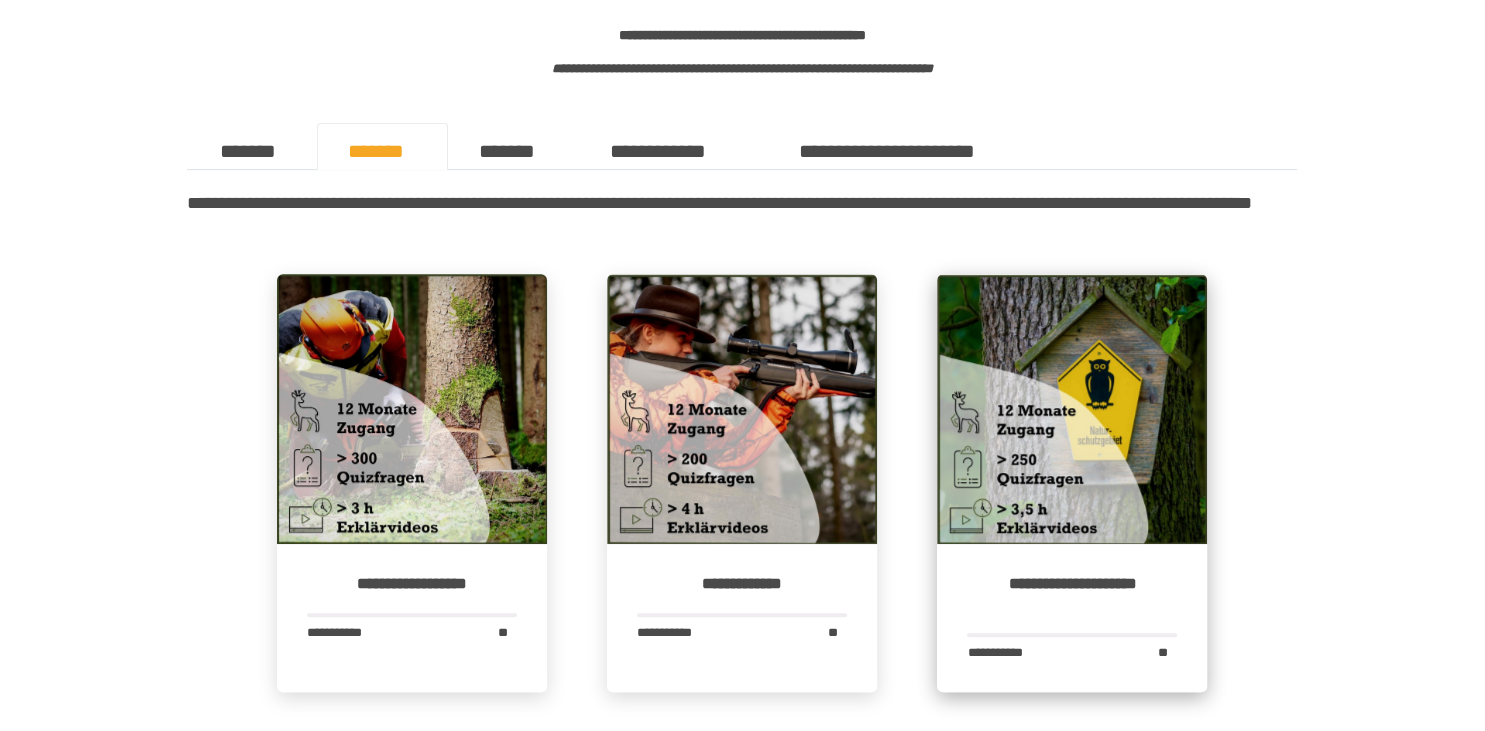 click at bounding box center [1072, 409] 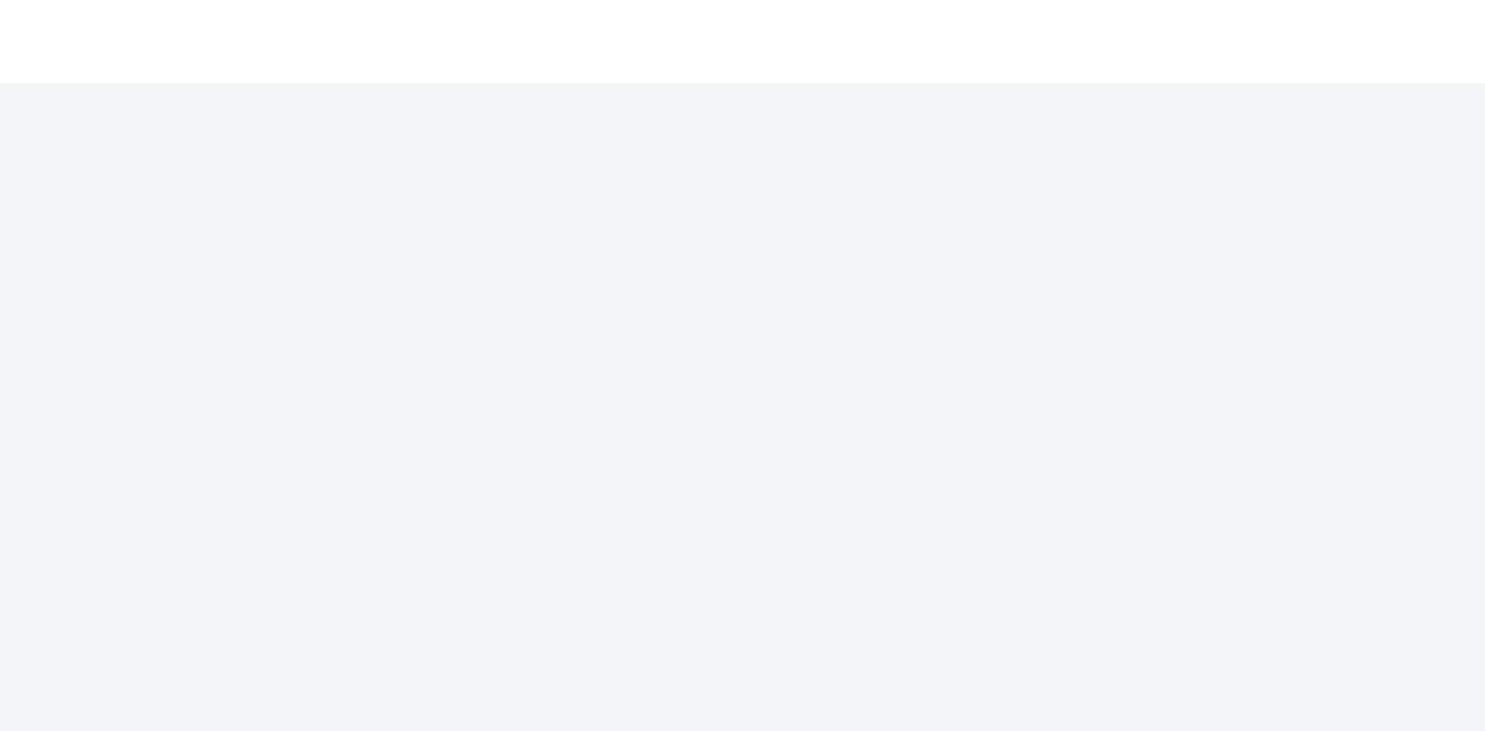 scroll, scrollTop: 0, scrollLeft: 0, axis: both 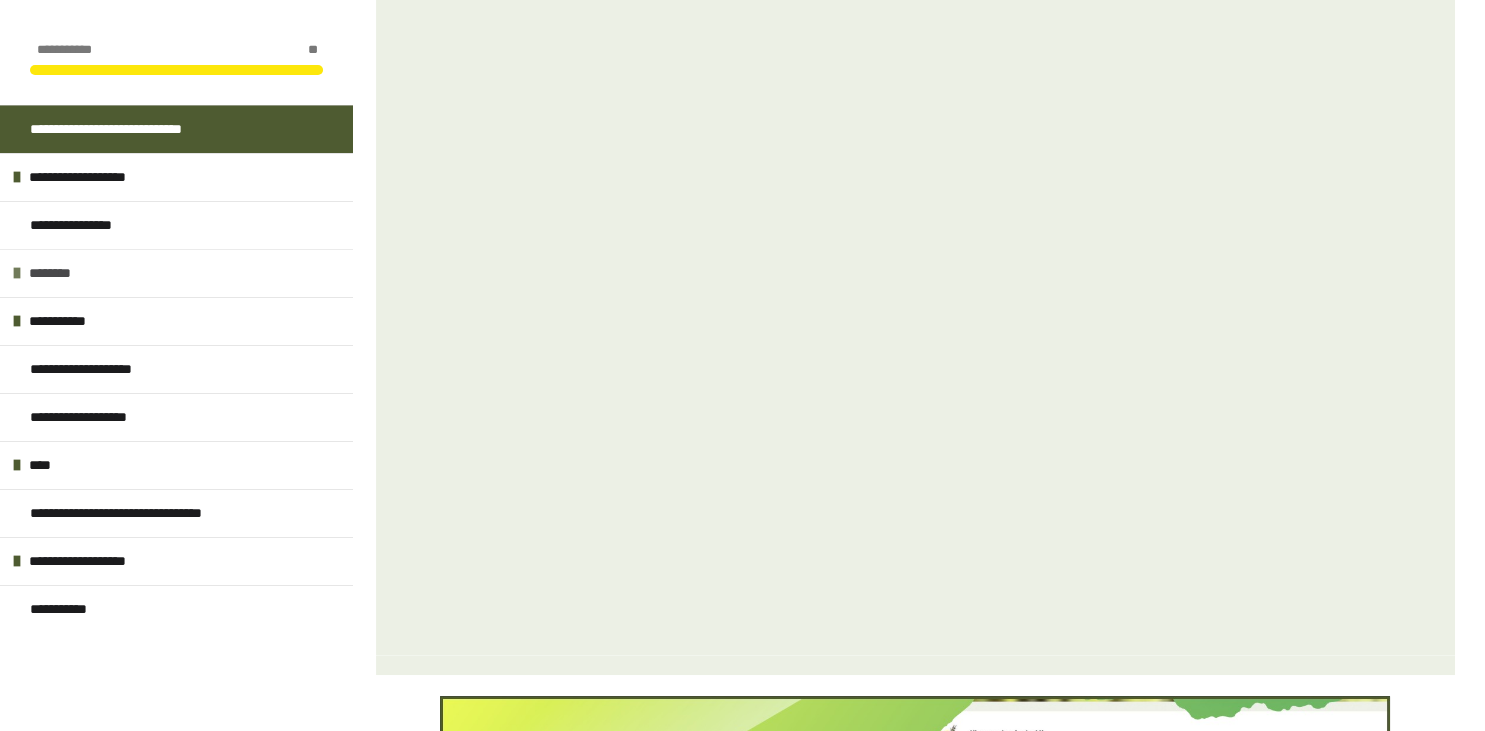 click on "********" at bounding box center (176, 273) 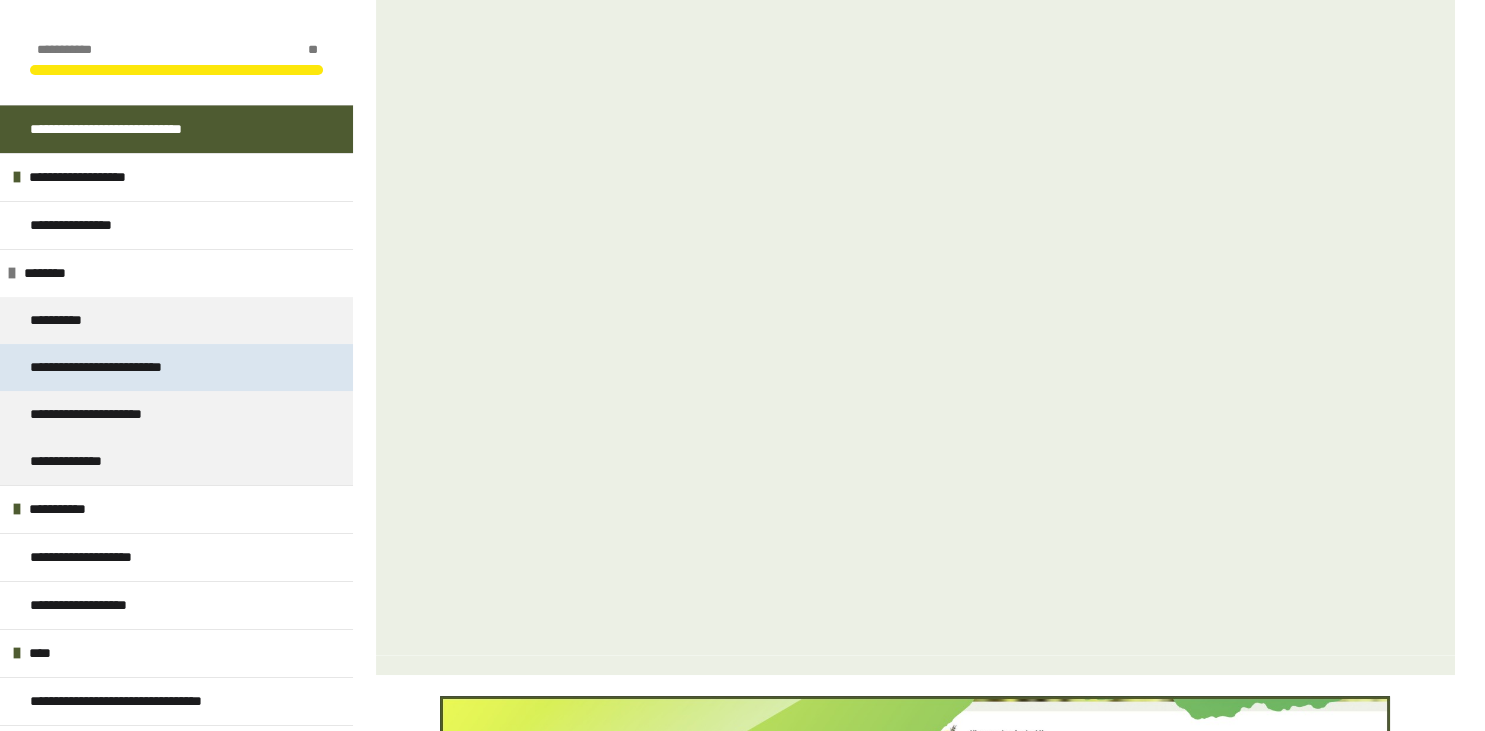 click on "**********" at bounding box center (126, 367) 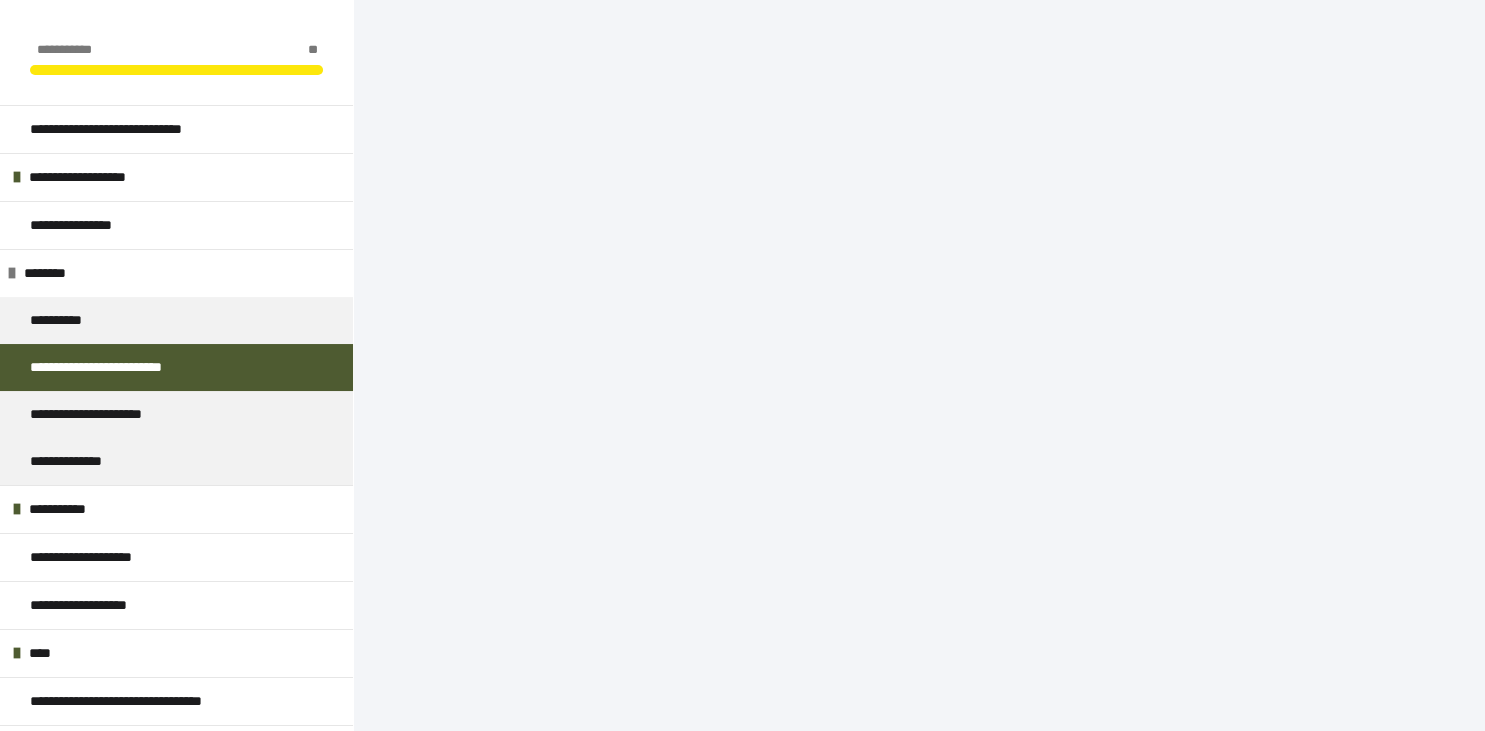 scroll, scrollTop: 6081, scrollLeft: 0, axis: vertical 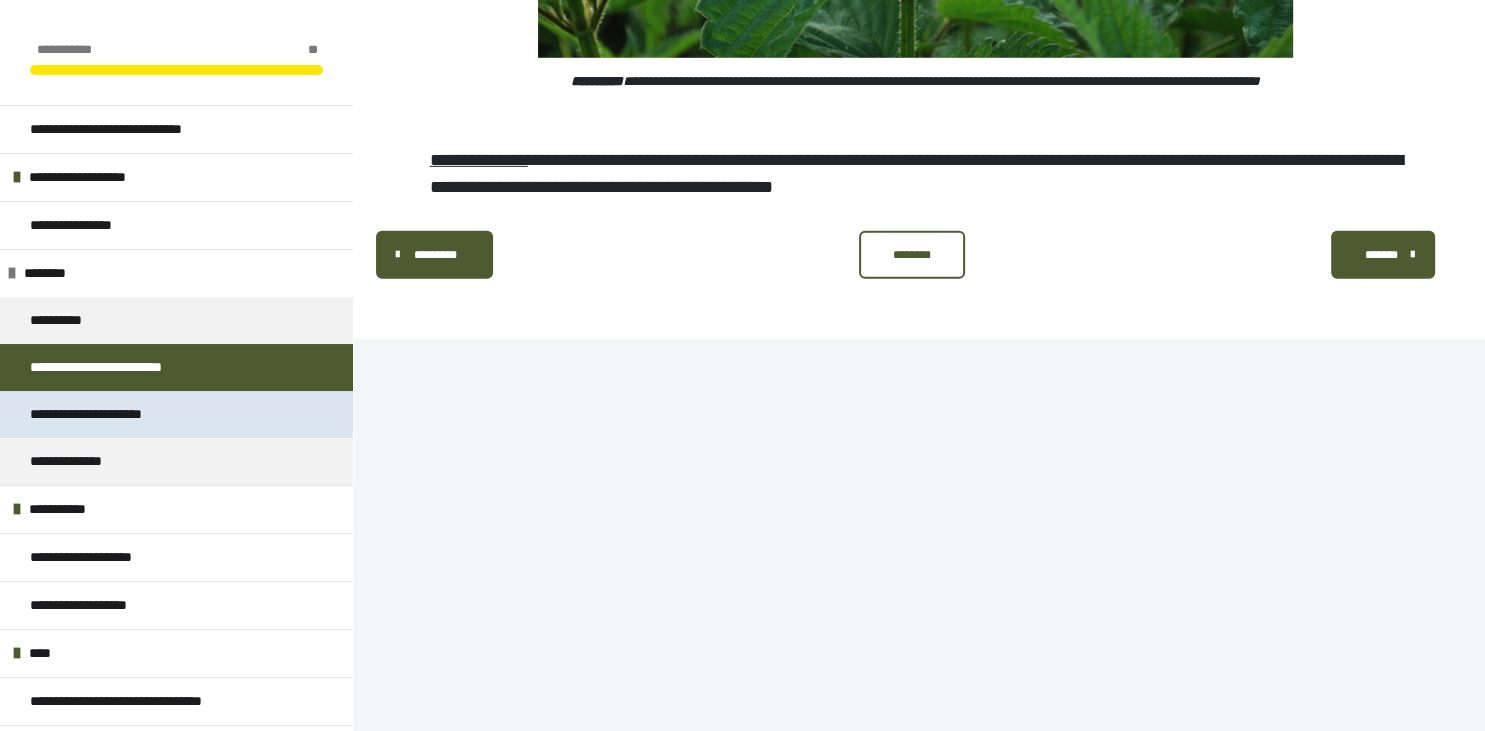 click on "**********" at bounding box center [117, 414] 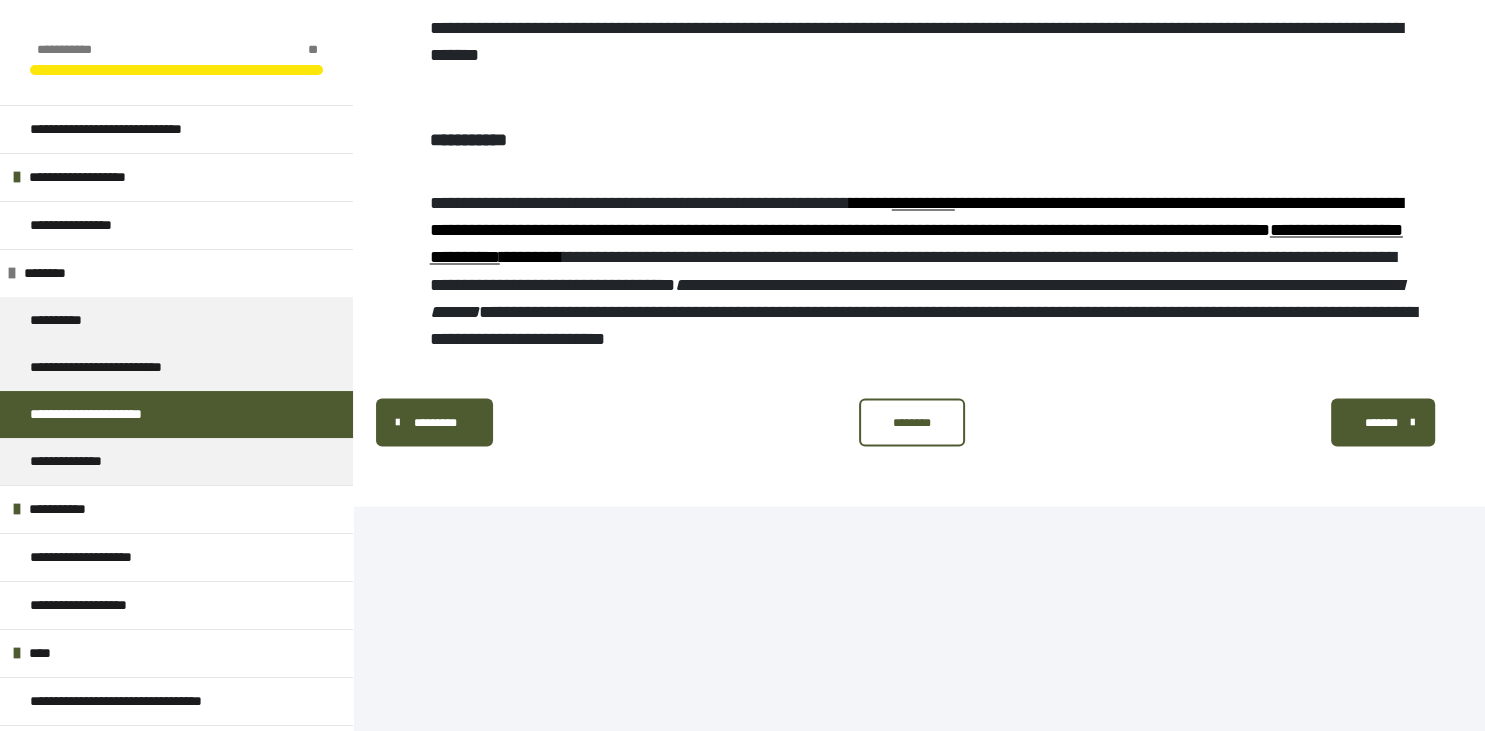 scroll, scrollTop: 3566, scrollLeft: 0, axis: vertical 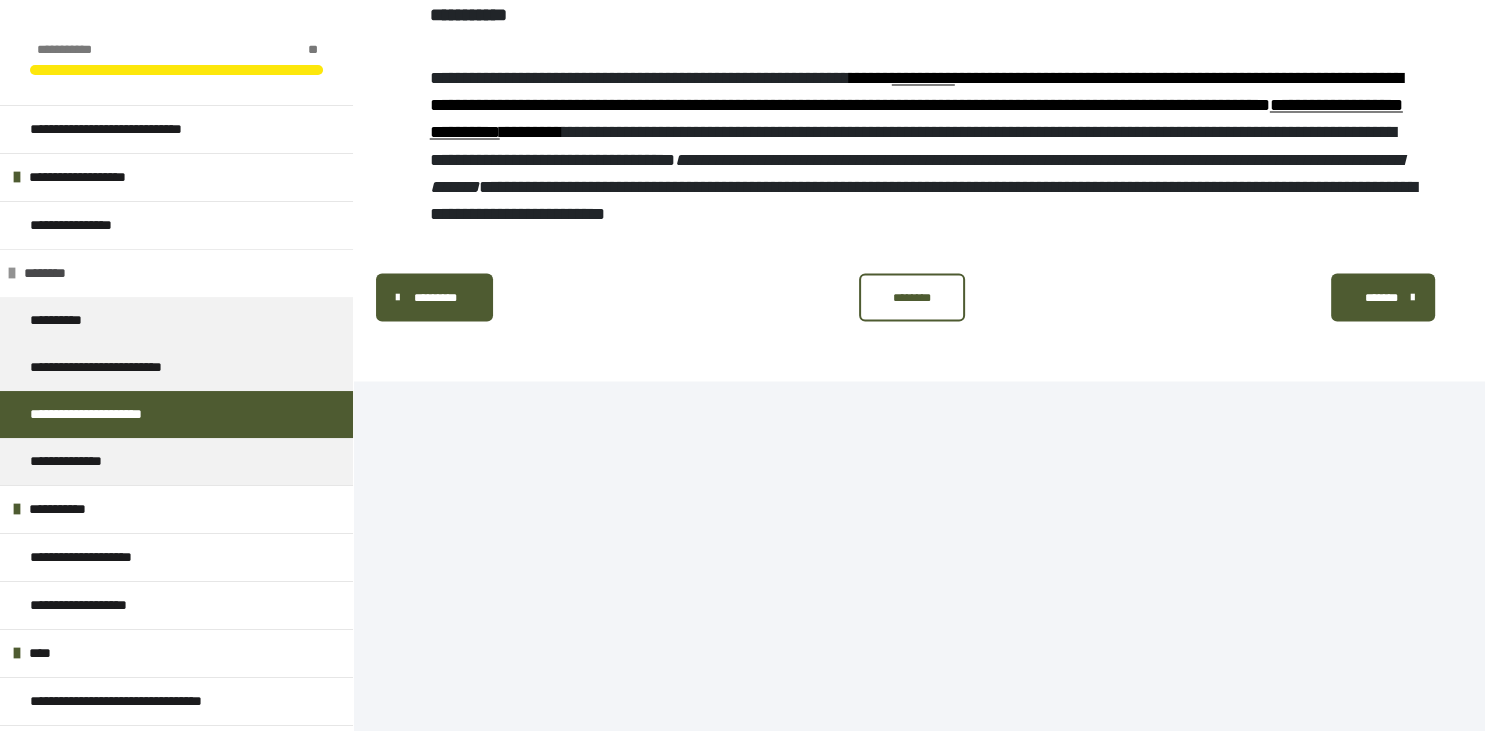 click on "********" at bounding box center [55, 273] 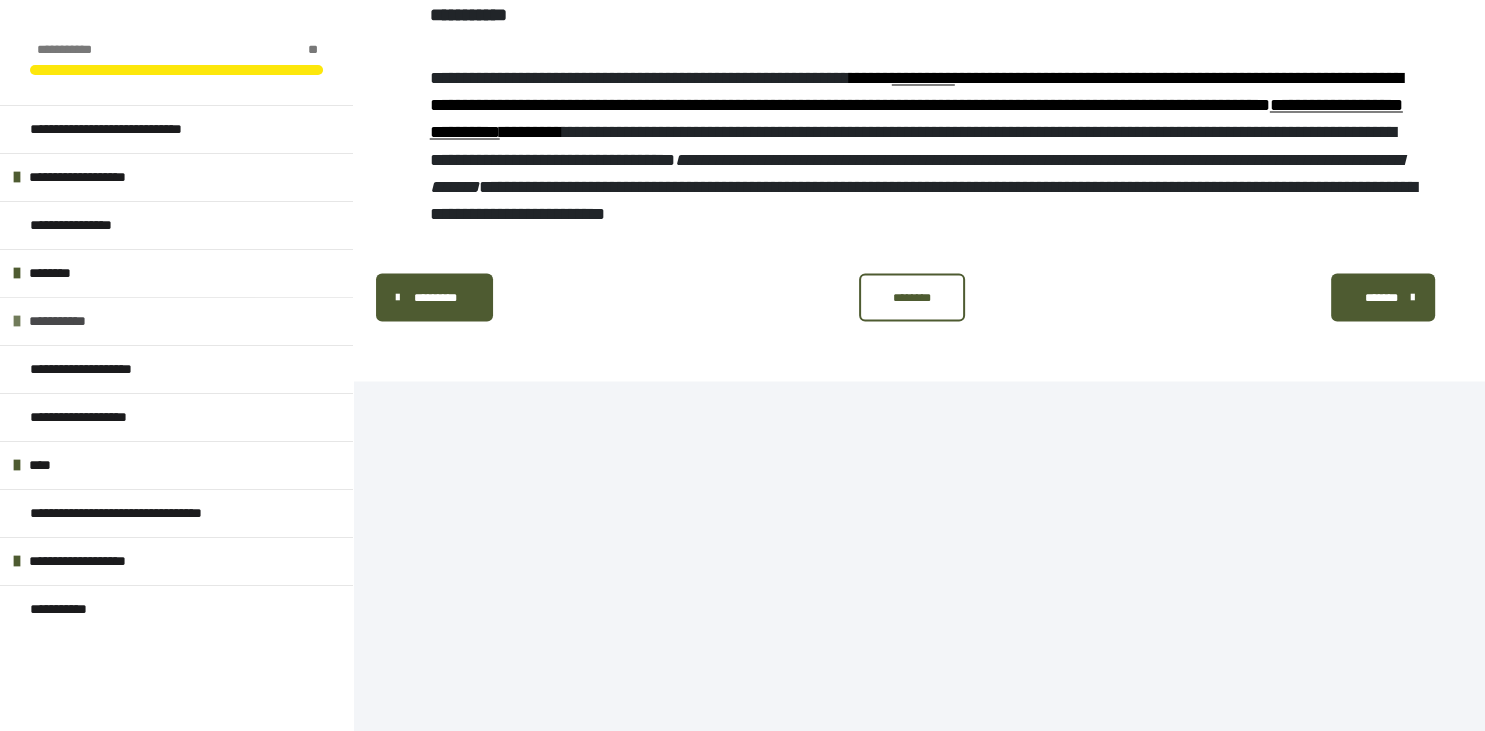 click at bounding box center (17, 321) 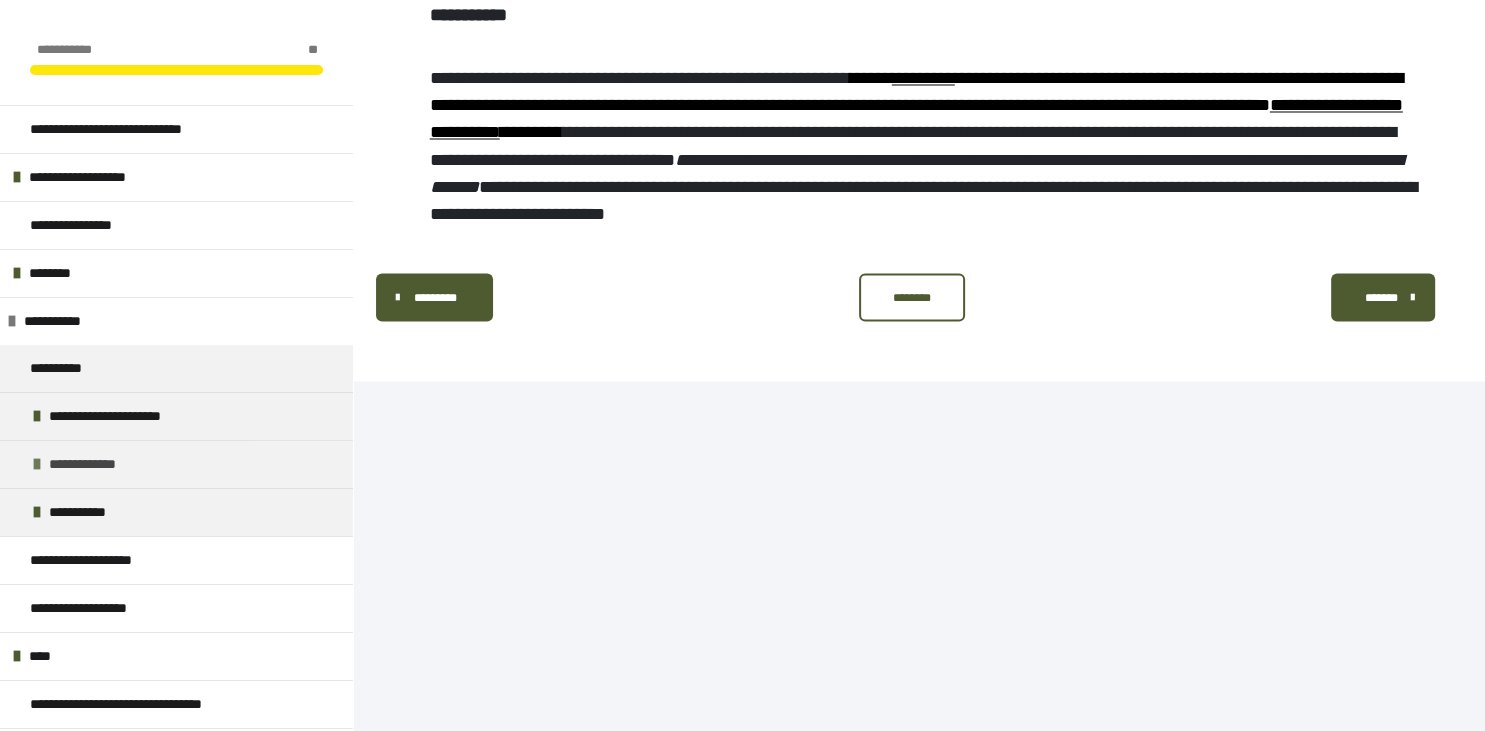 scroll, scrollTop: 85, scrollLeft: 0, axis: vertical 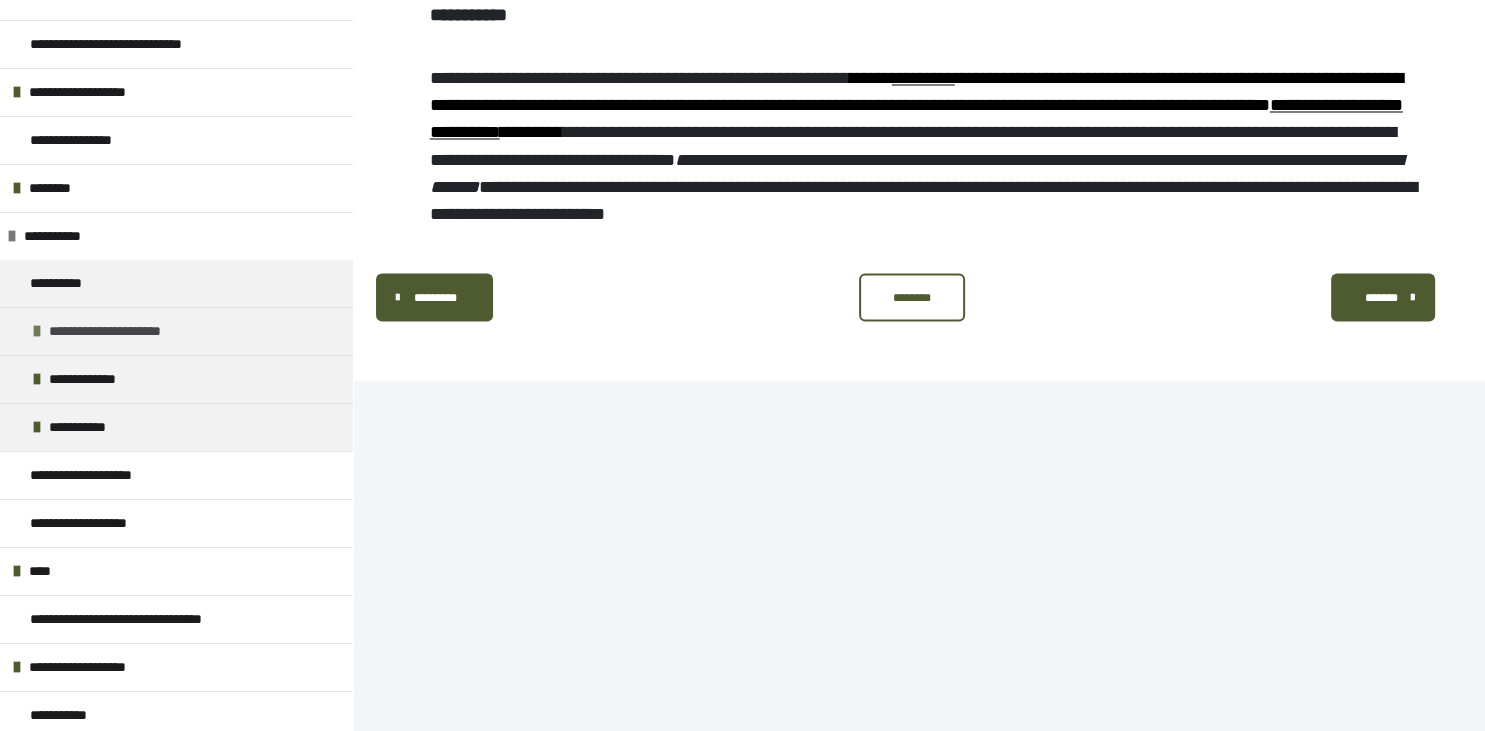 click at bounding box center [37, 331] 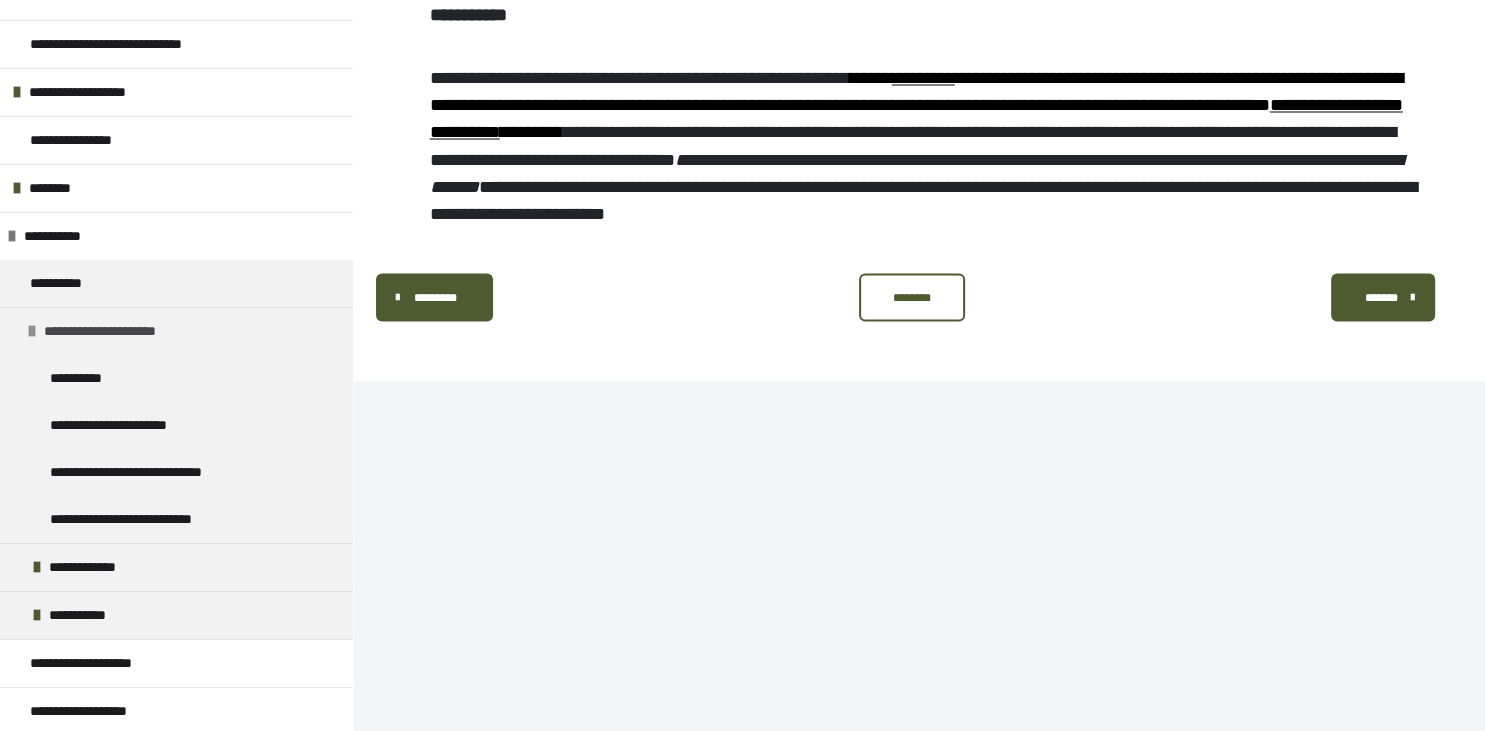 click on "**********" at bounding box center (128, 331) 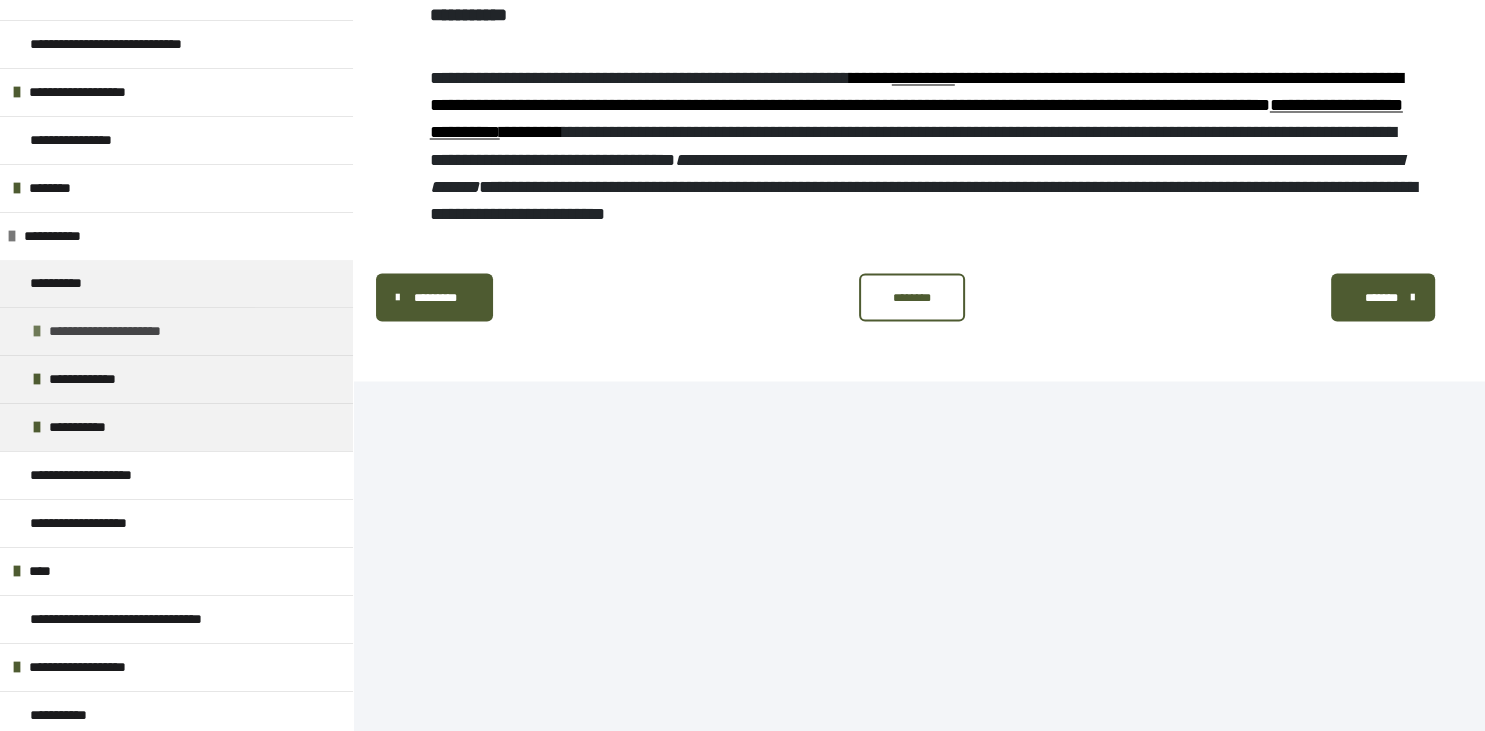 click at bounding box center [37, 331] 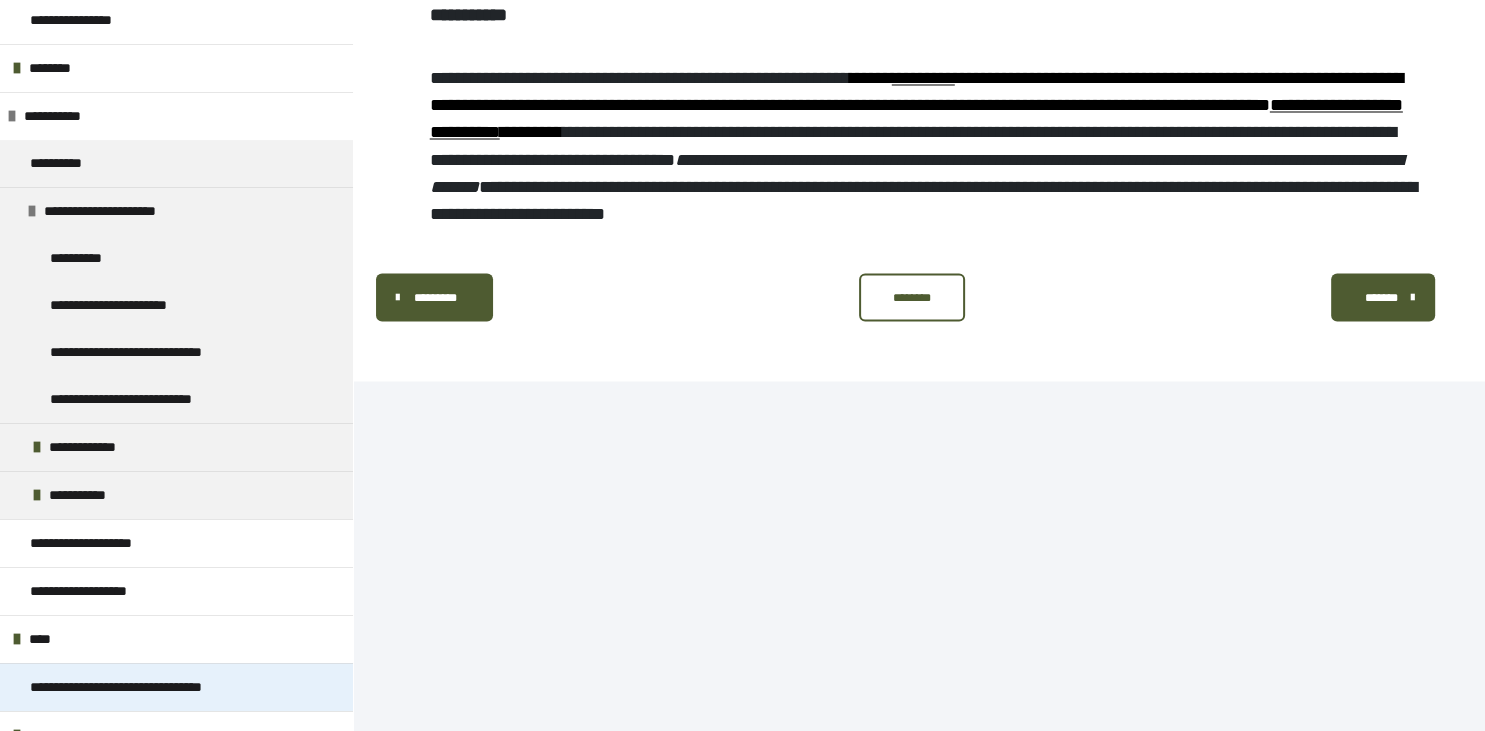 scroll, scrollTop: 273, scrollLeft: 0, axis: vertical 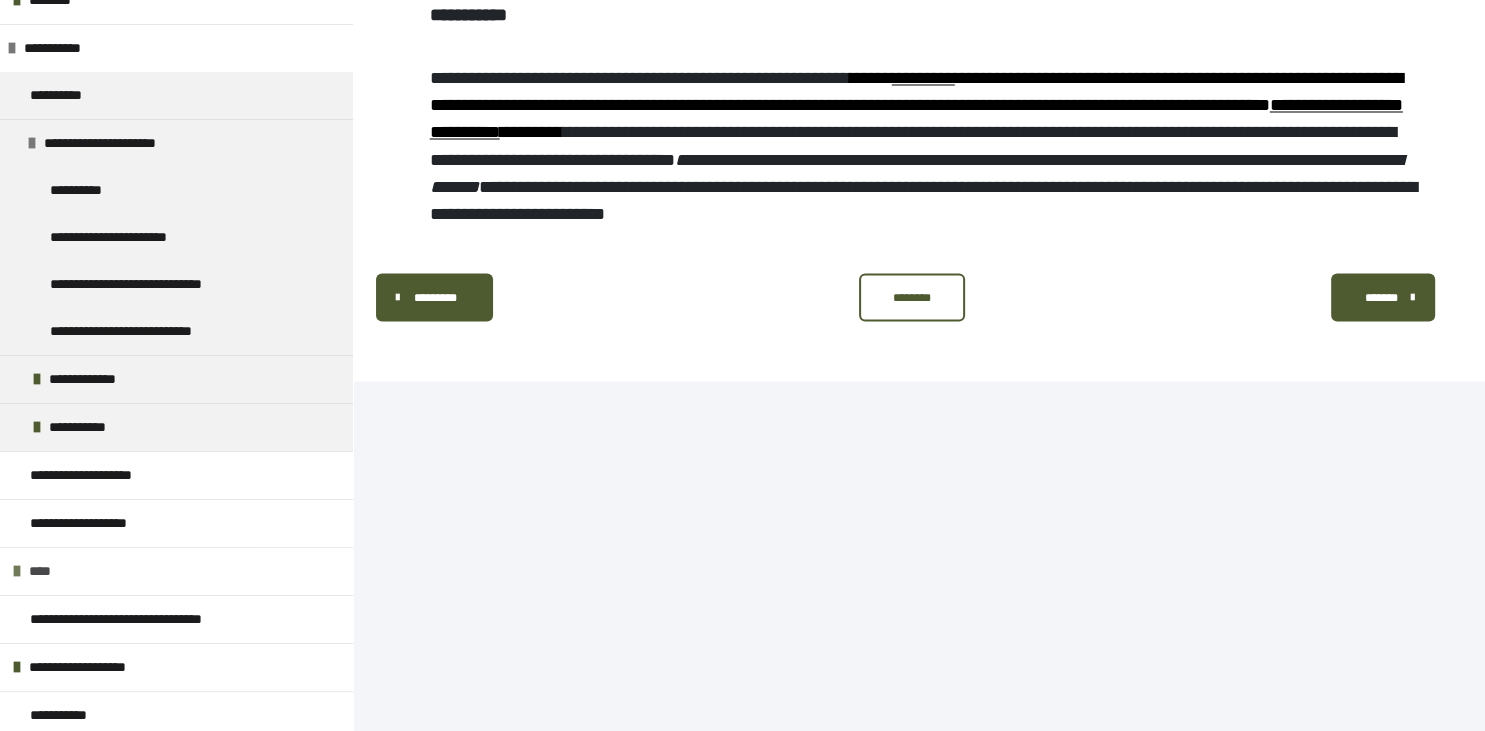 click on "****" at bounding box center (48, 571) 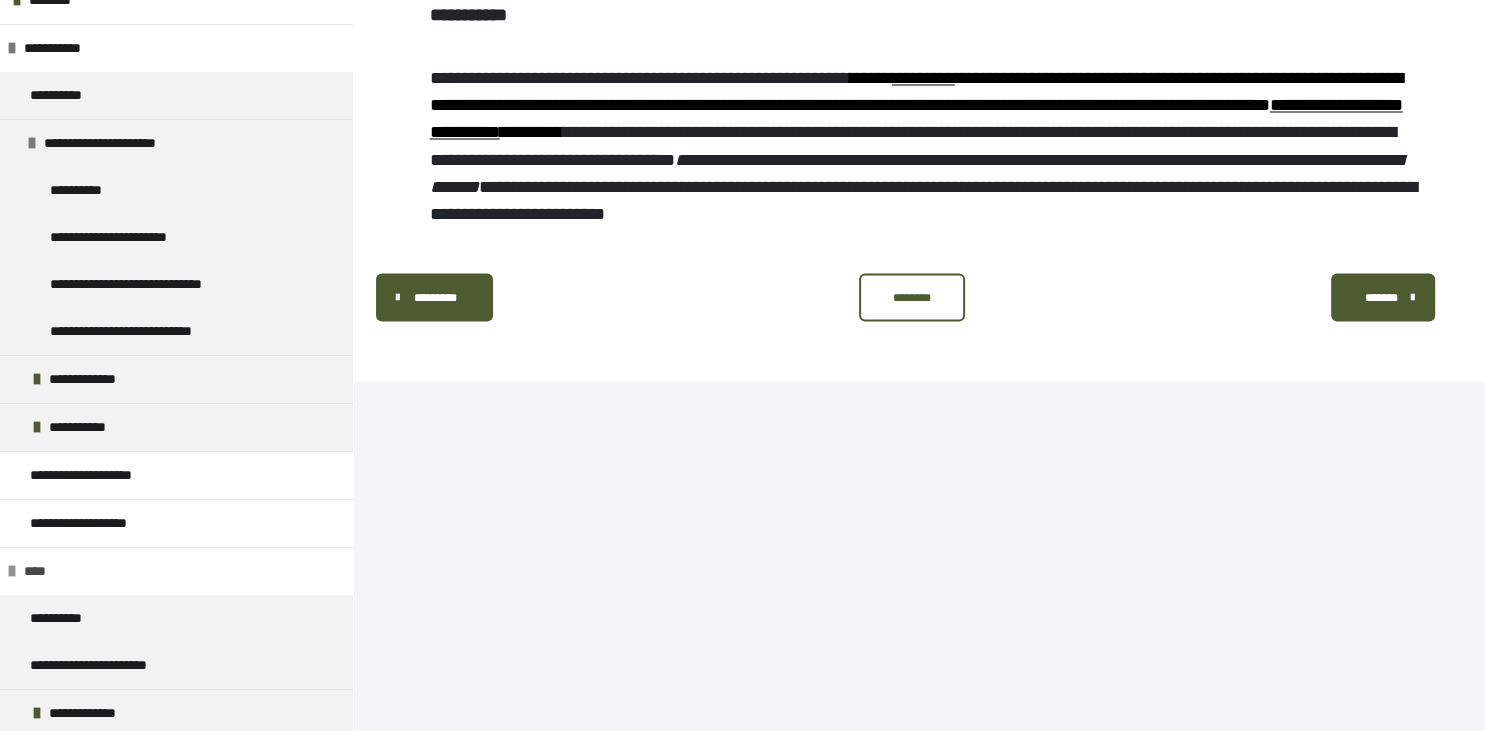 scroll, scrollTop: 414, scrollLeft: 0, axis: vertical 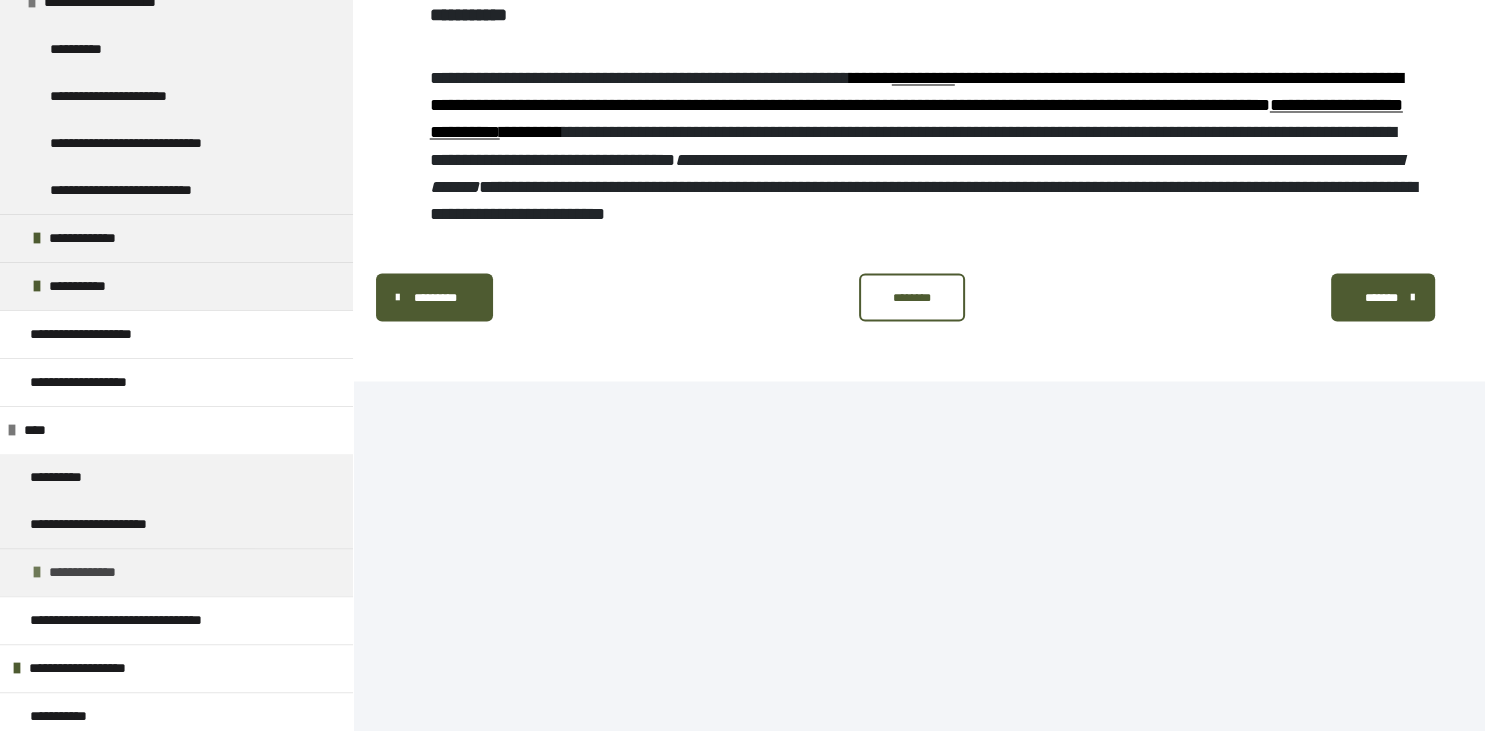 click on "**********" at bounding box center (176, 572) 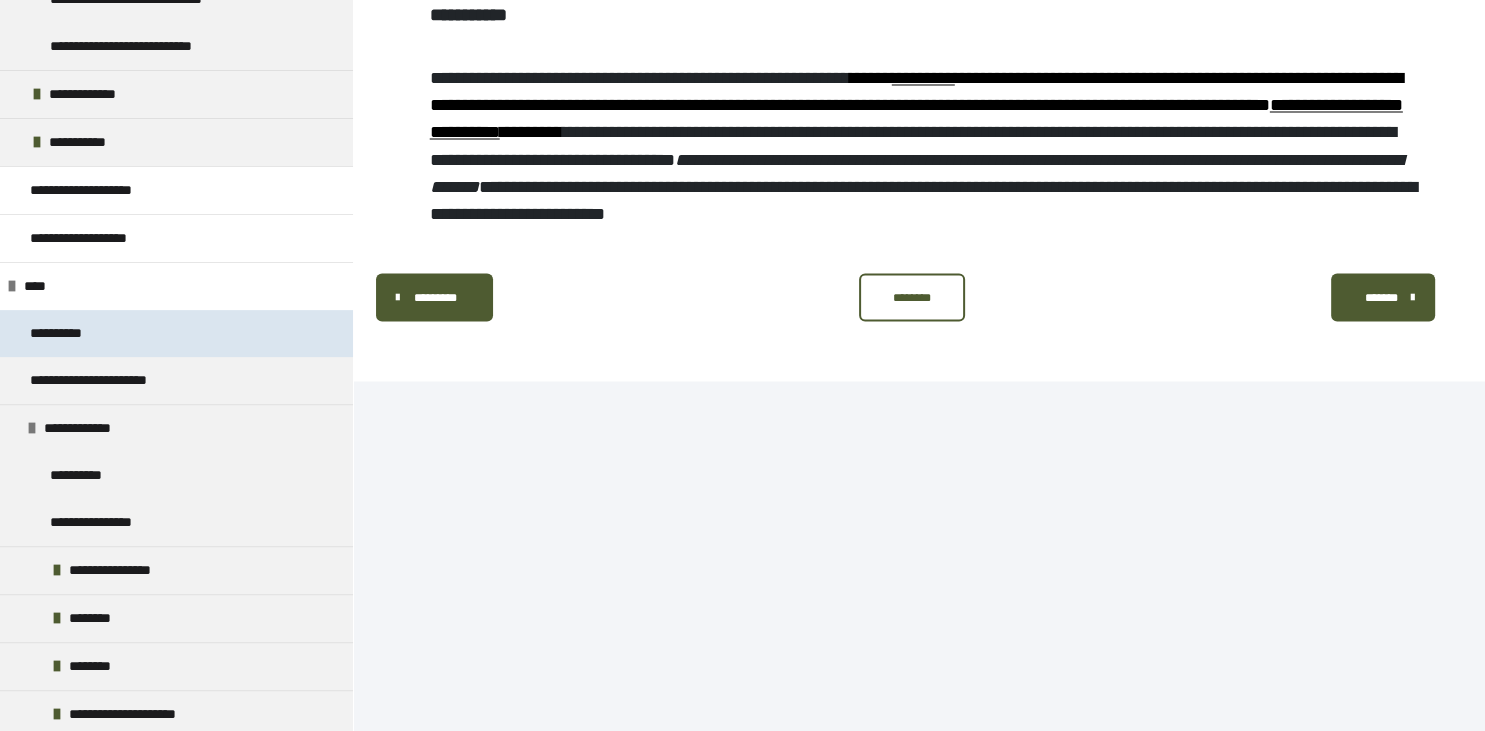 scroll, scrollTop: 508, scrollLeft: 0, axis: vertical 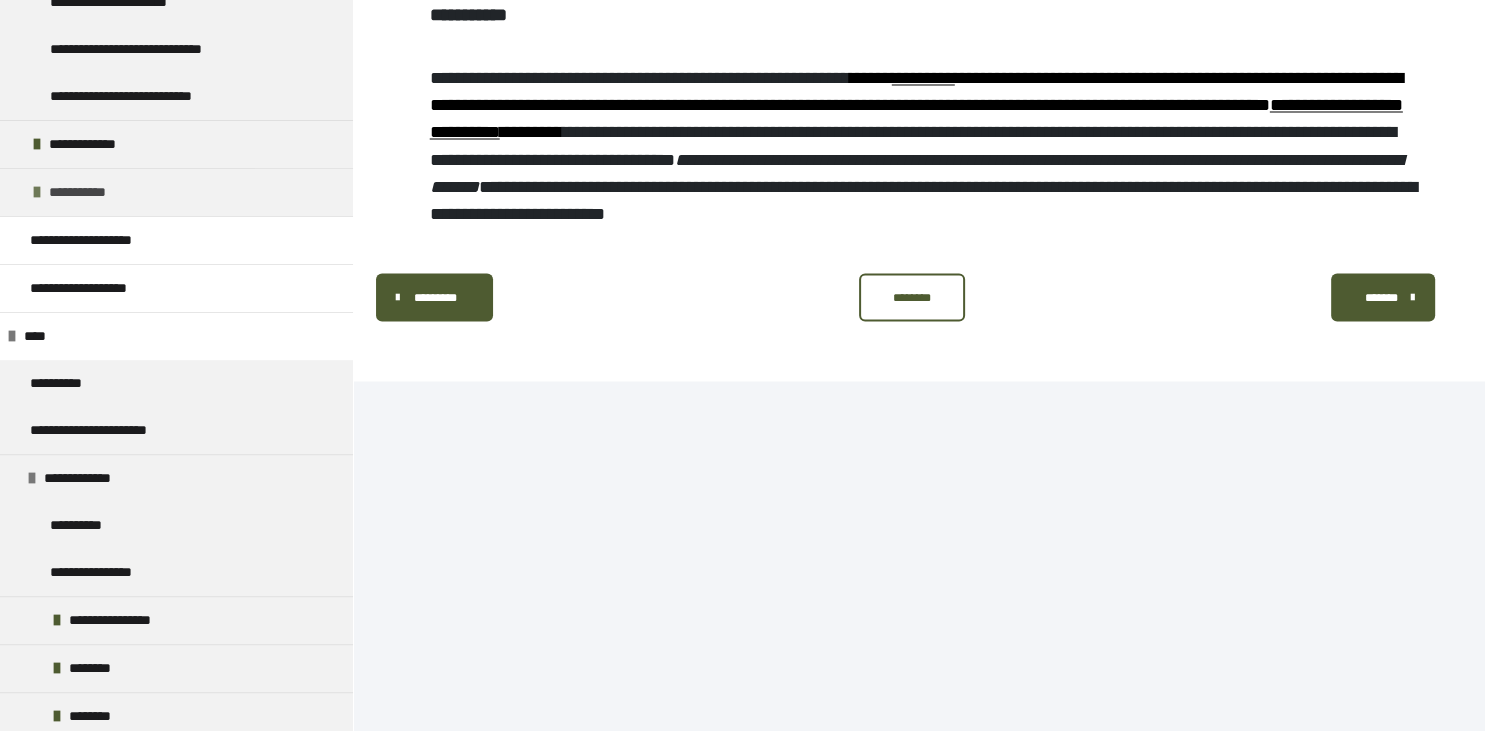 click at bounding box center [37, 192] 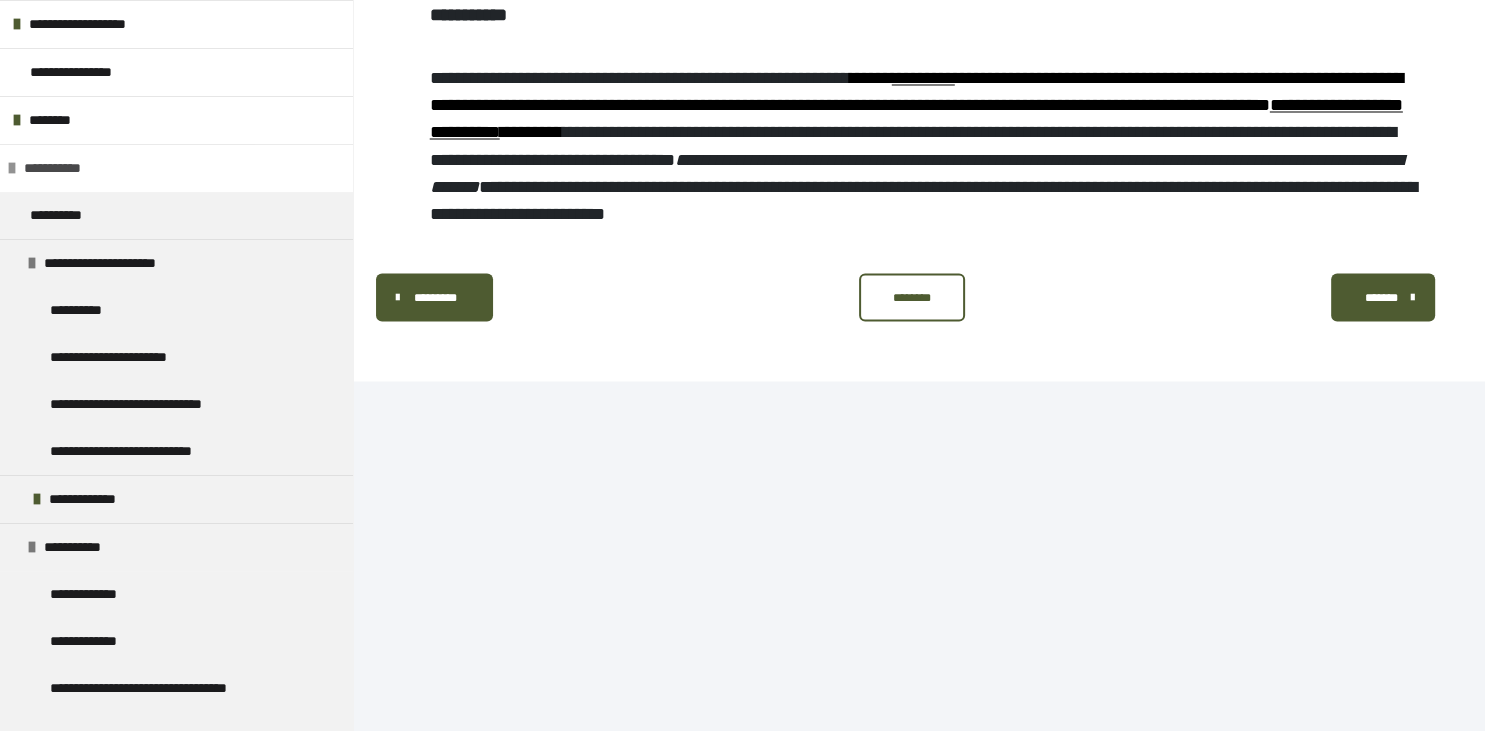 scroll, scrollTop: 124, scrollLeft: 0, axis: vertical 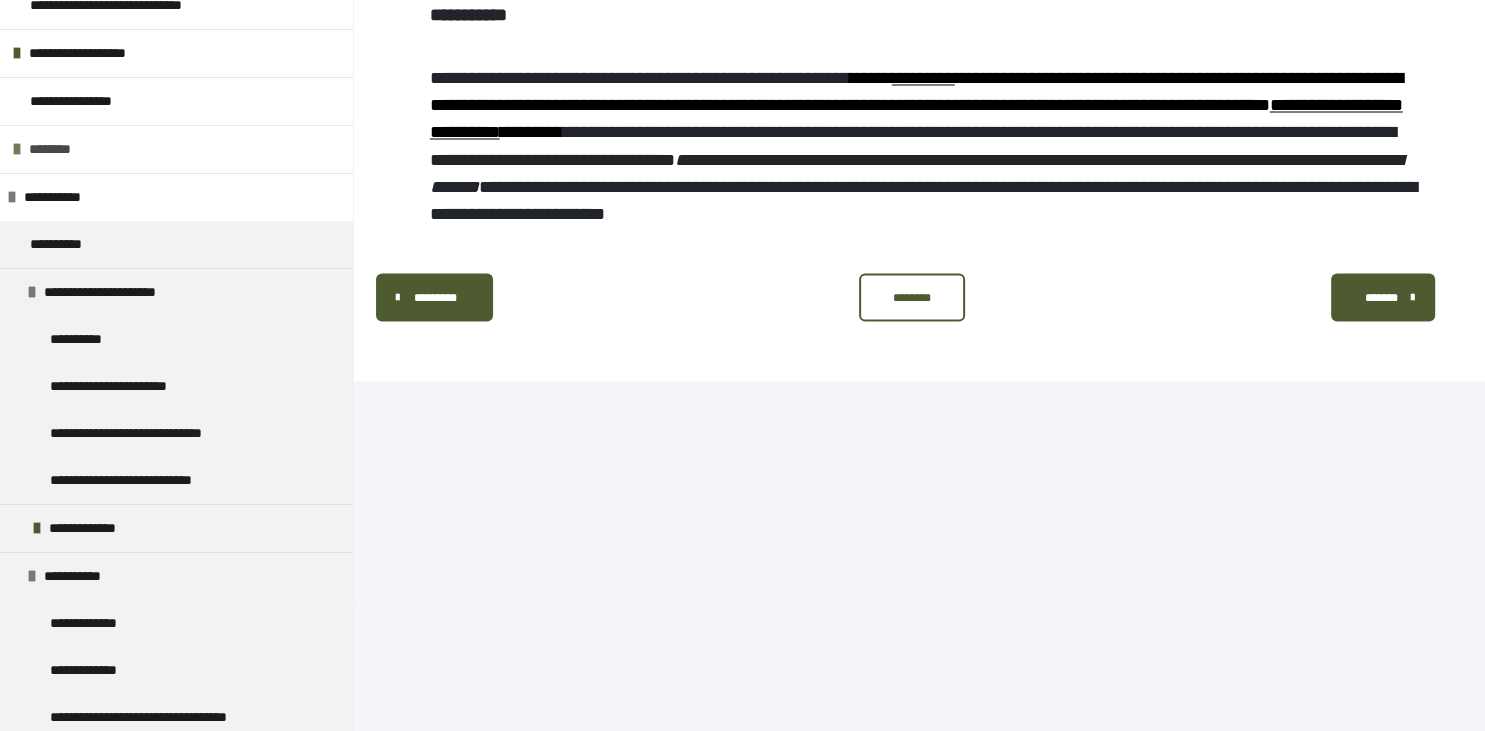 click at bounding box center (17, 149) 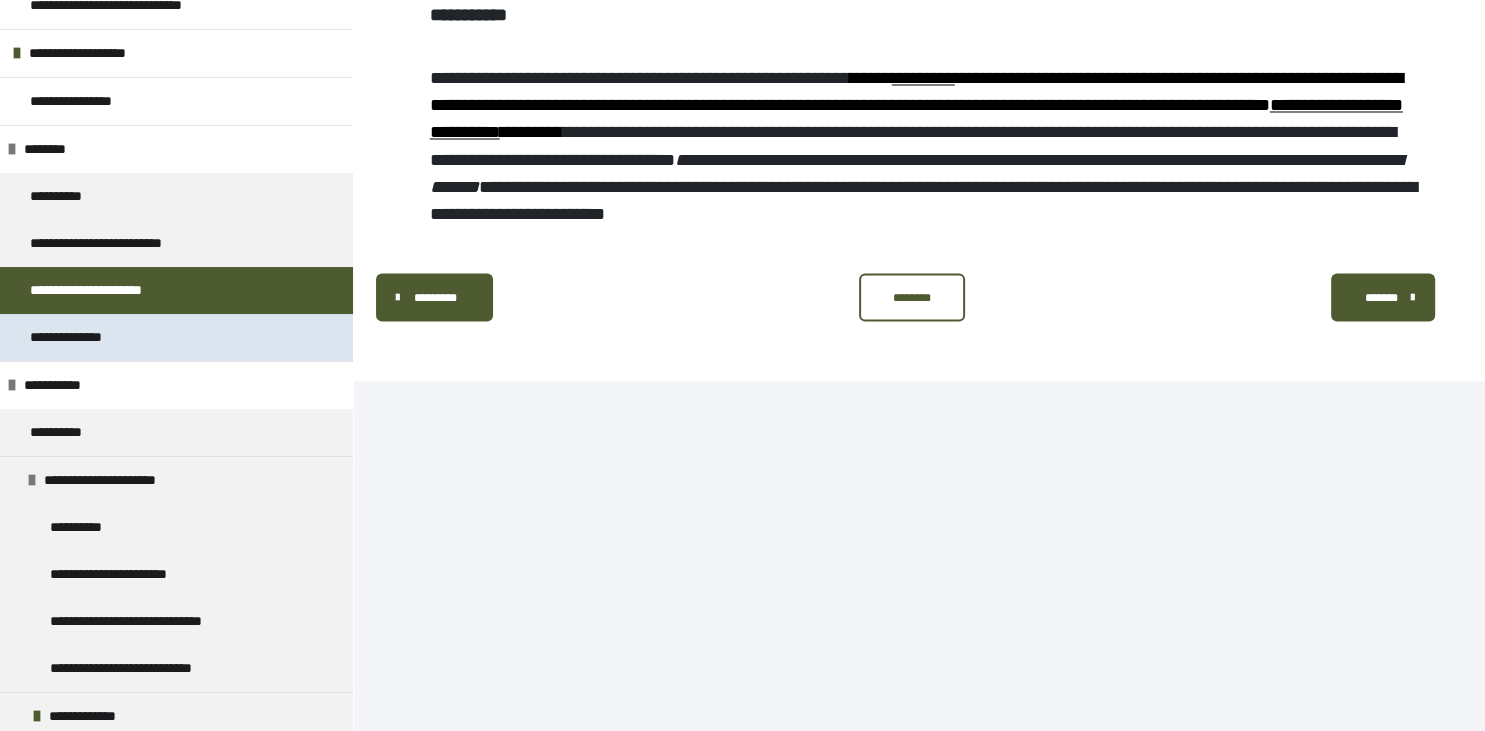 scroll, scrollTop: 220, scrollLeft: 0, axis: vertical 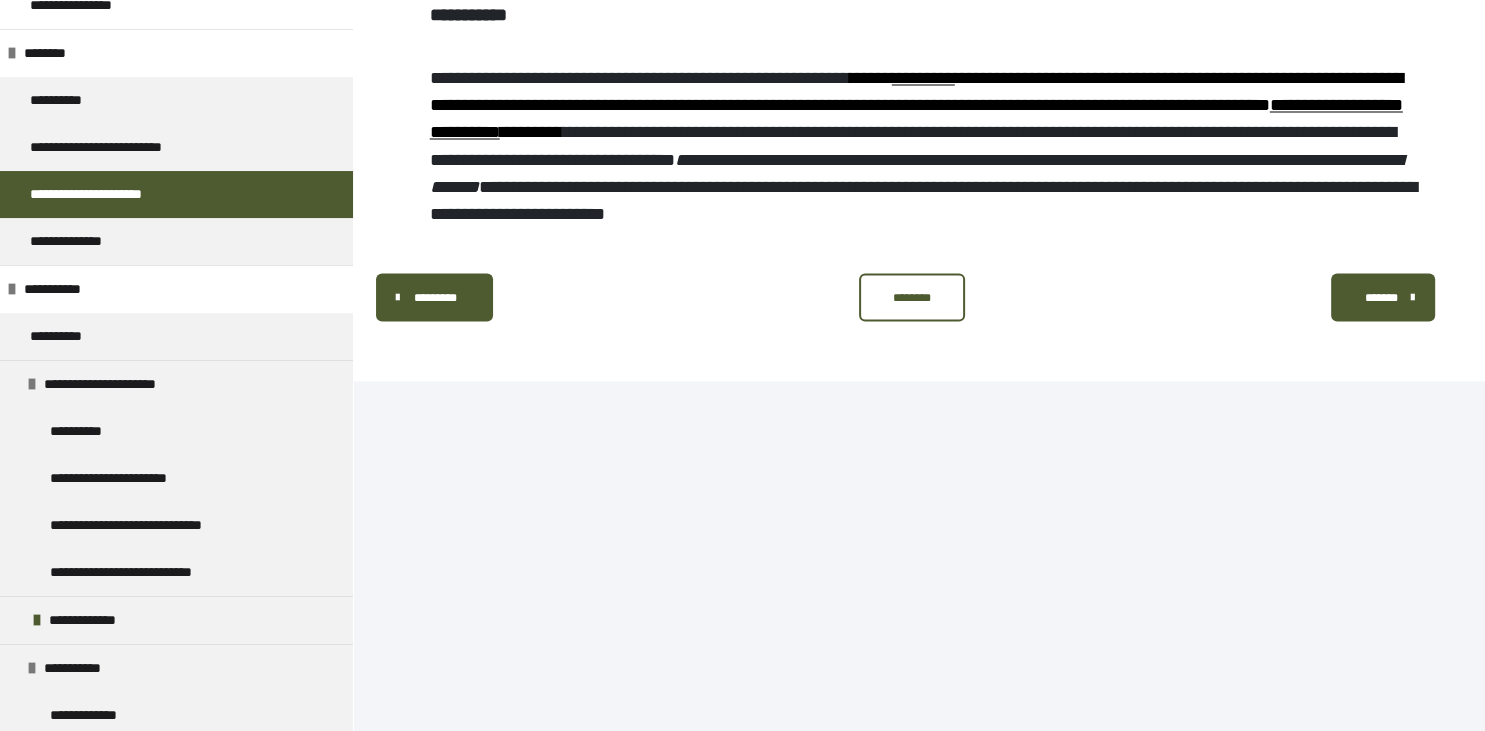 click on "**********" at bounding box center [117, 194] 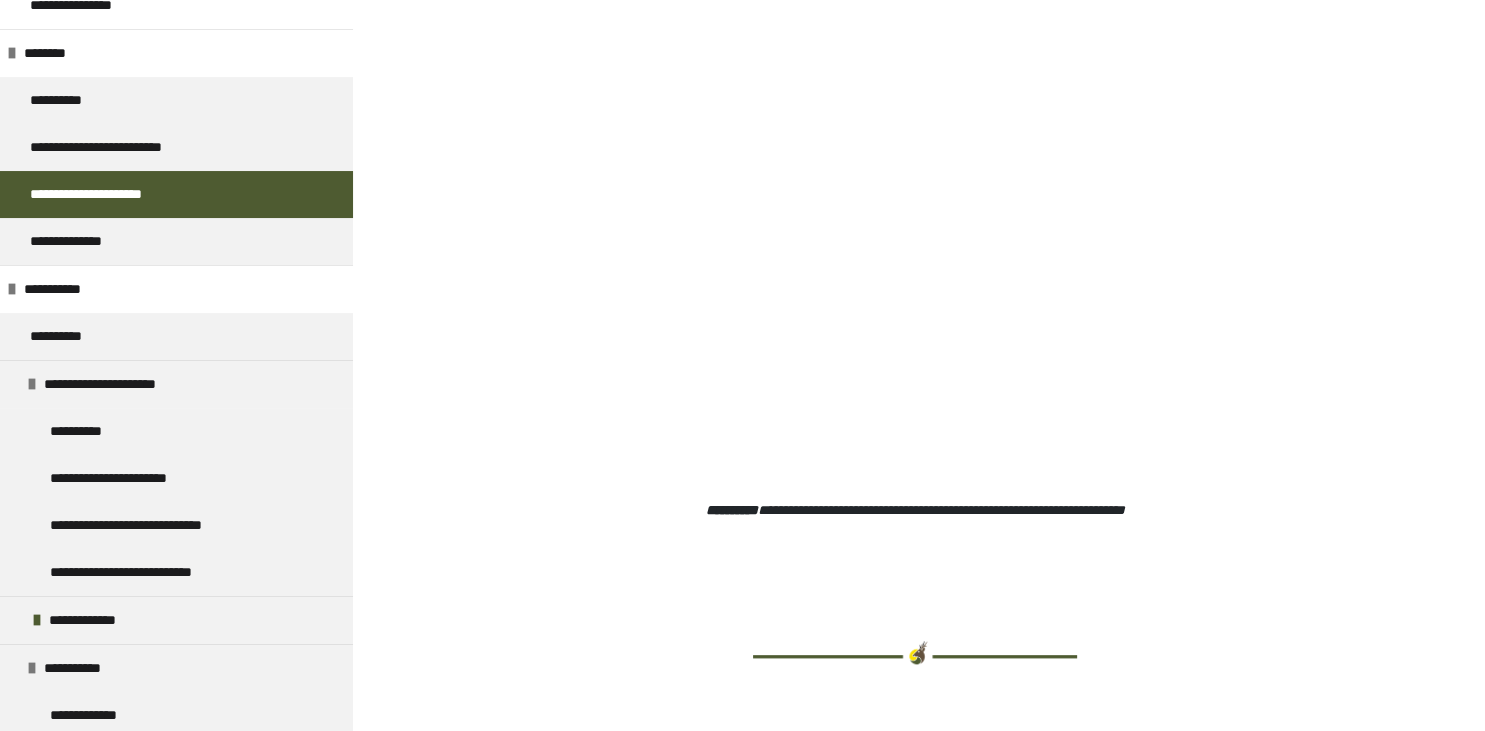 scroll, scrollTop: 1329, scrollLeft: 0, axis: vertical 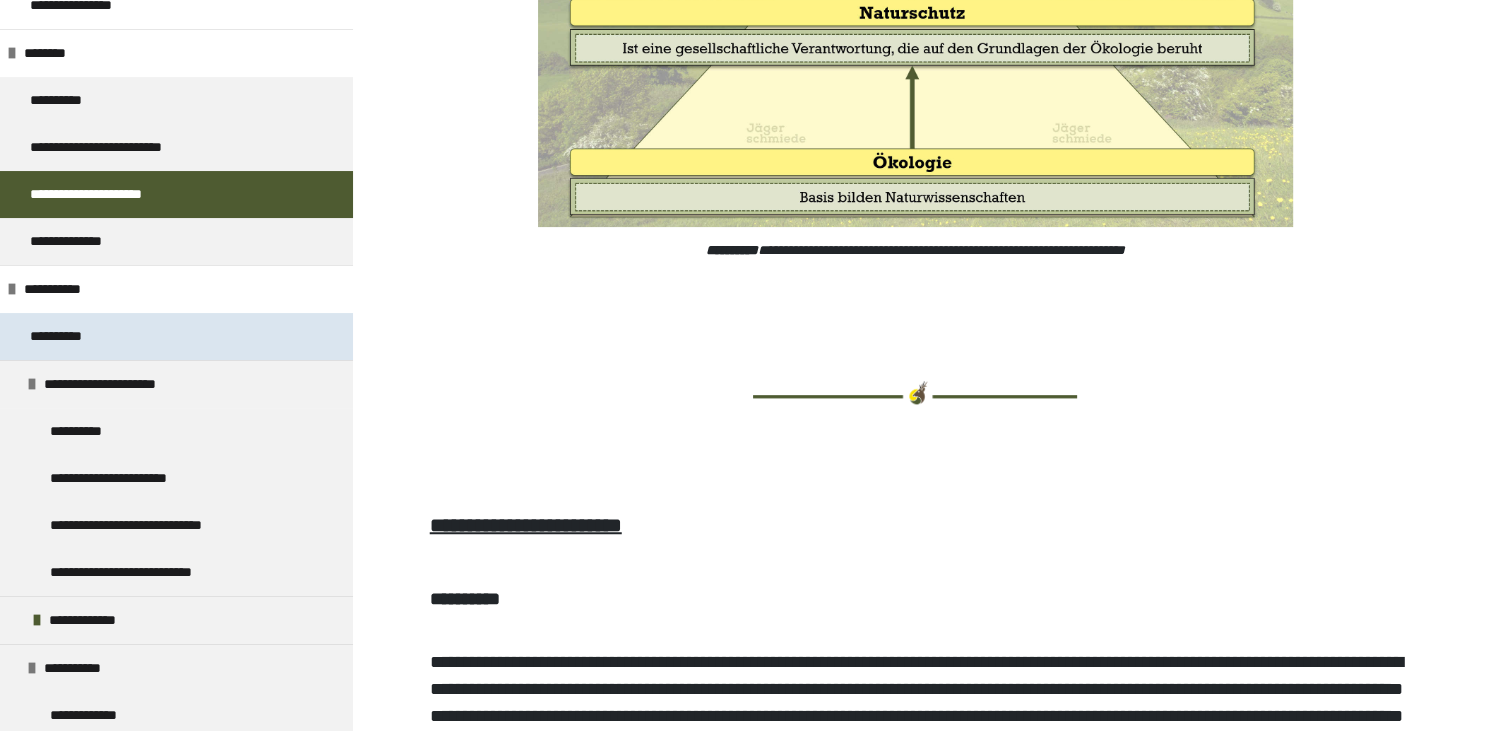 click on "**********" at bounding box center (70, 336) 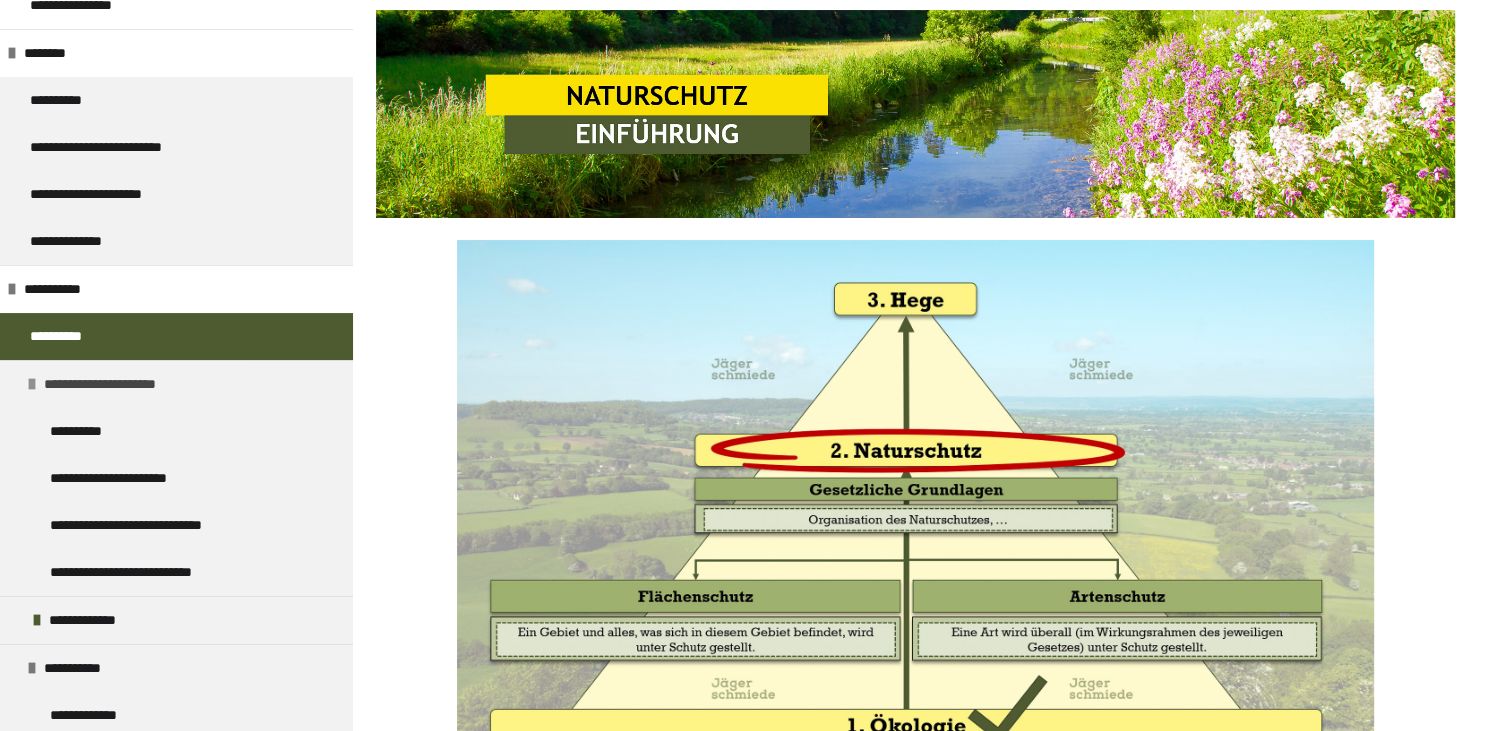 click on "**********" at bounding box center (128, 384) 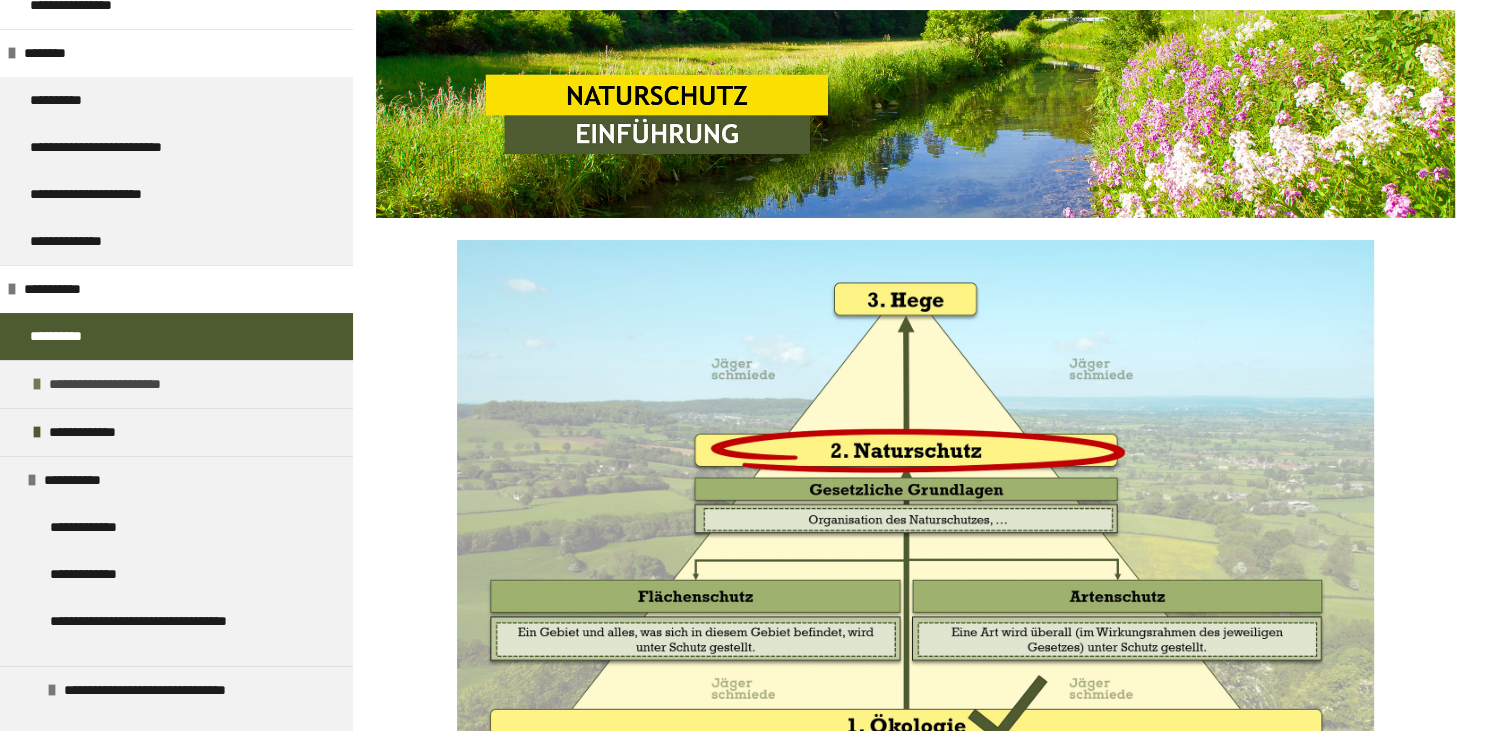 click at bounding box center [37, 384] 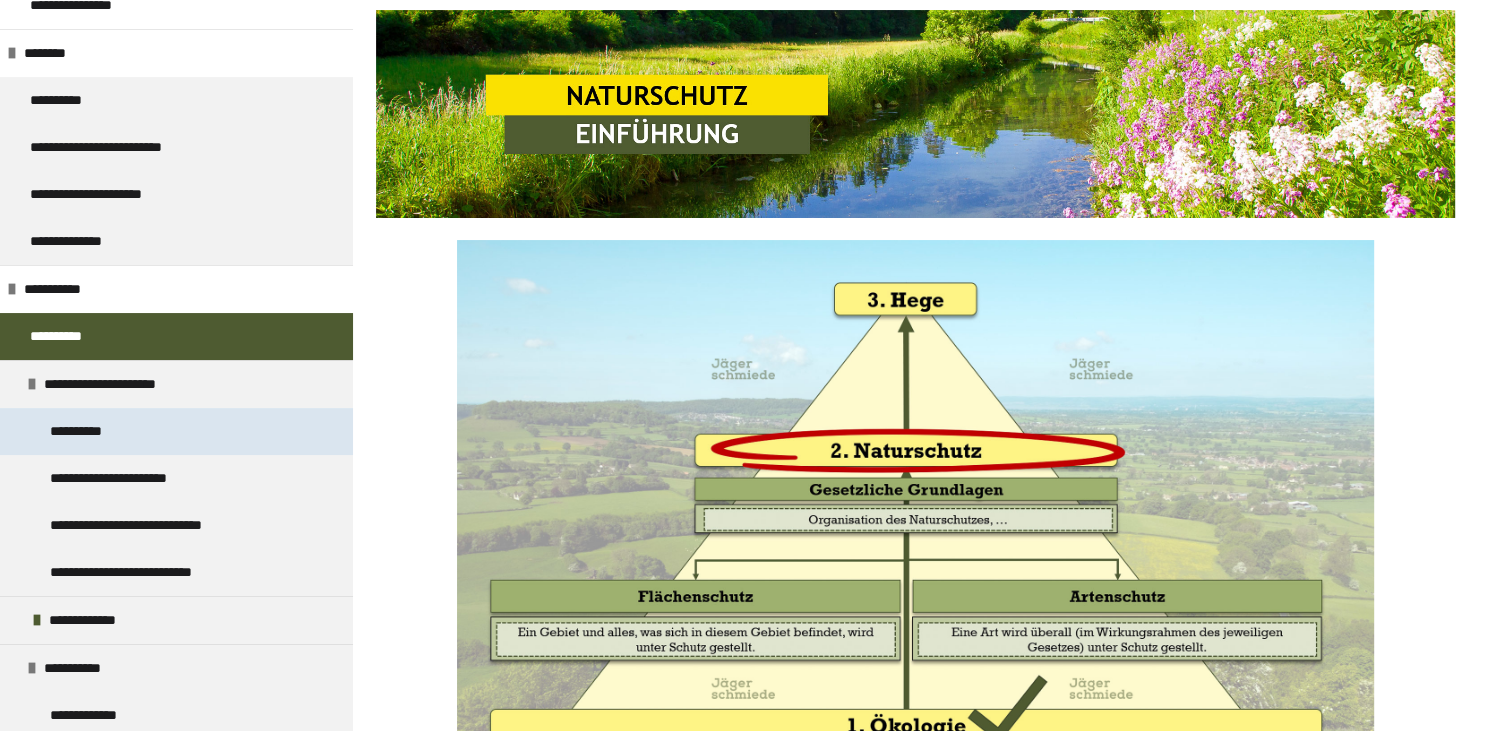 click on "**********" at bounding box center [90, 431] 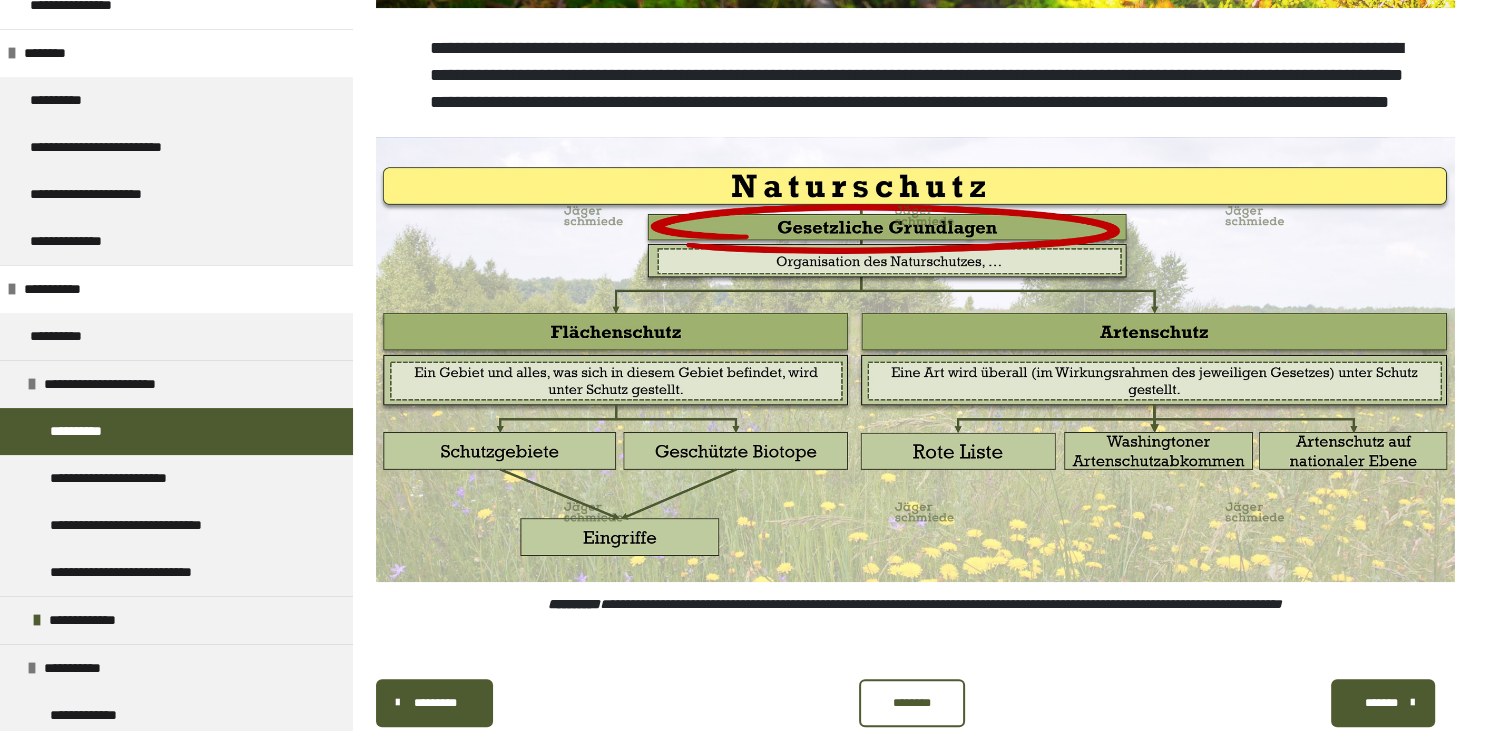 scroll, scrollTop: 723, scrollLeft: 0, axis: vertical 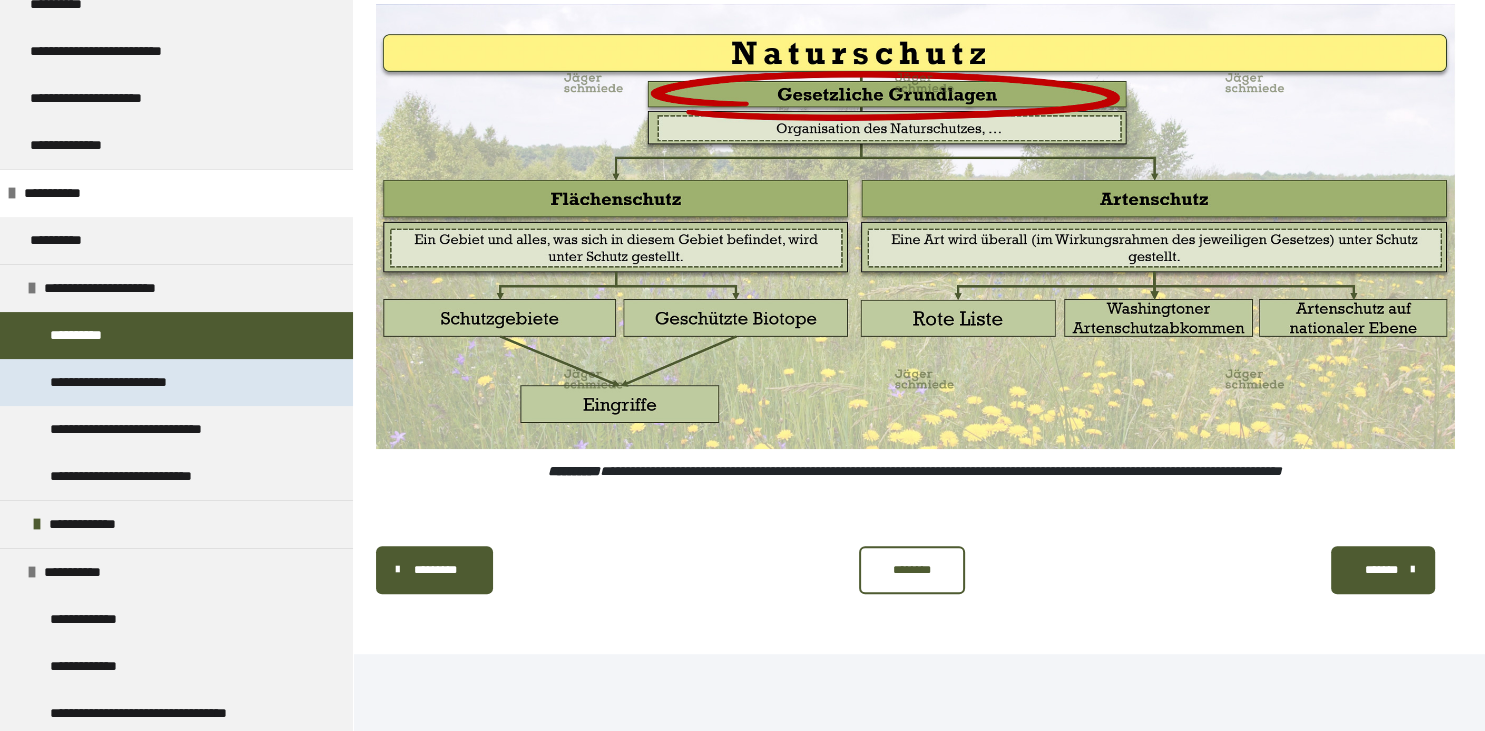 click on "**********" at bounding box center [133, 382] 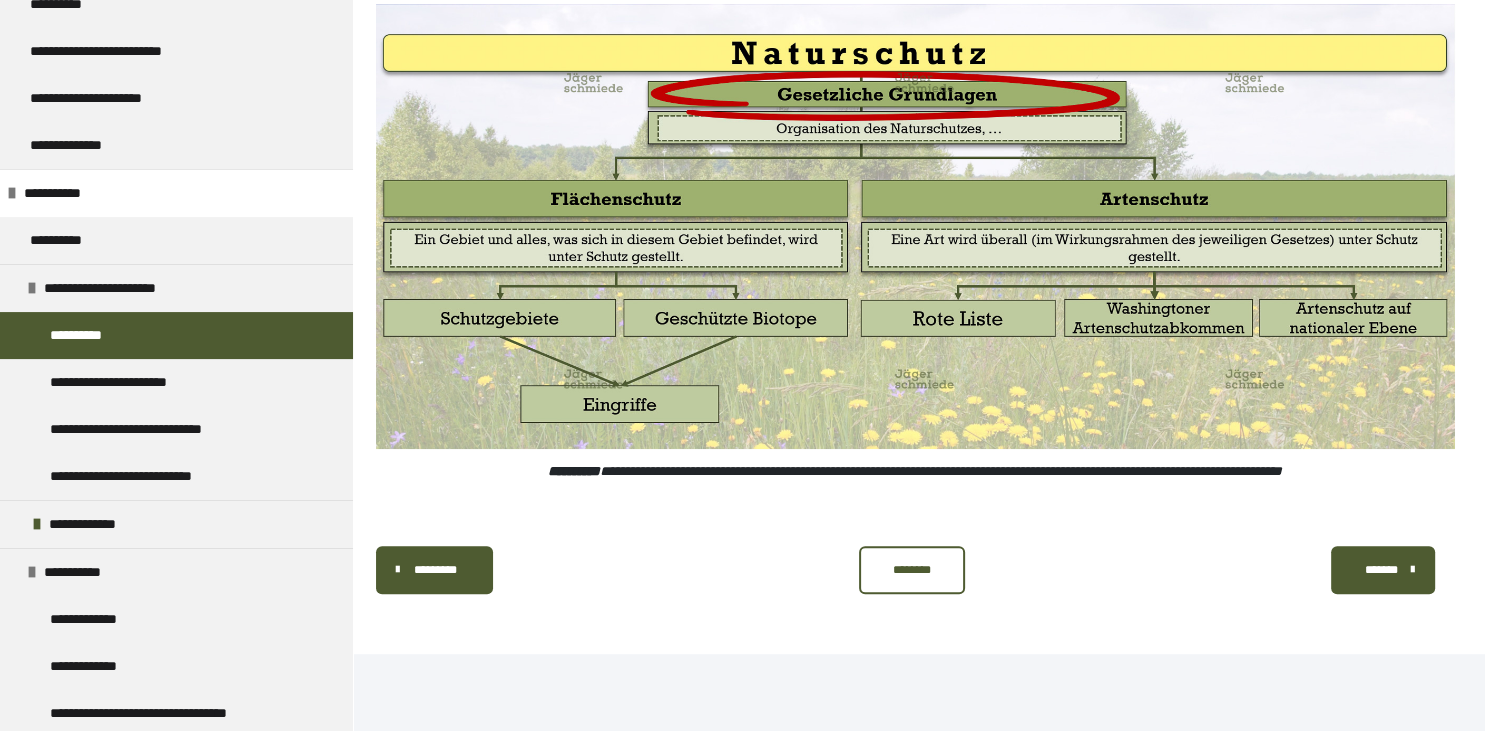 scroll, scrollTop: 379, scrollLeft: 0, axis: vertical 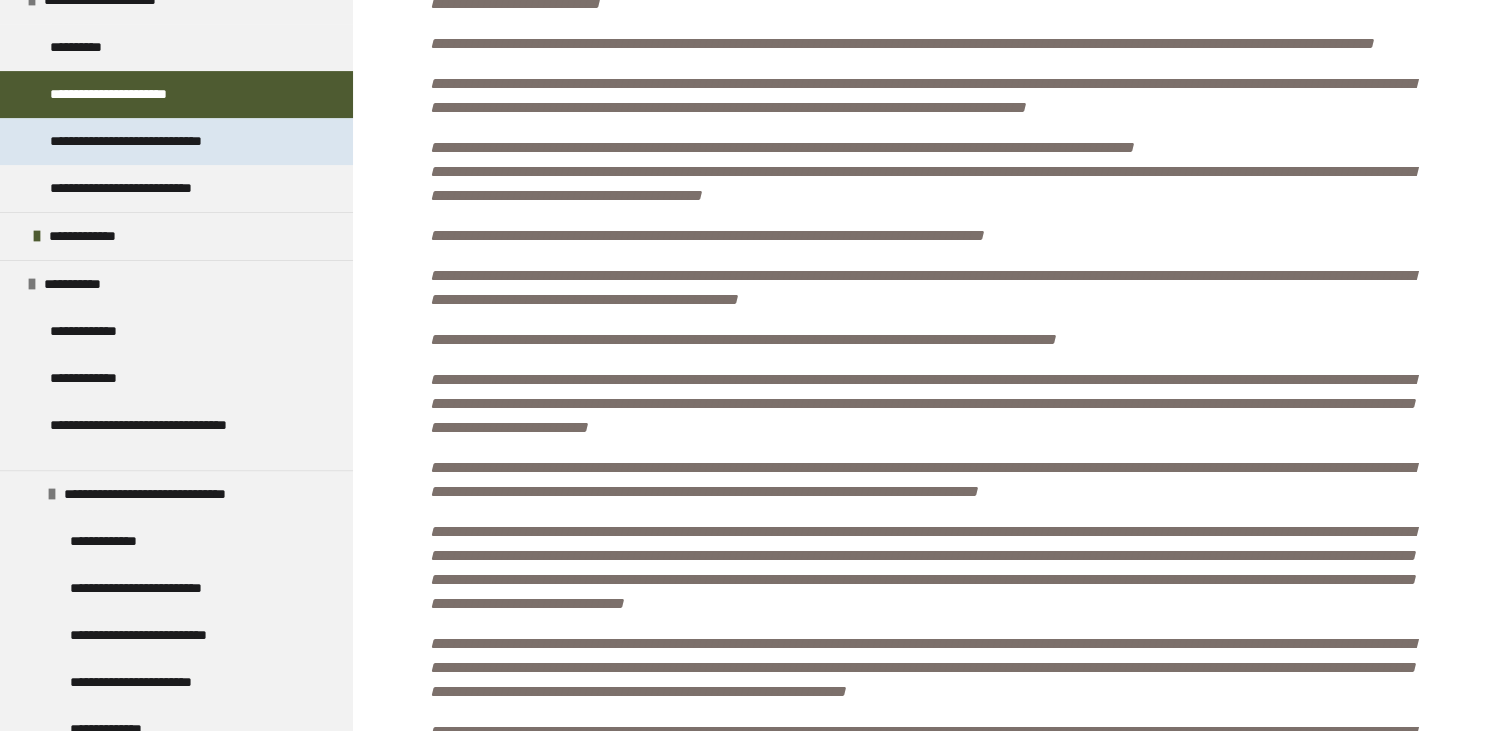 click on "**********" at bounding box center (162, 141) 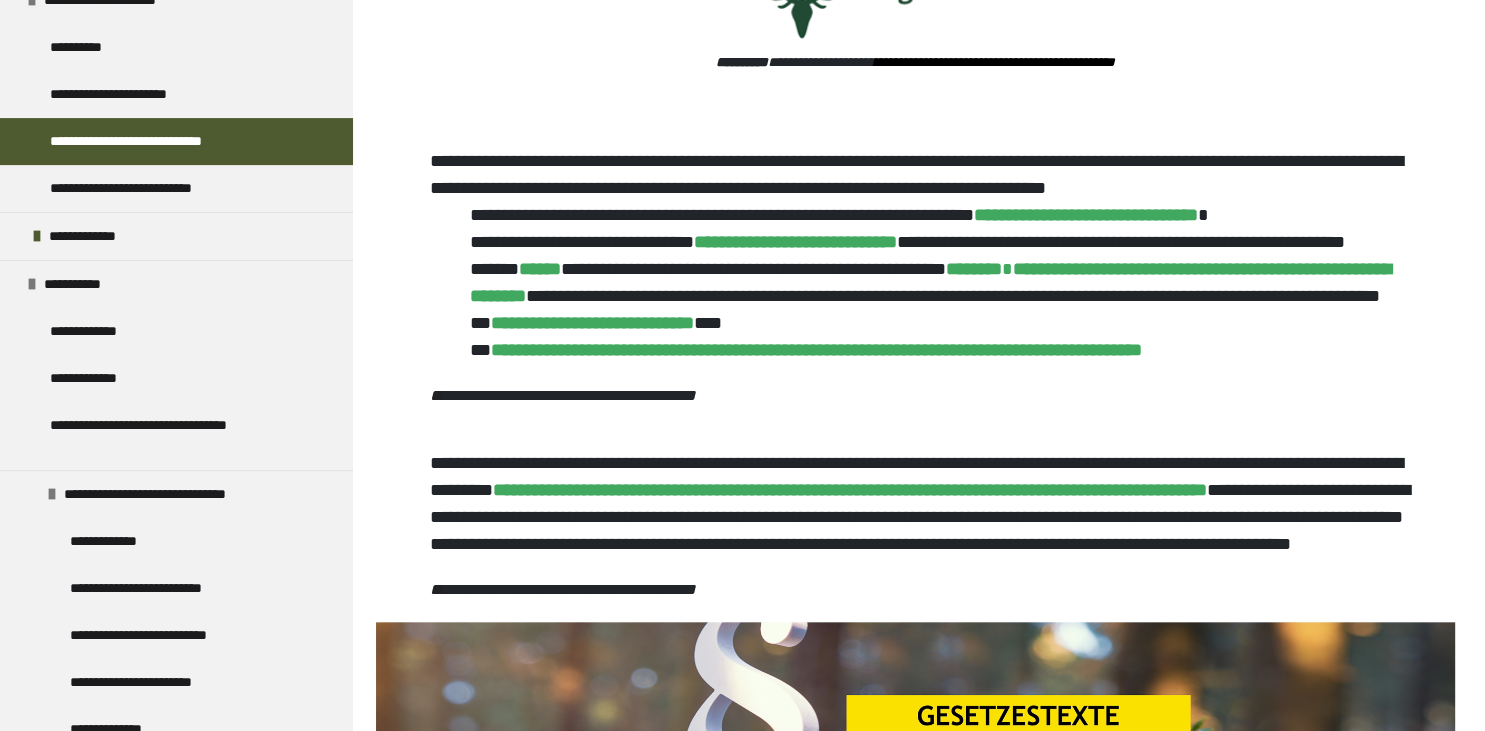 scroll, scrollTop: 3969, scrollLeft: 0, axis: vertical 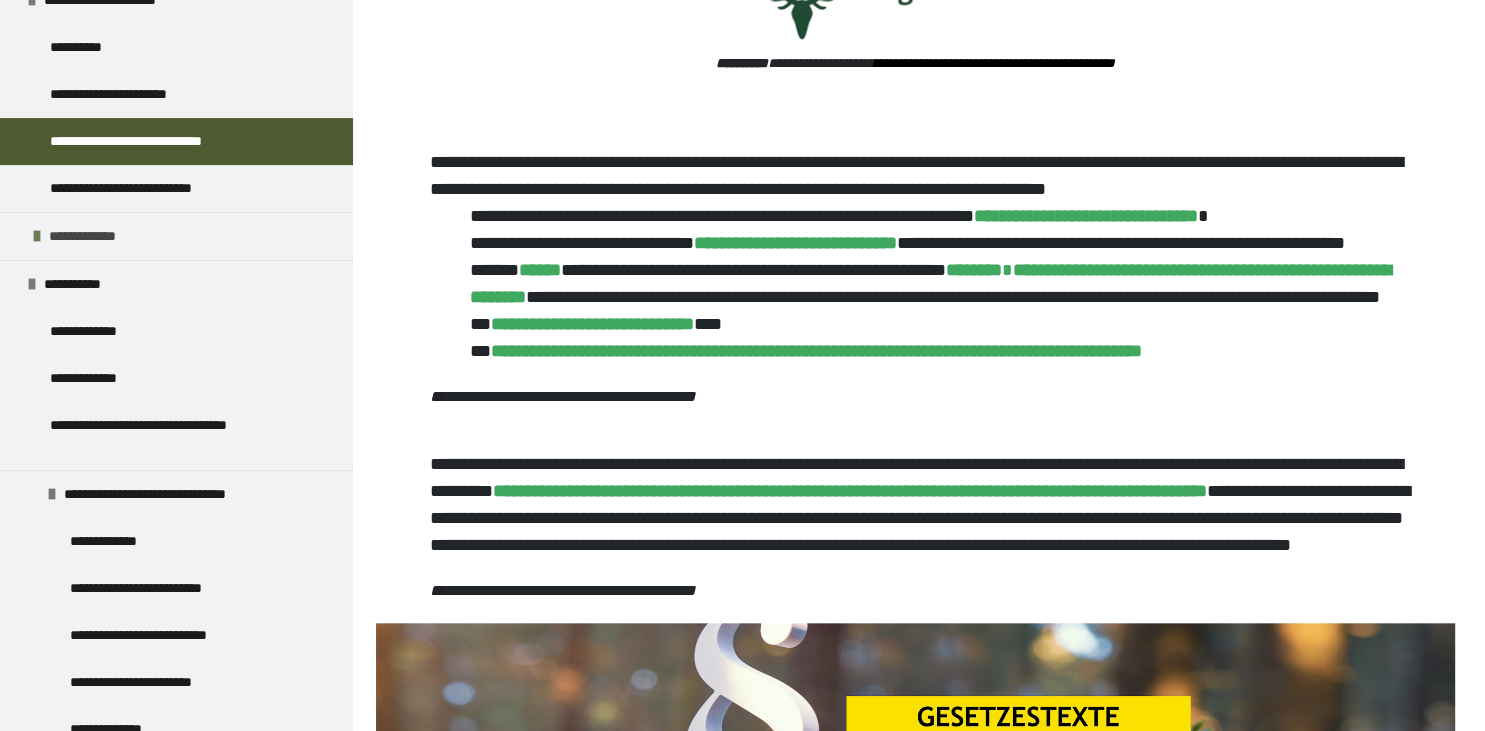 click at bounding box center [37, 236] 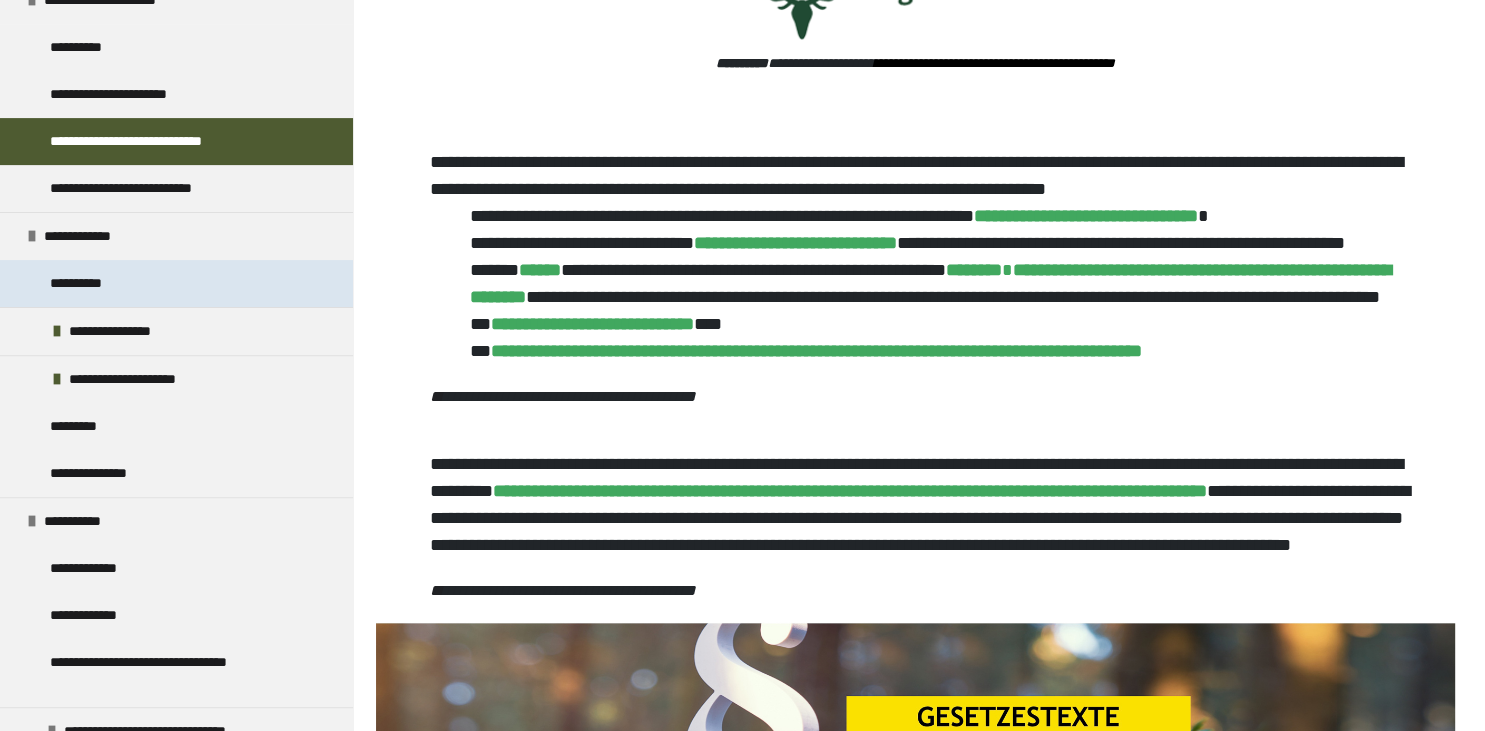 click on "**********" at bounding box center (90, 283) 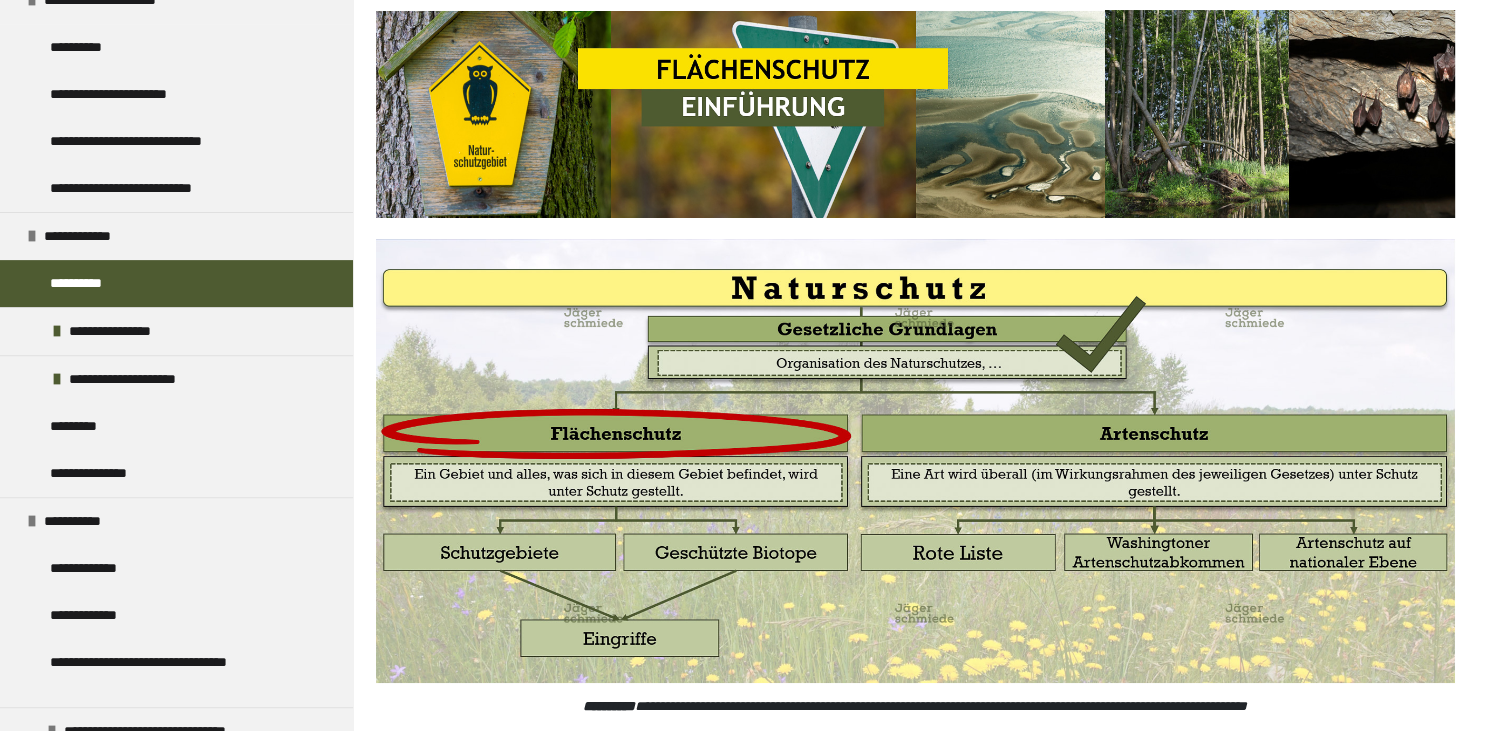scroll, scrollTop: 484, scrollLeft: 0, axis: vertical 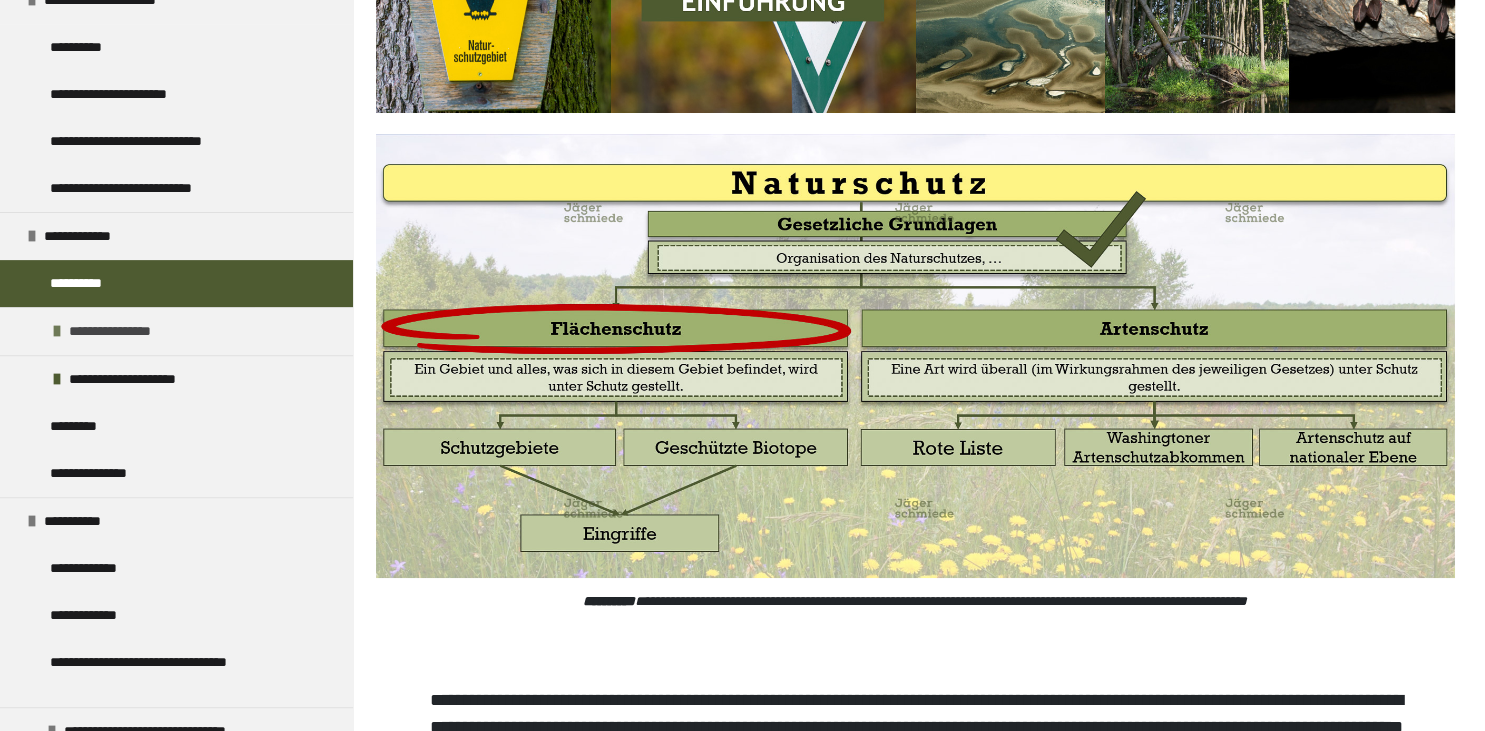 click on "**********" at bounding box center (176, 331) 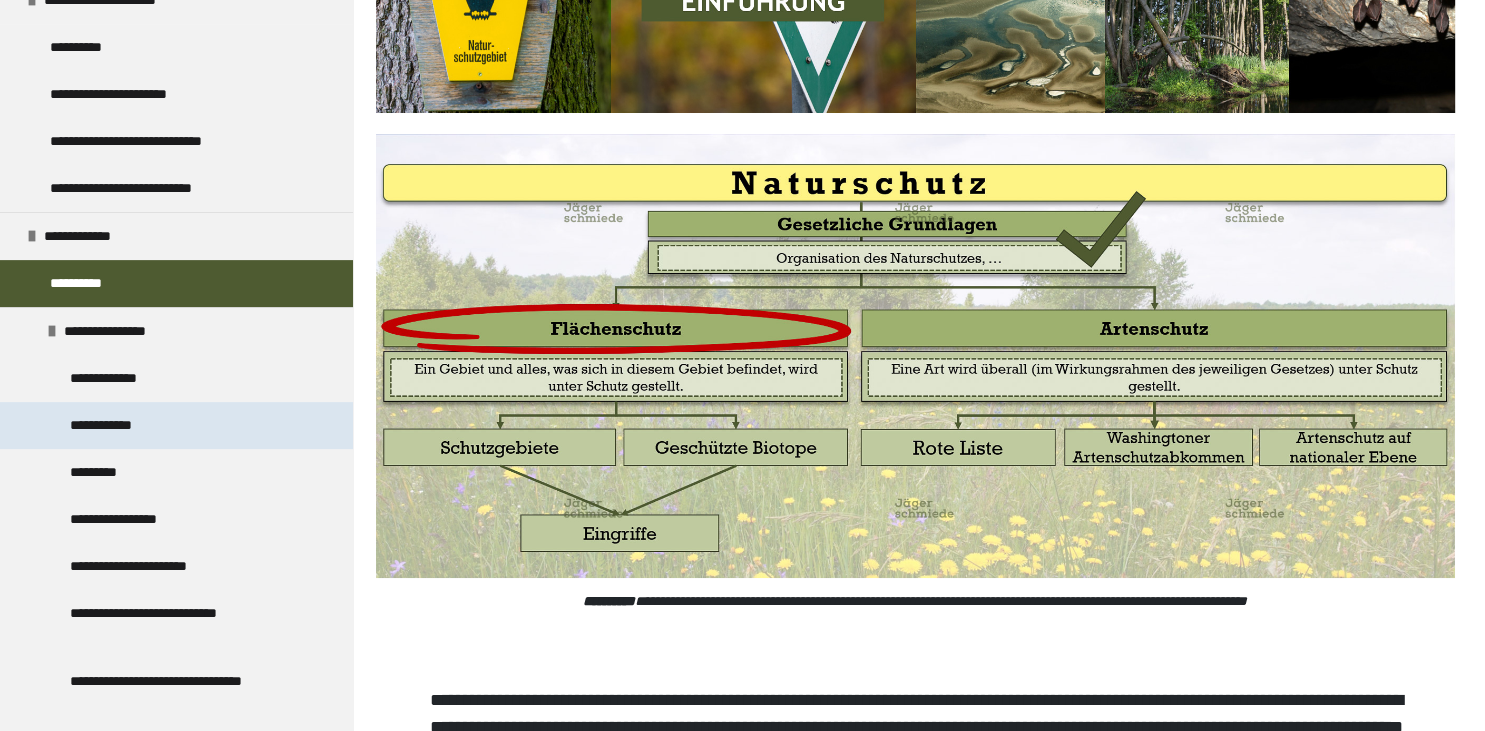 click on "**********" at bounding box center [115, 425] 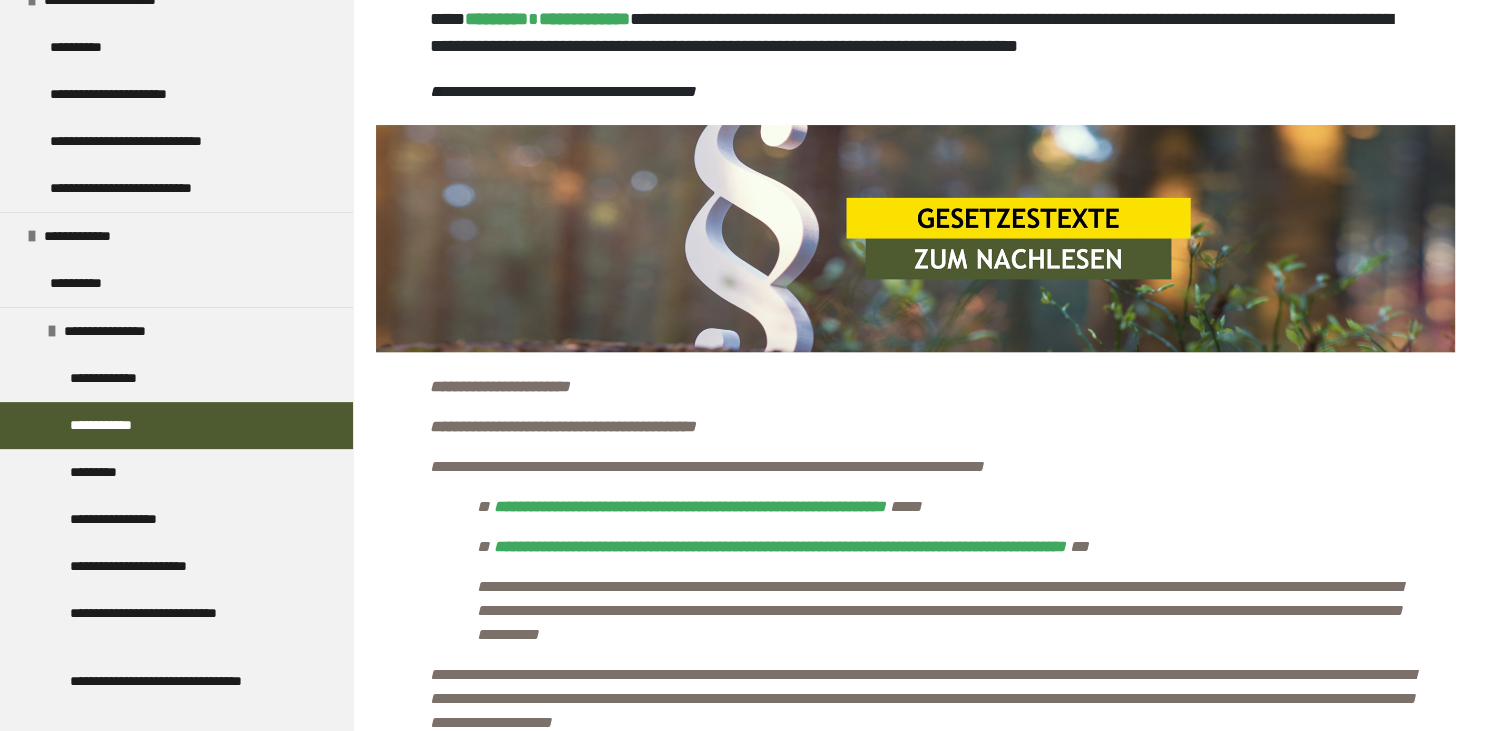 scroll, scrollTop: 2174, scrollLeft: 0, axis: vertical 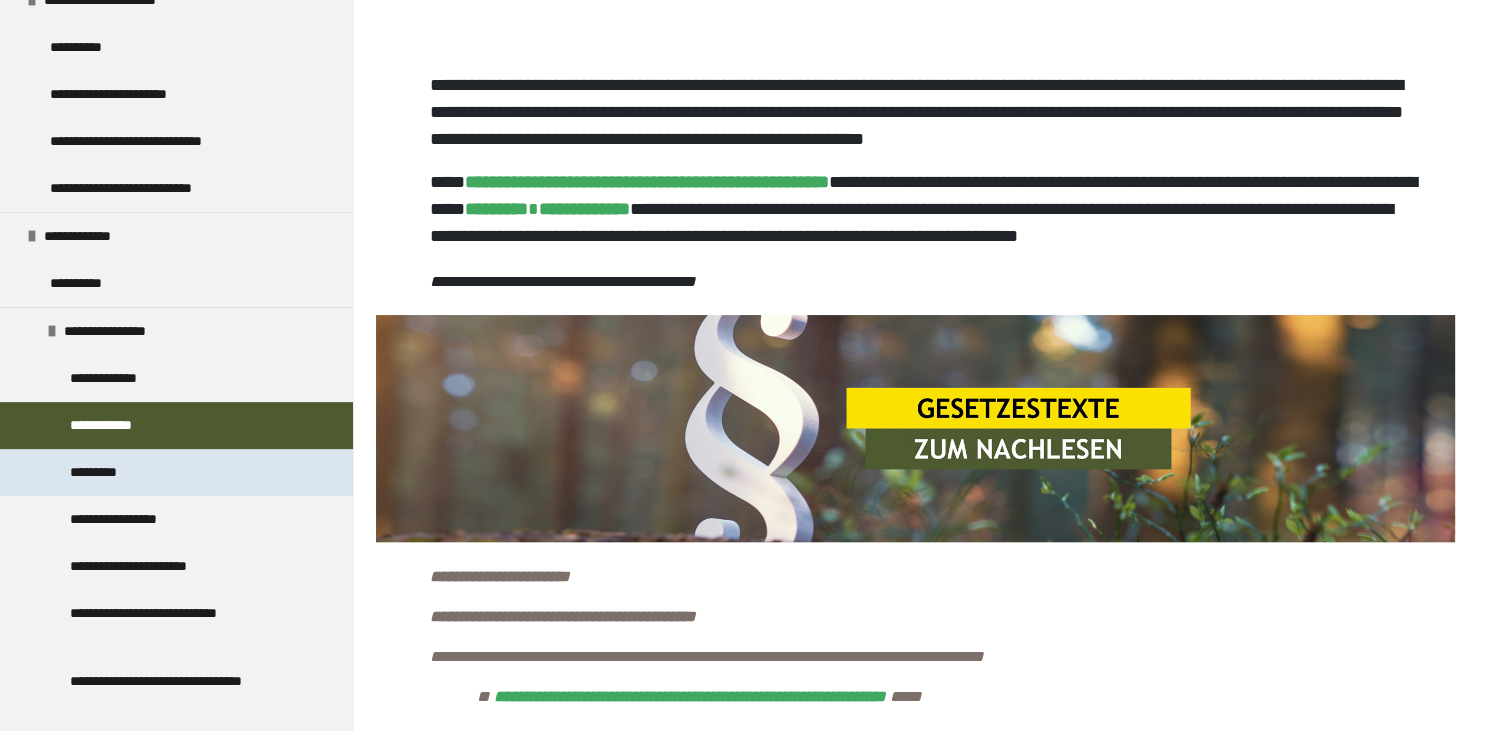 click on "*********" at bounding box center (106, 472) 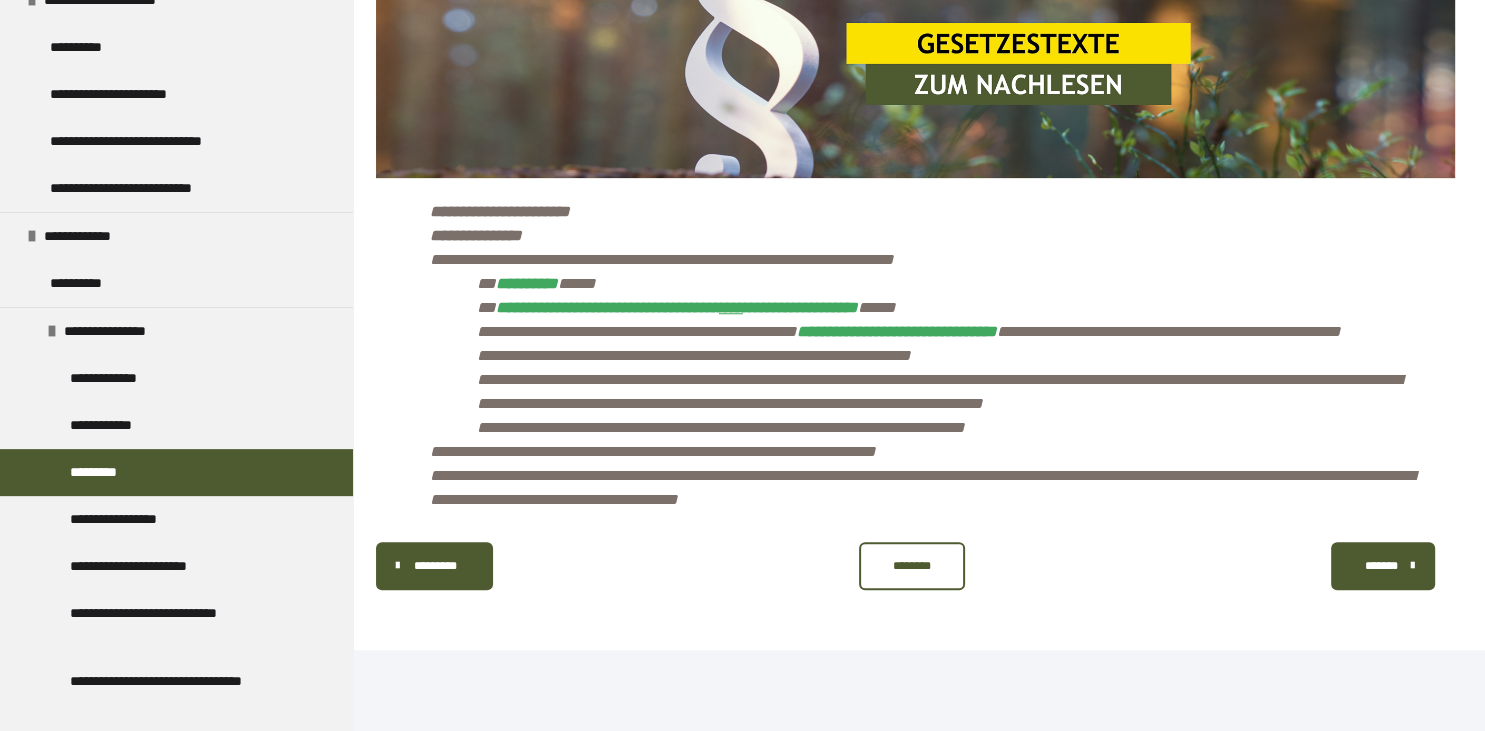 scroll, scrollTop: 1644, scrollLeft: 0, axis: vertical 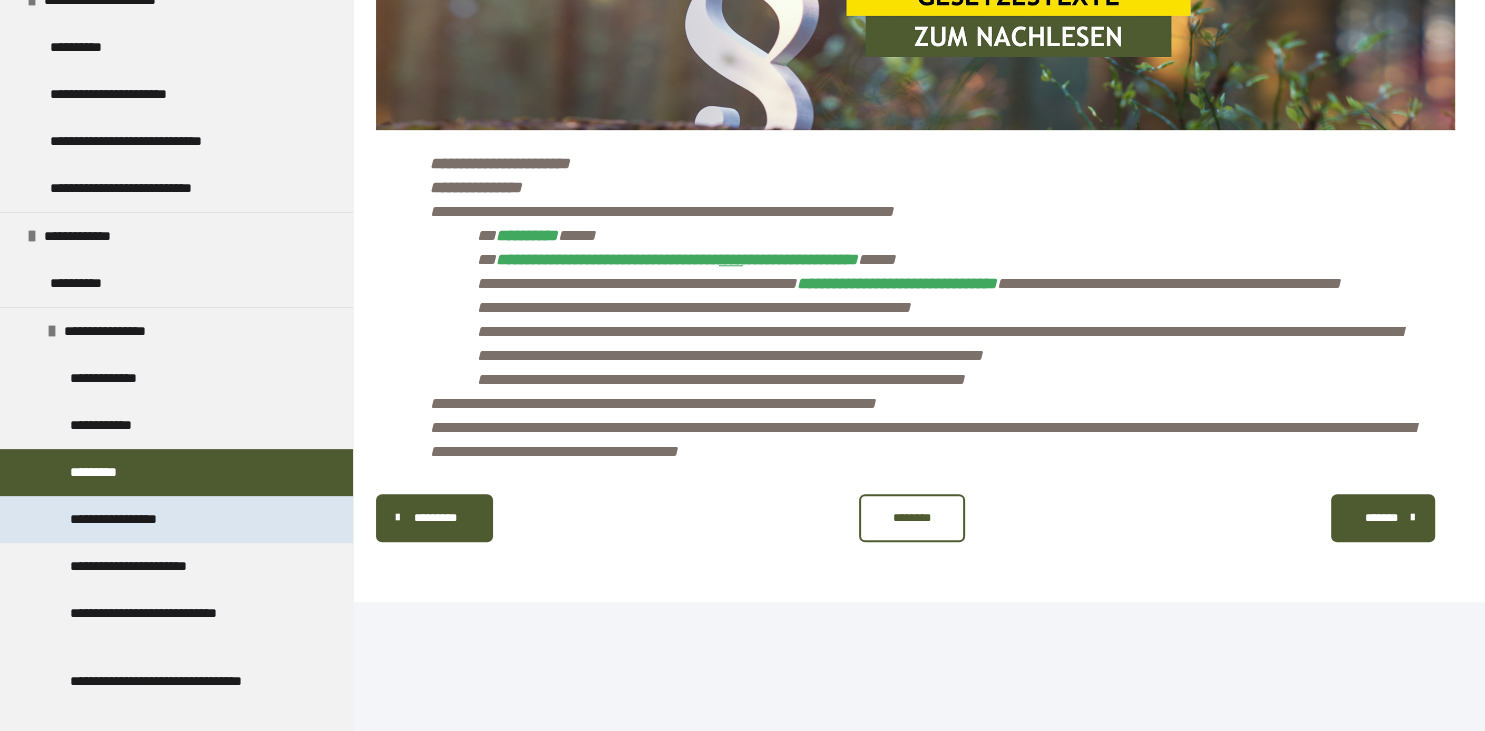 click on "**********" at bounding box center (136, 519) 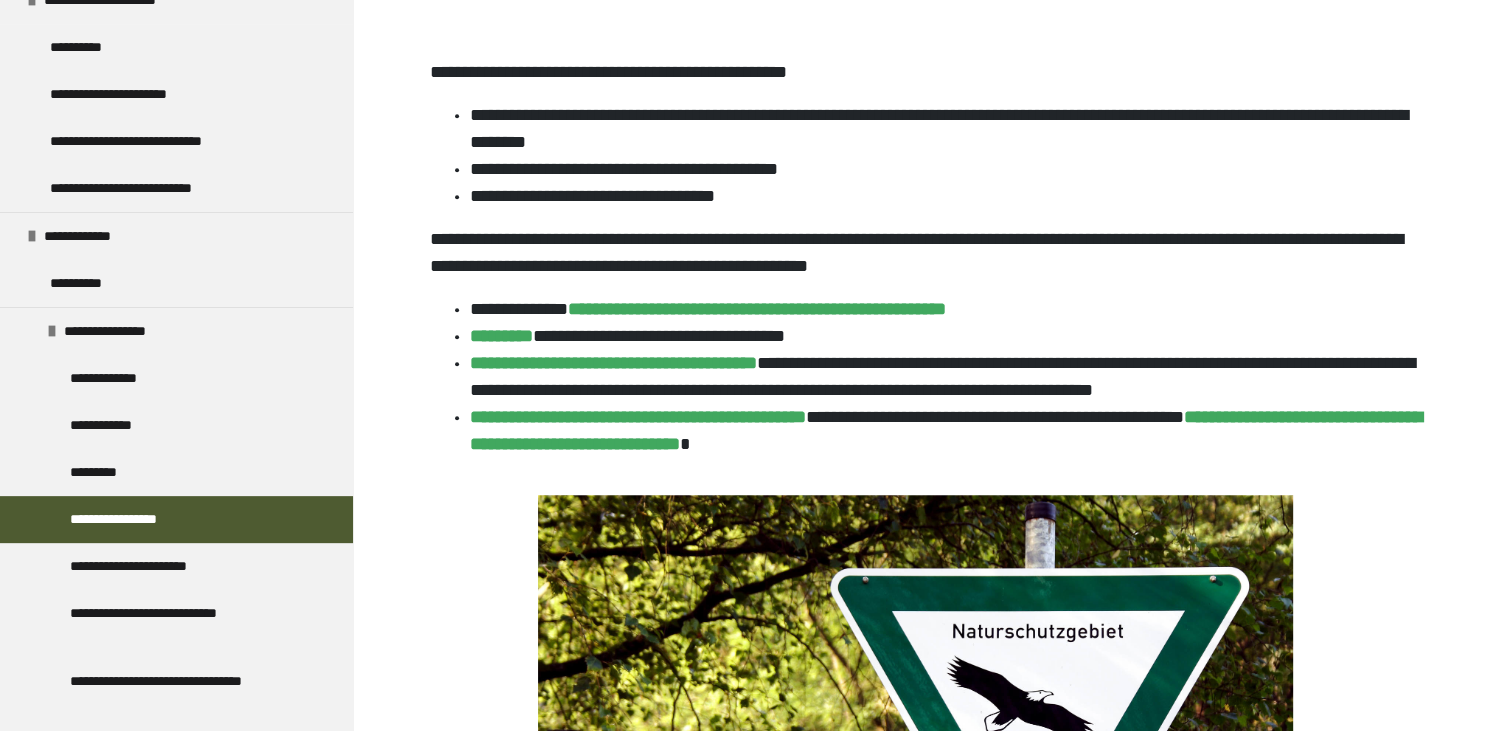 scroll, scrollTop: 1435, scrollLeft: 0, axis: vertical 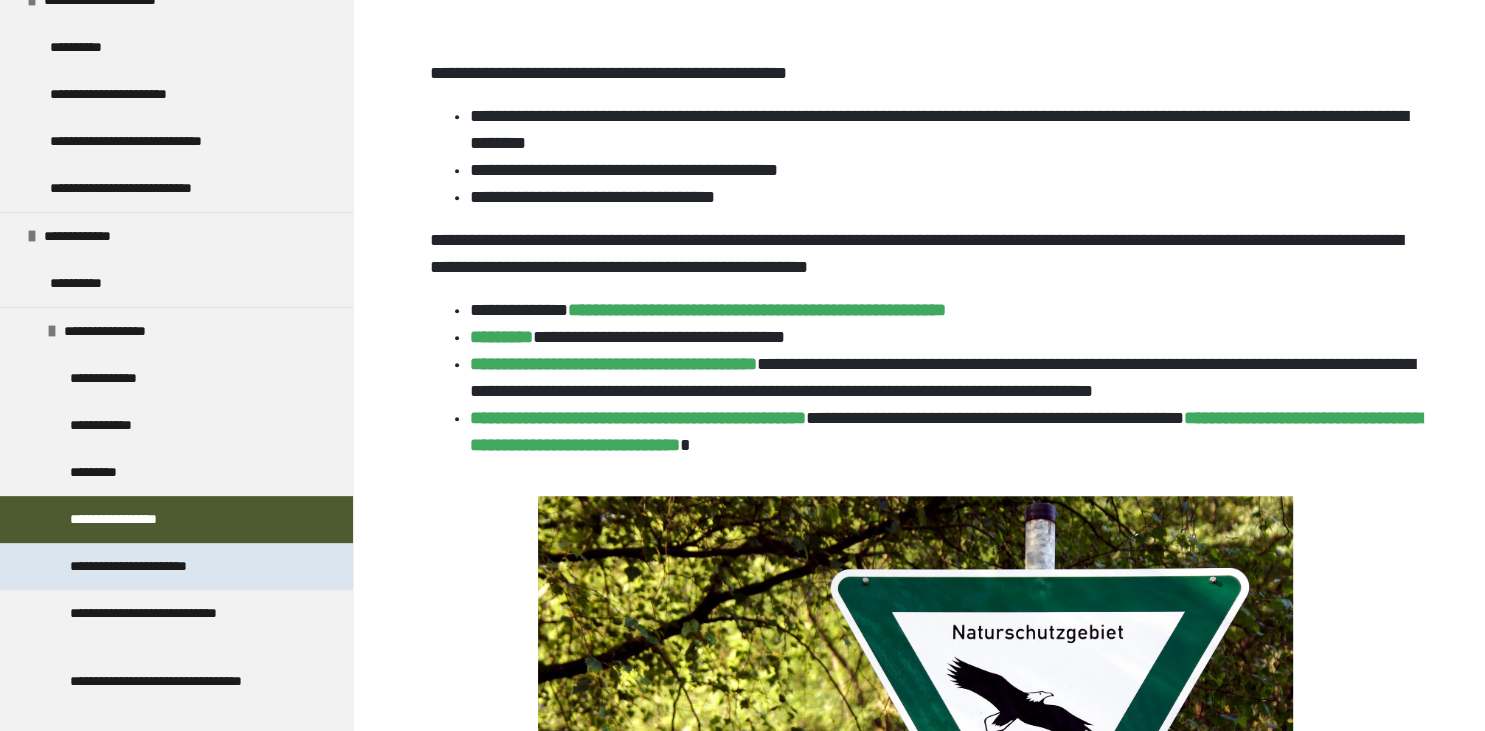 click on "**********" at bounding box center (158, 566) 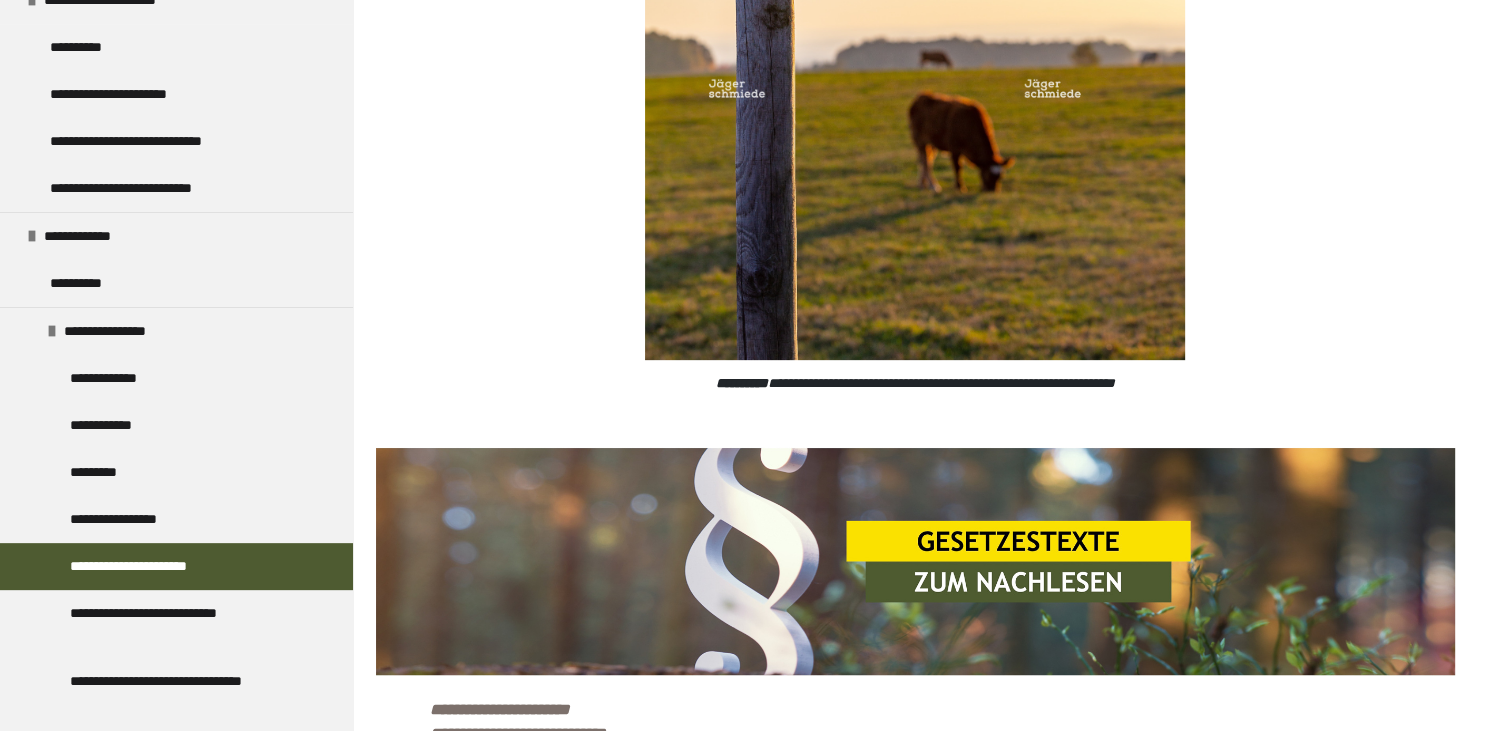 scroll, scrollTop: 2174, scrollLeft: 0, axis: vertical 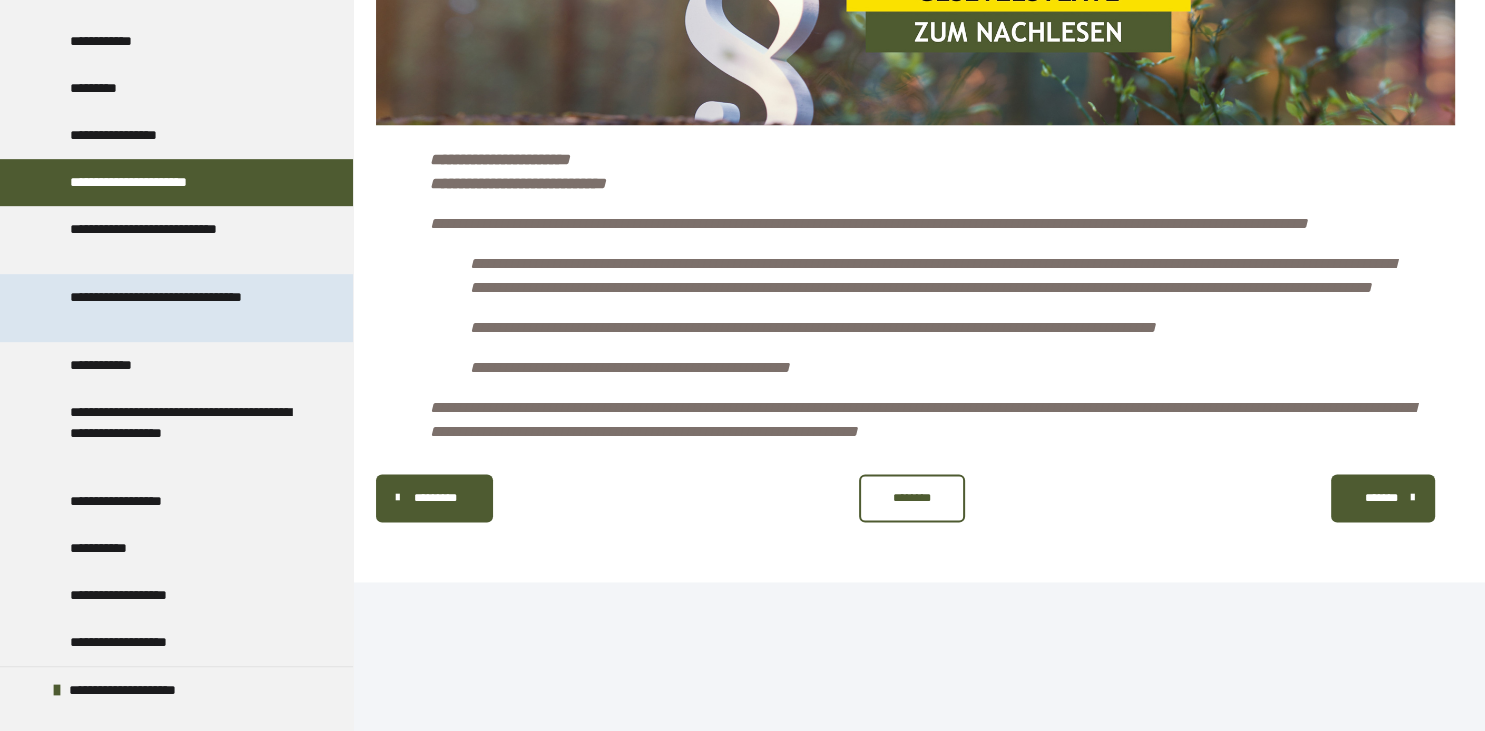 click on "**********" at bounding box center (188, 308) 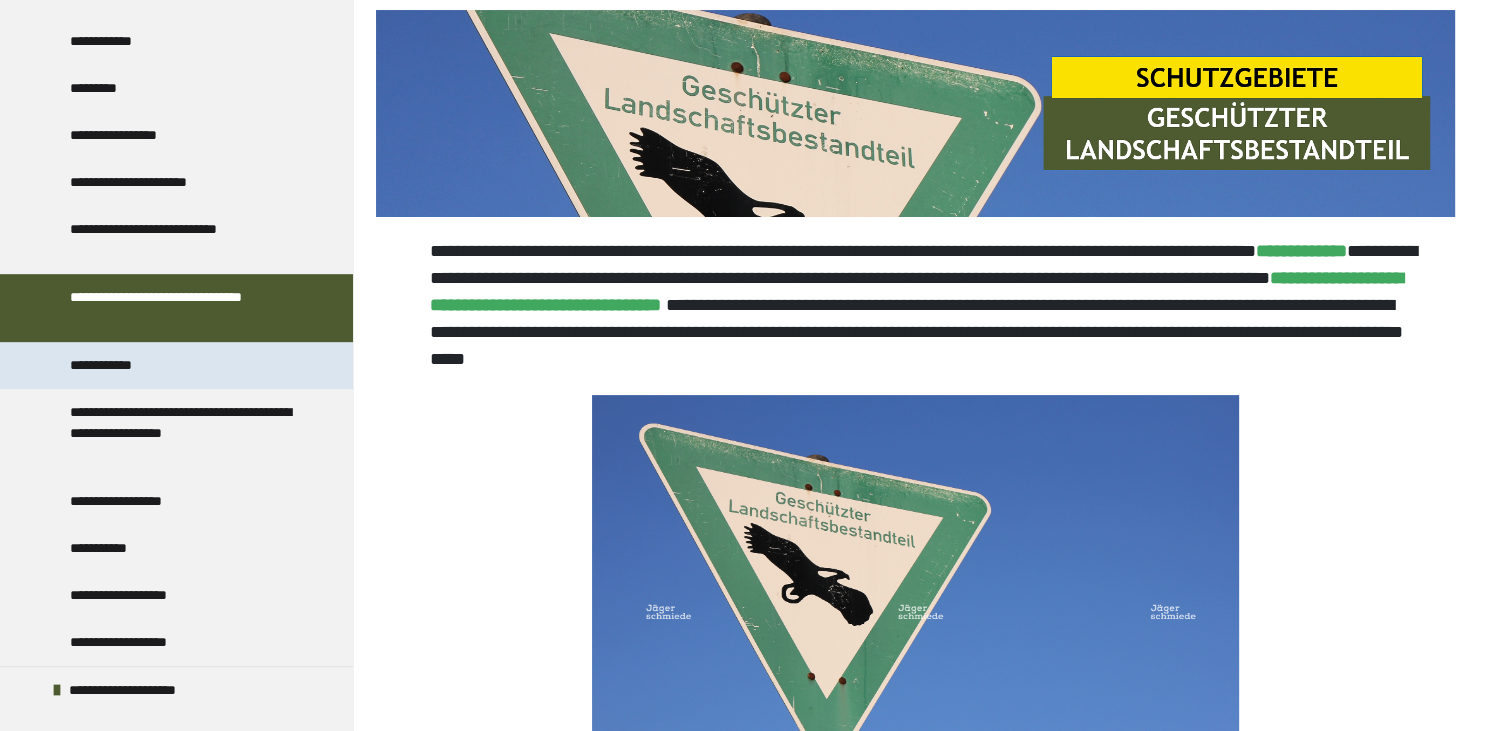 click on "**********" at bounding box center [121, 365] 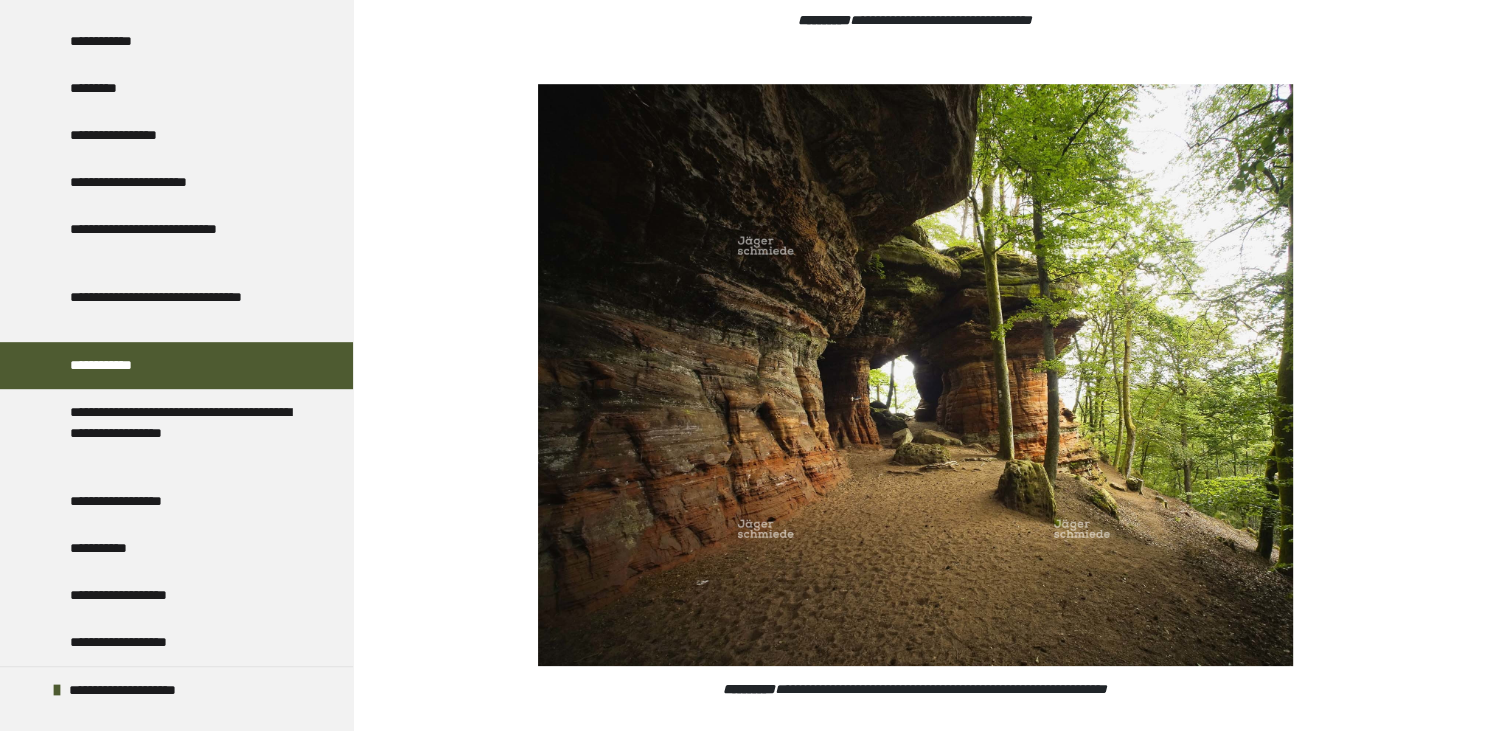 scroll, scrollTop: 1329, scrollLeft: 0, axis: vertical 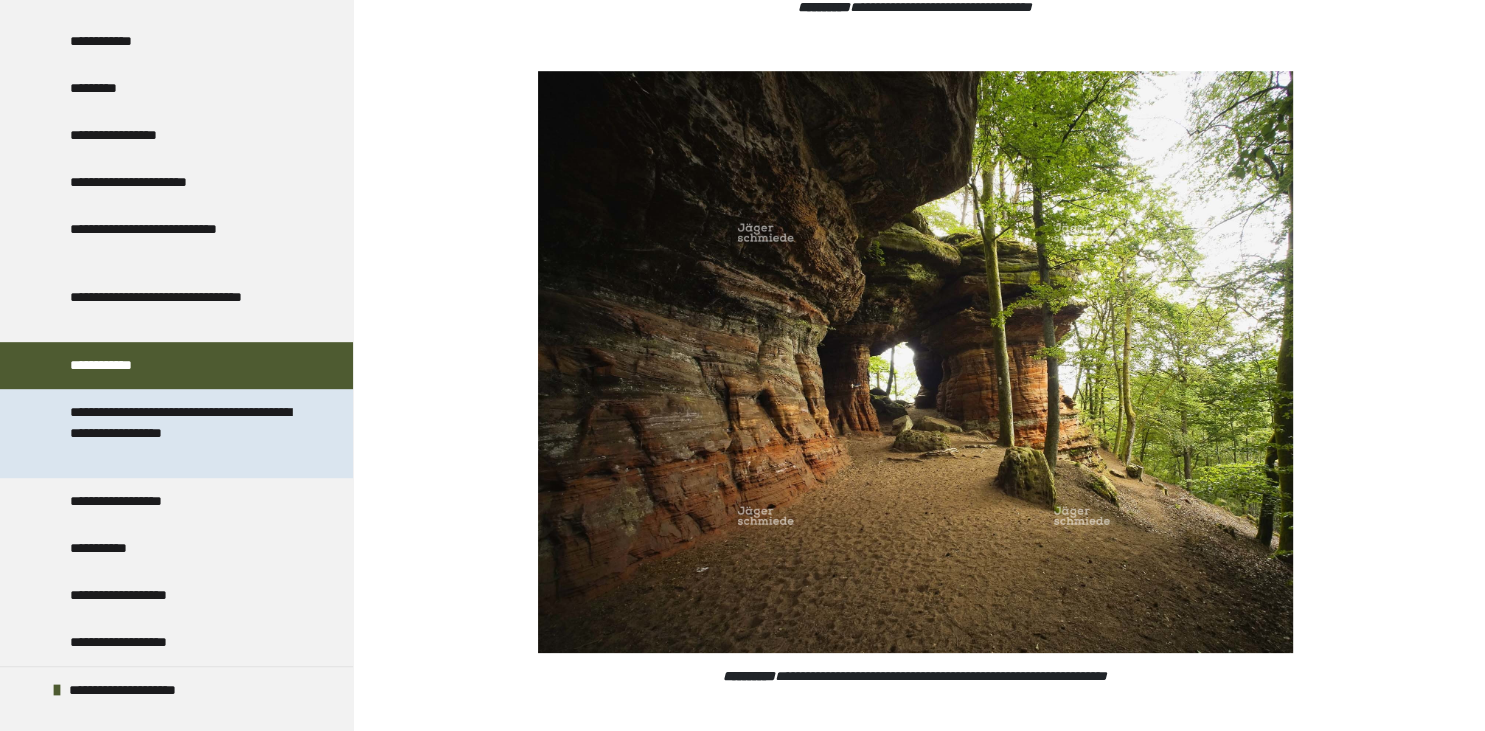 click on "**********" at bounding box center (188, 433) 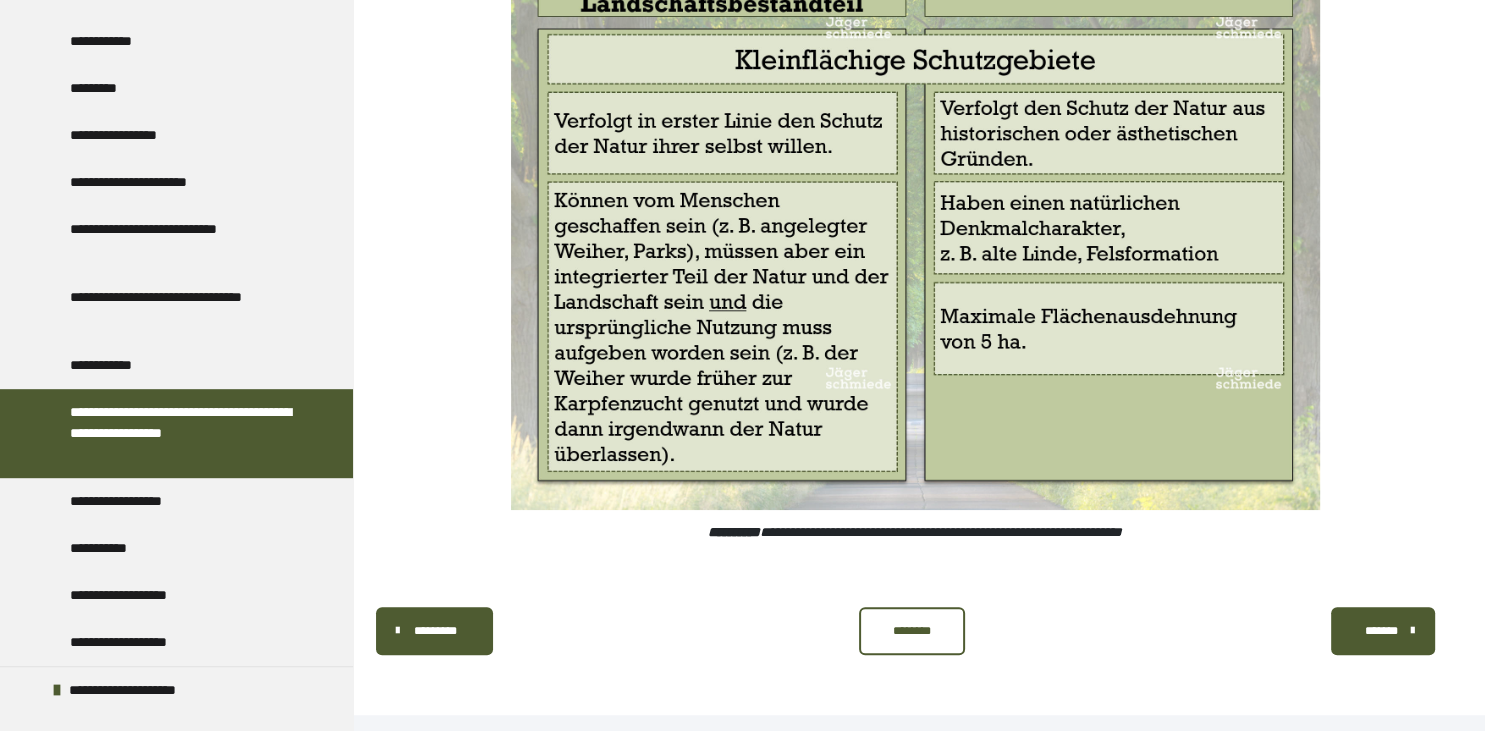 scroll, scrollTop: 825, scrollLeft: 0, axis: vertical 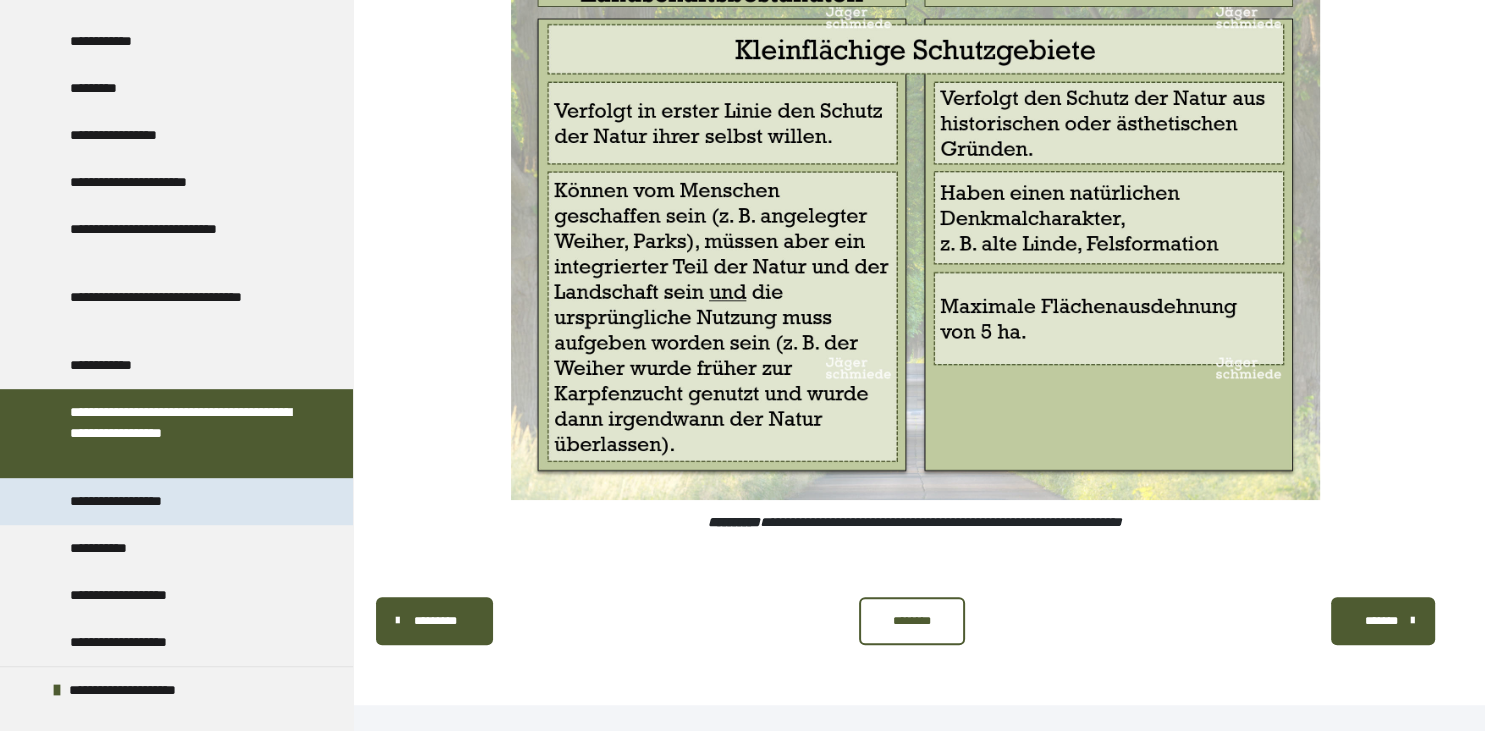 click on "**********" at bounding box center (138, 501) 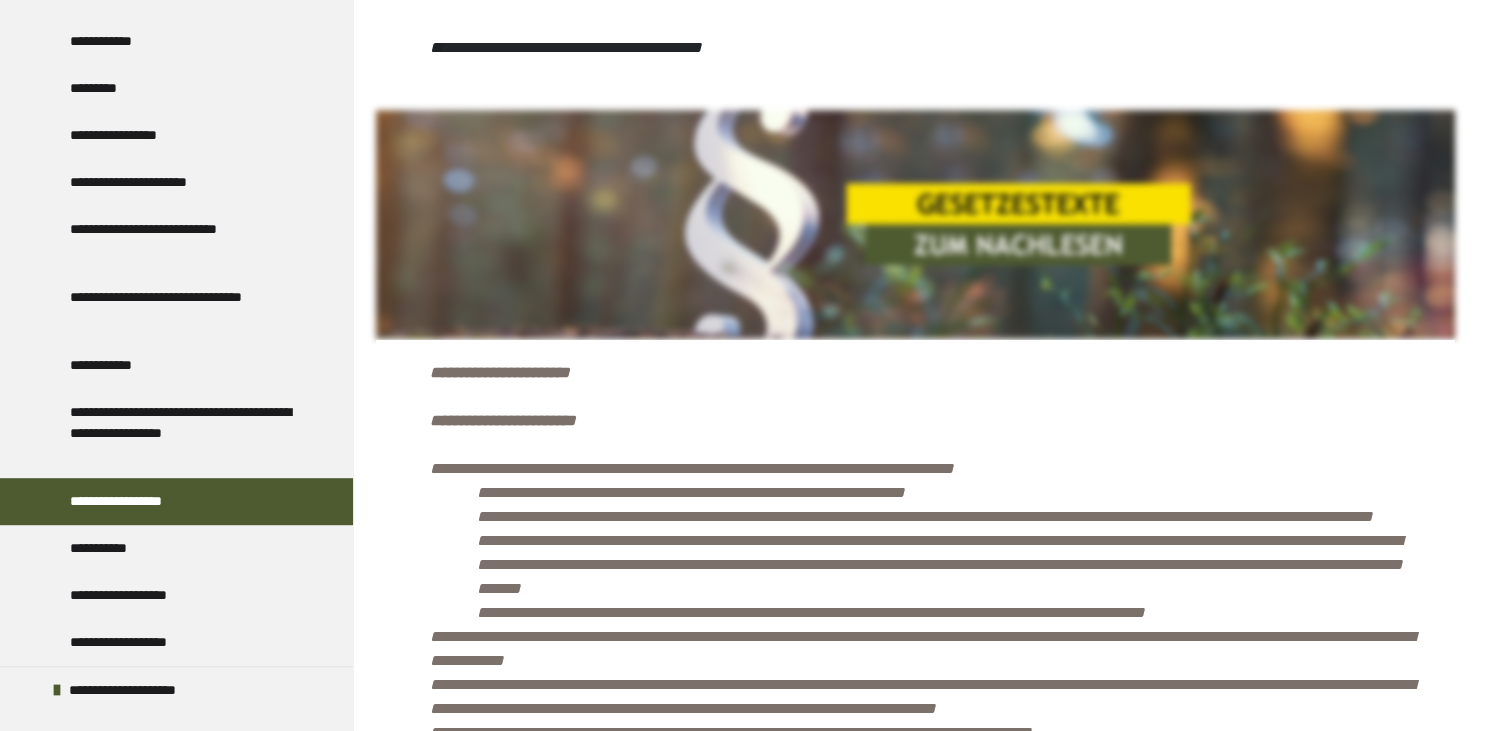 scroll, scrollTop: 4708, scrollLeft: 0, axis: vertical 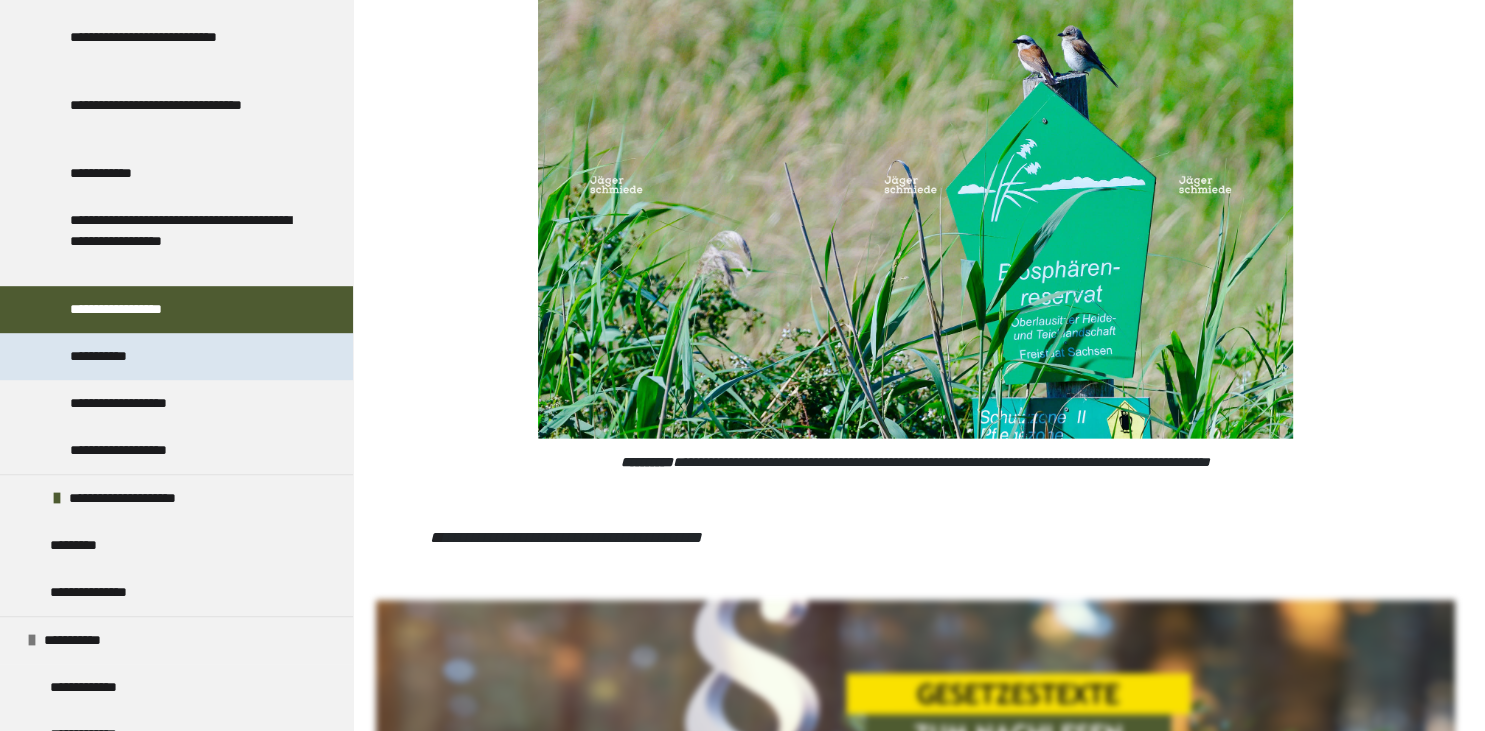 click on "**********" at bounding box center (113, 356) 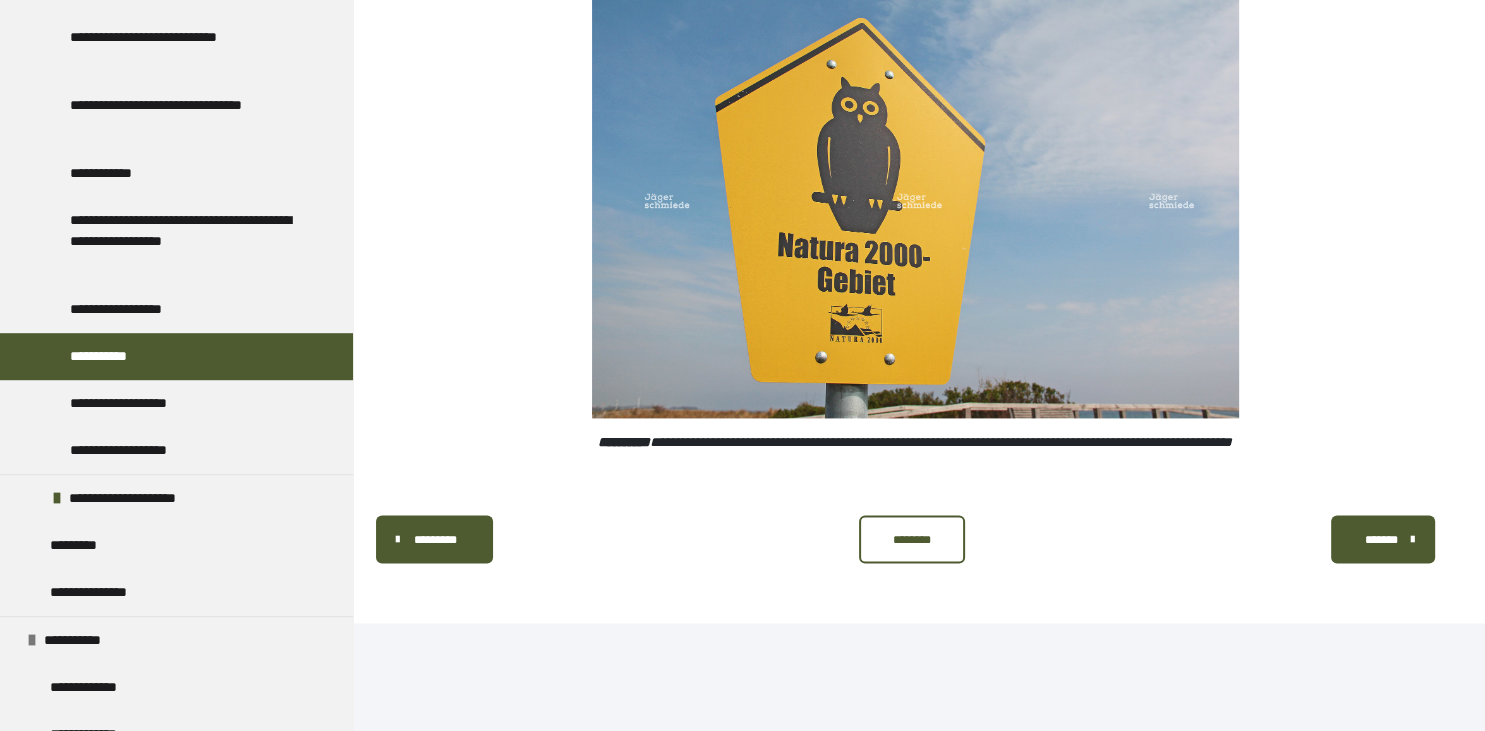 scroll, scrollTop: 3652, scrollLeft: 0, axis: vertical 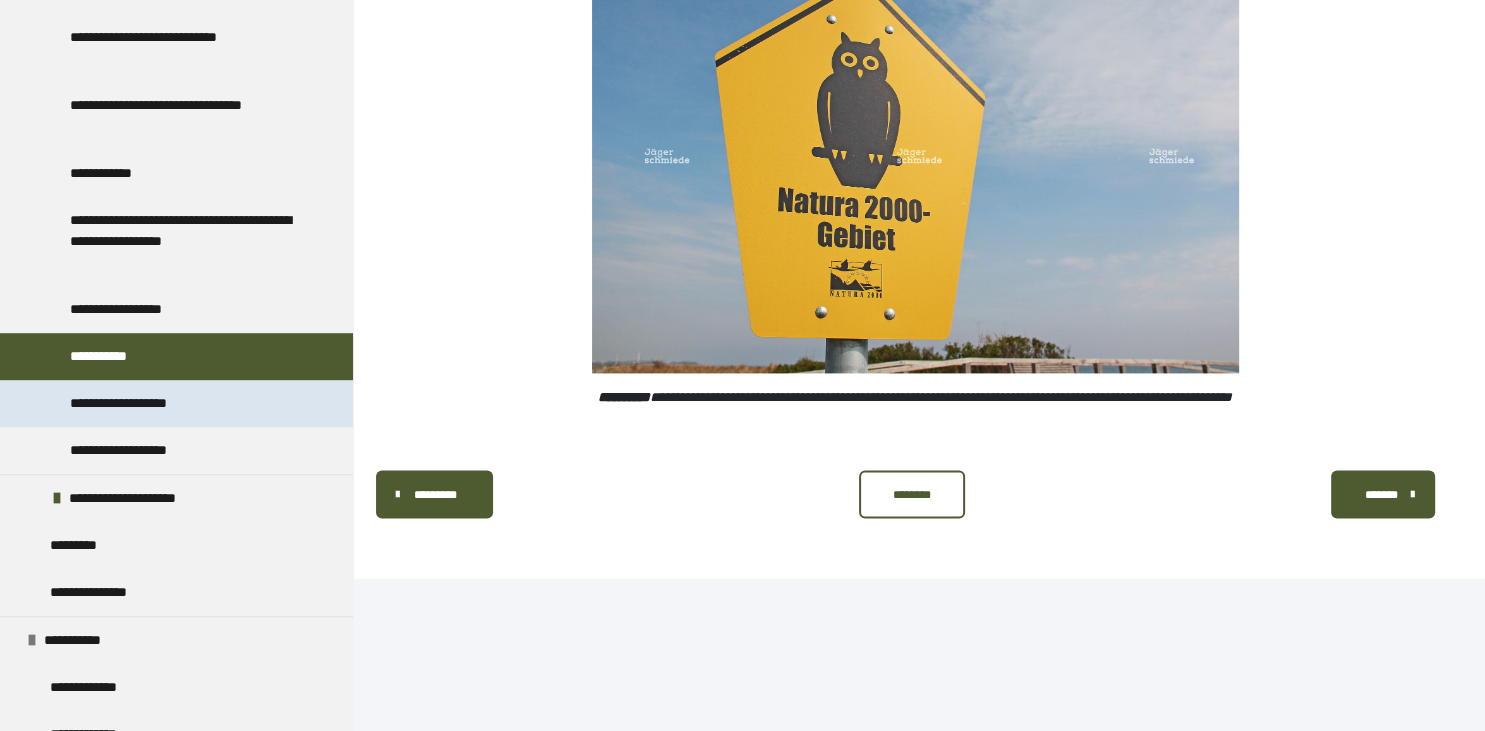 click on "**********" at bounding box center (146, 403) 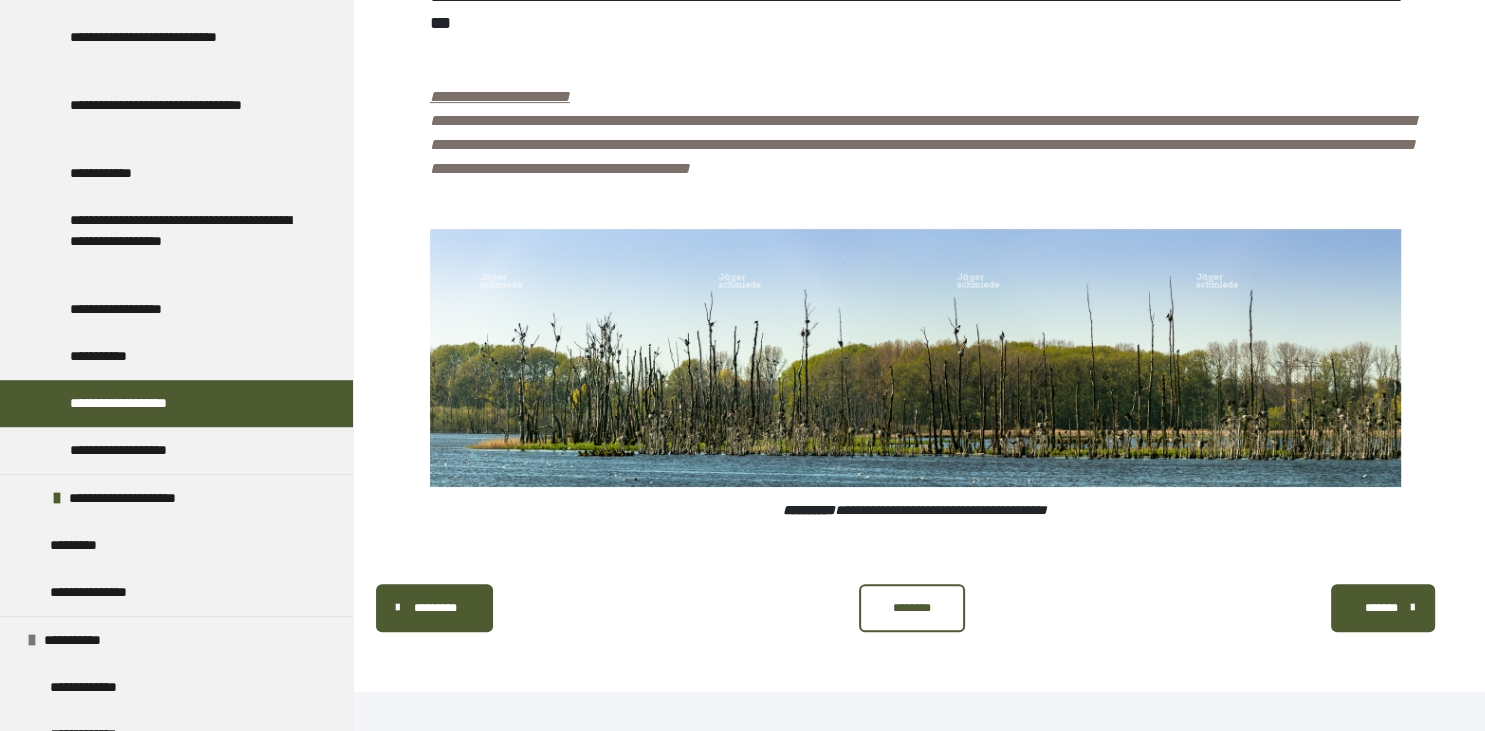 scroll, scrollTop: 700, scrollLeft: 0, axis: vertical 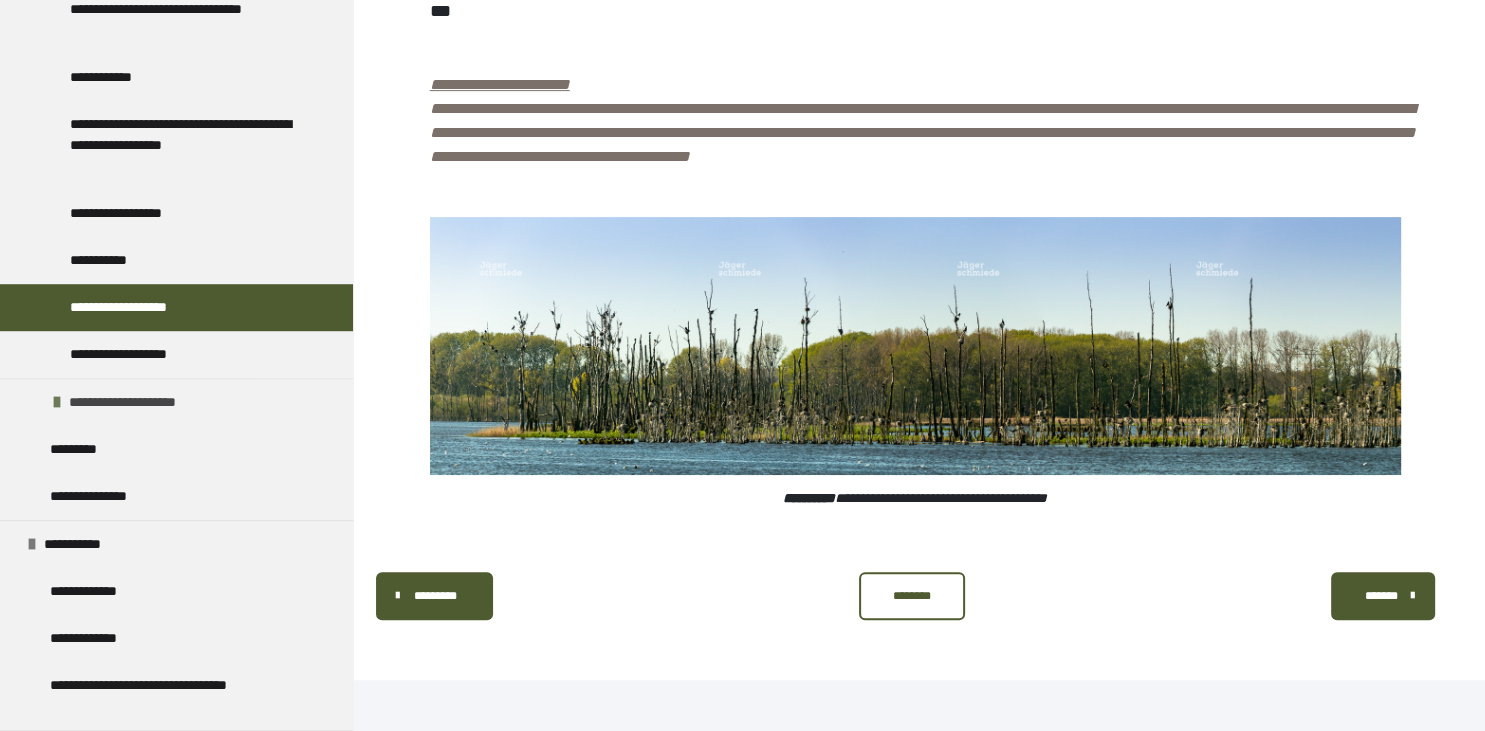 click at bounding box center [57, 402] 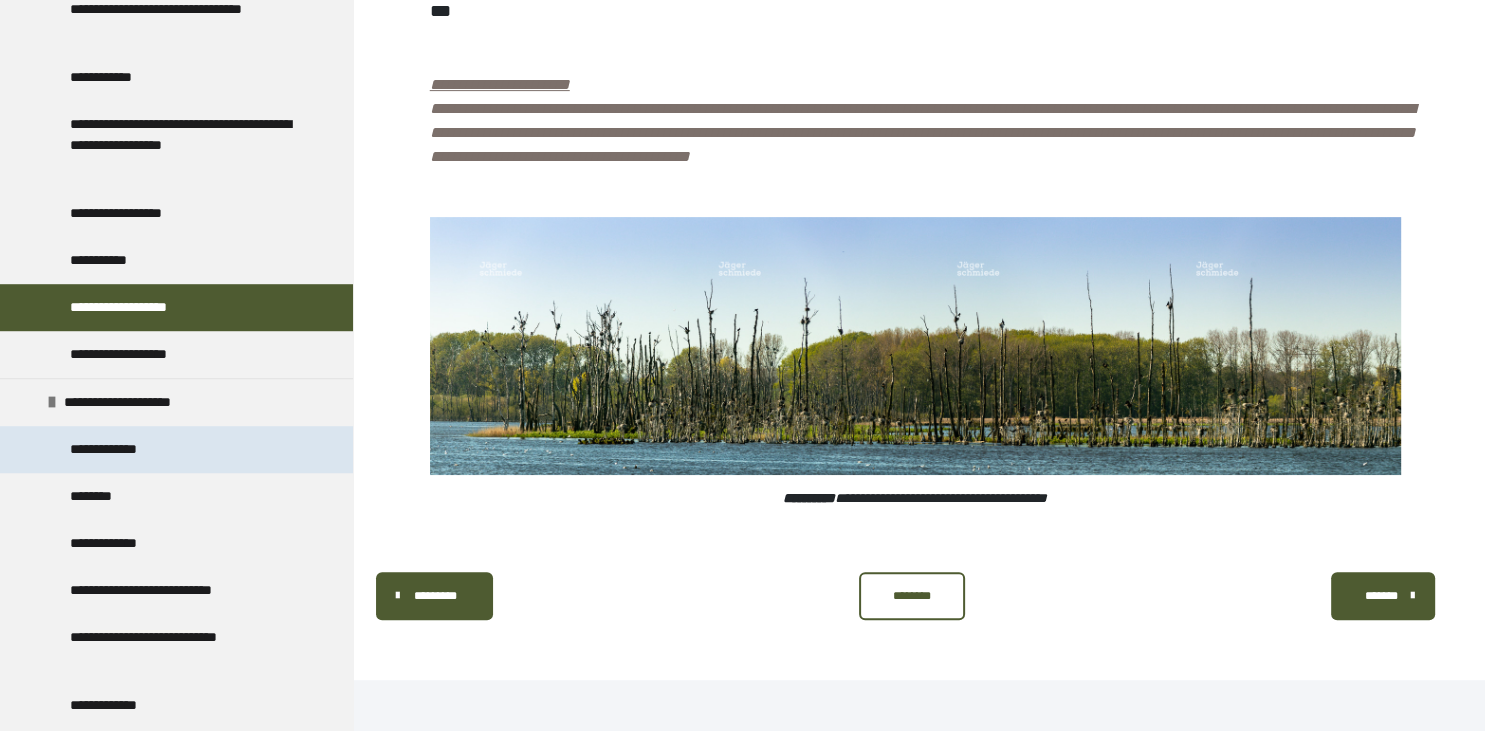click on "**********" at bounding box center [121, 449] 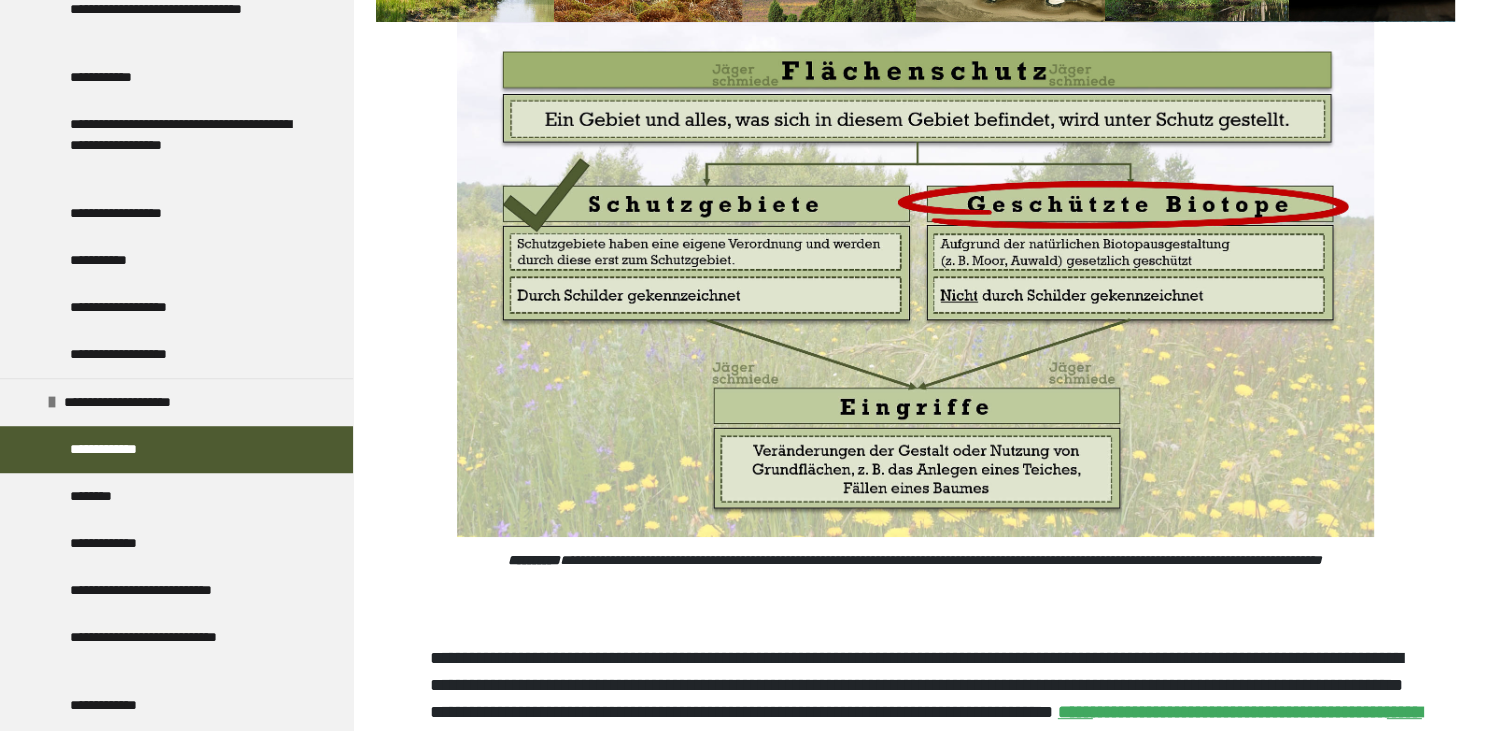 scroll, scrollTop: 590, scrollLeft: 0, axis: vertical 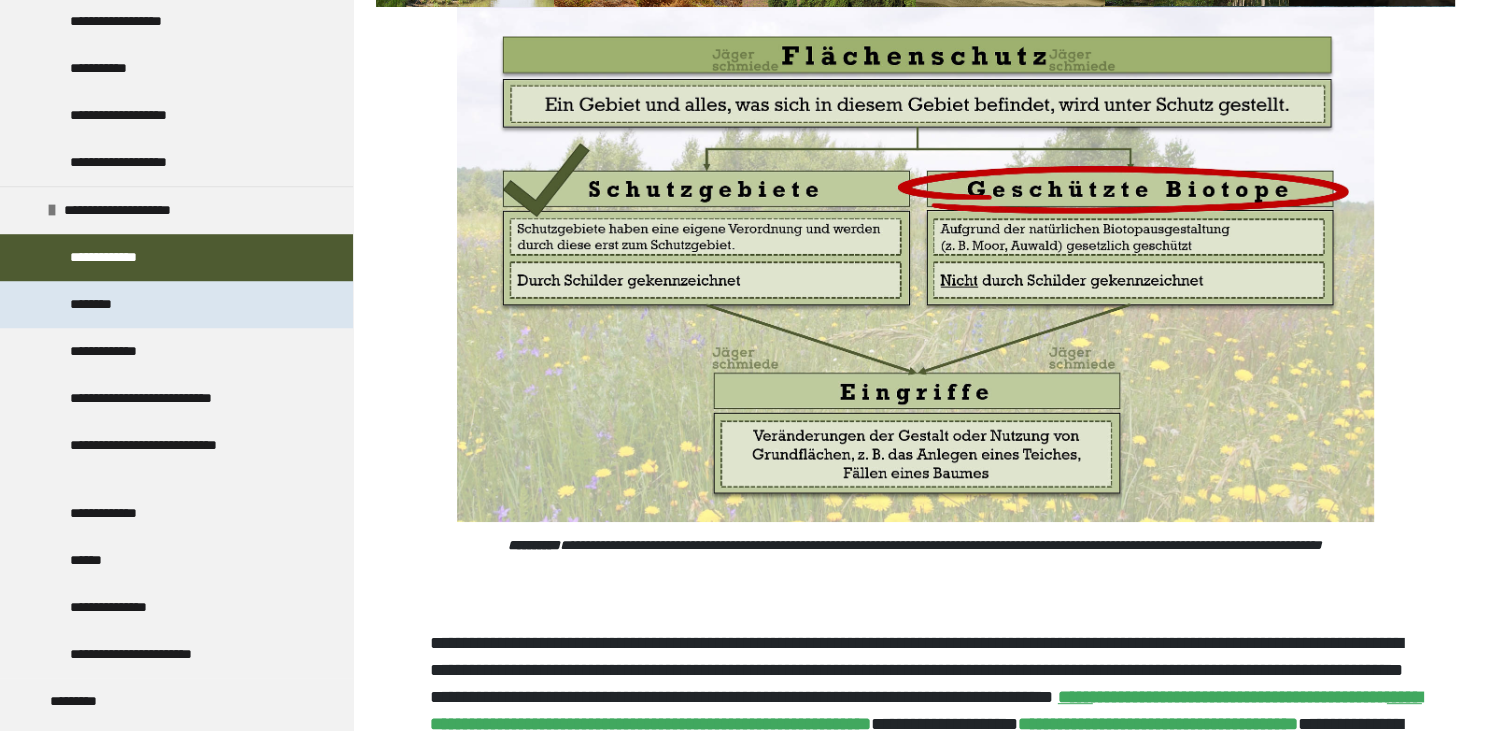 click on "********" at bounding box center (103, 304) 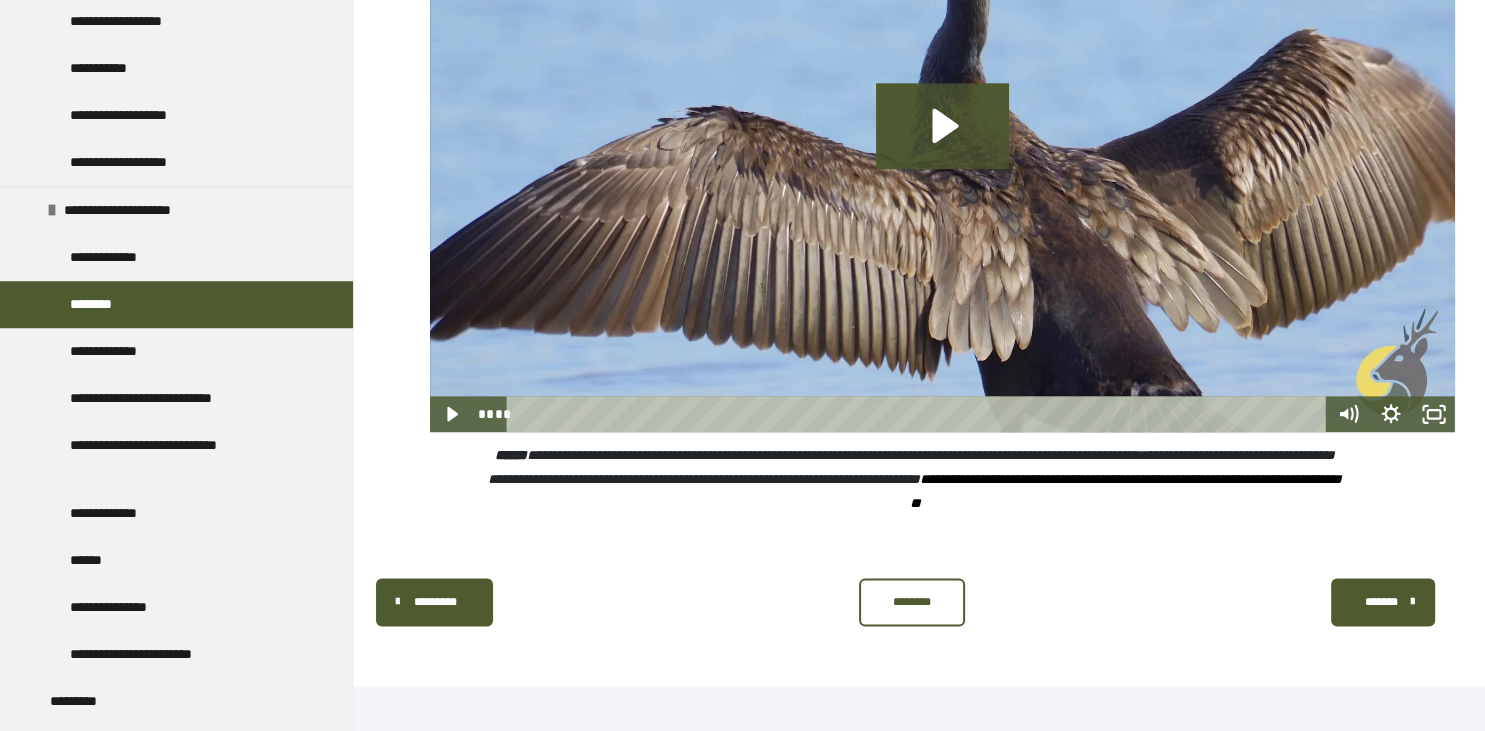 scroll, scrollTop: 2307, scrollLeft: 0, axis: vertical 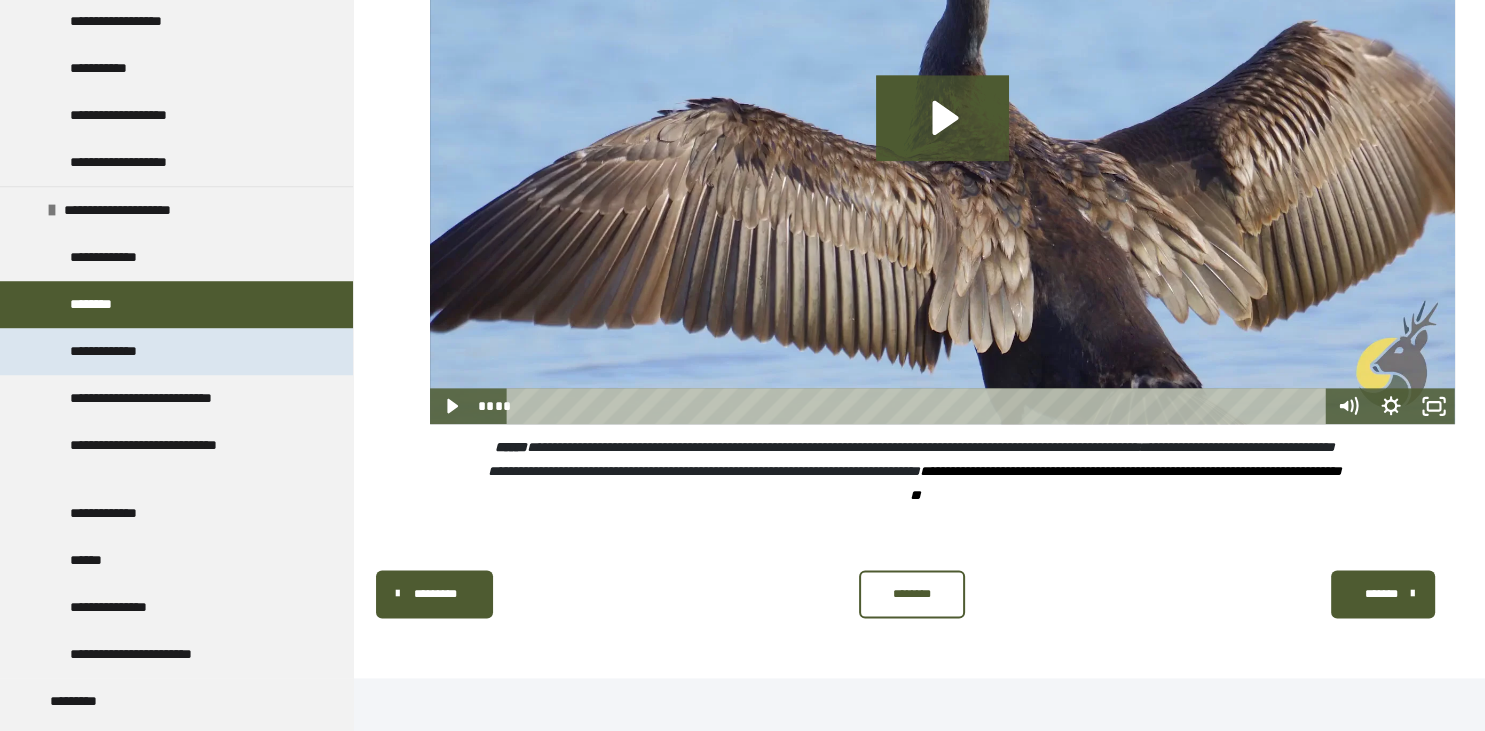 click on "**********" at bounding box center [121, 351] 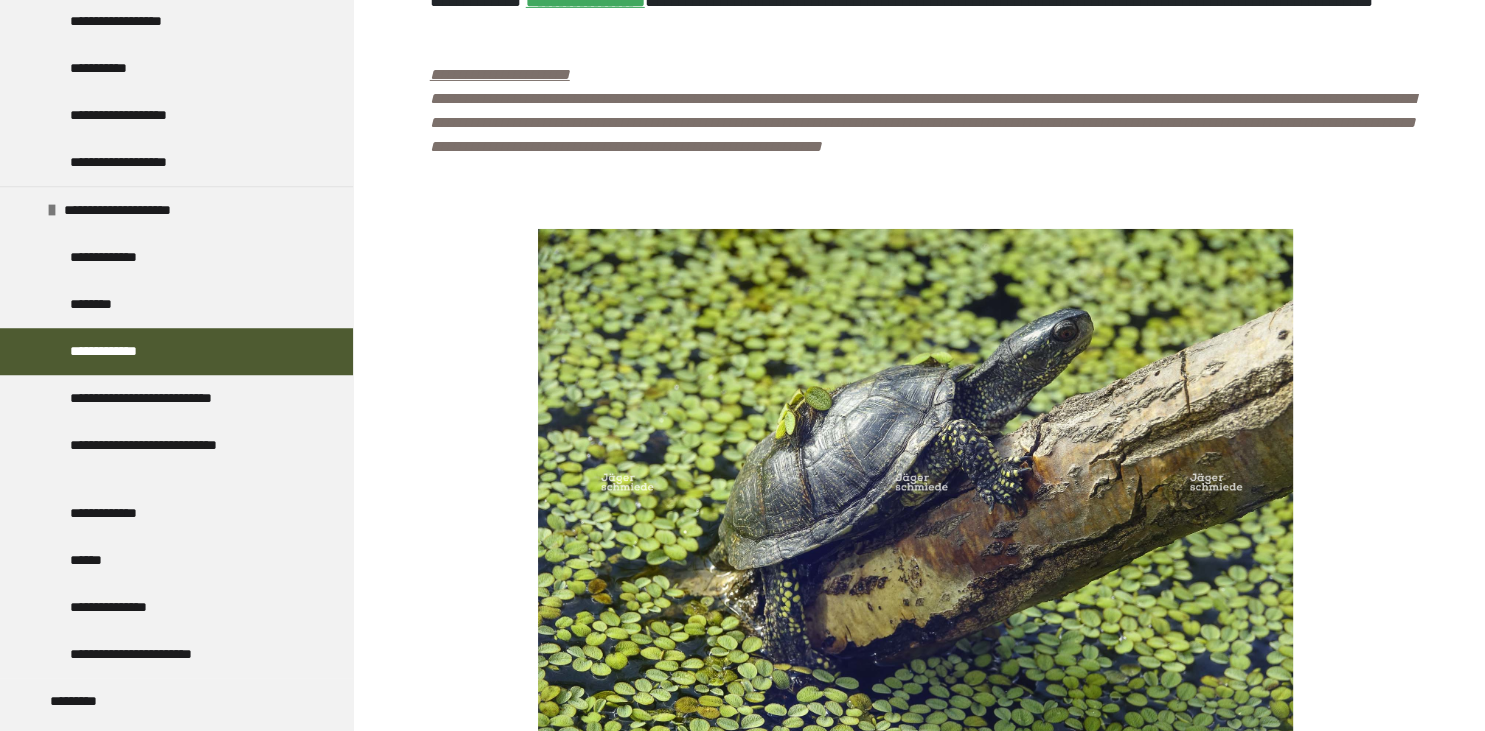 scroll, scrollTop: 6926, scrollLeft: 0, axis: vertical 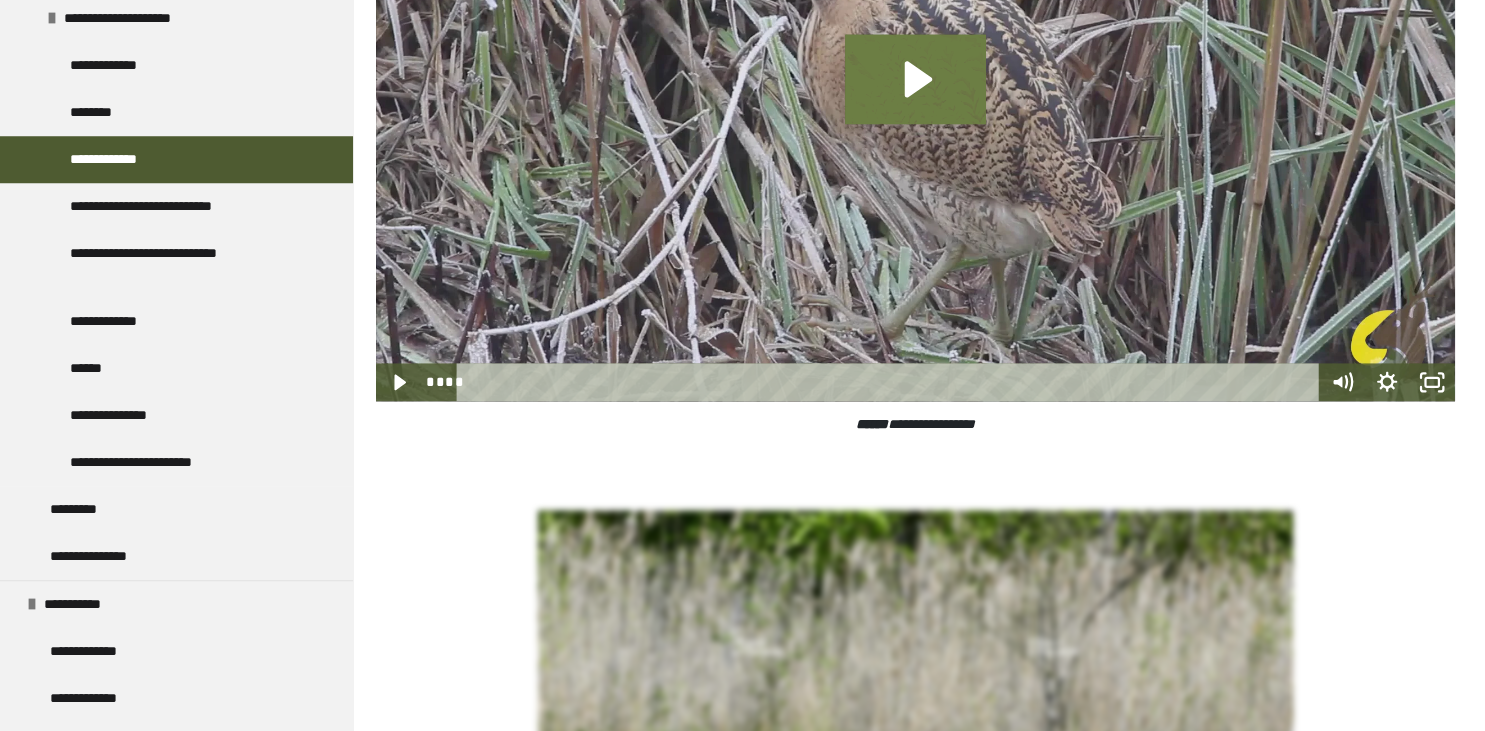 drag, startPoint x: 896, startPoint y: 356, endPoint x: 921, endPoint y: 363, distance: 25.96151 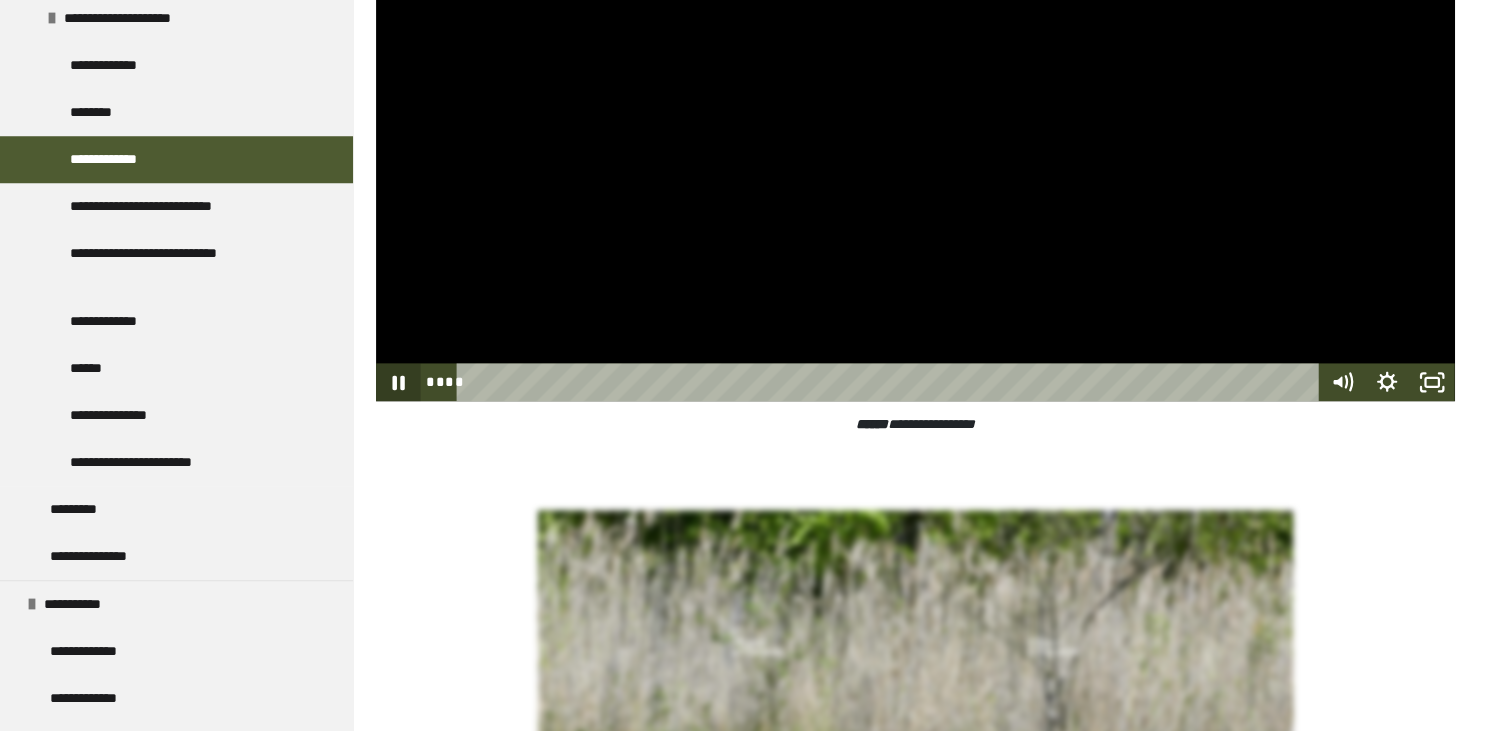 click 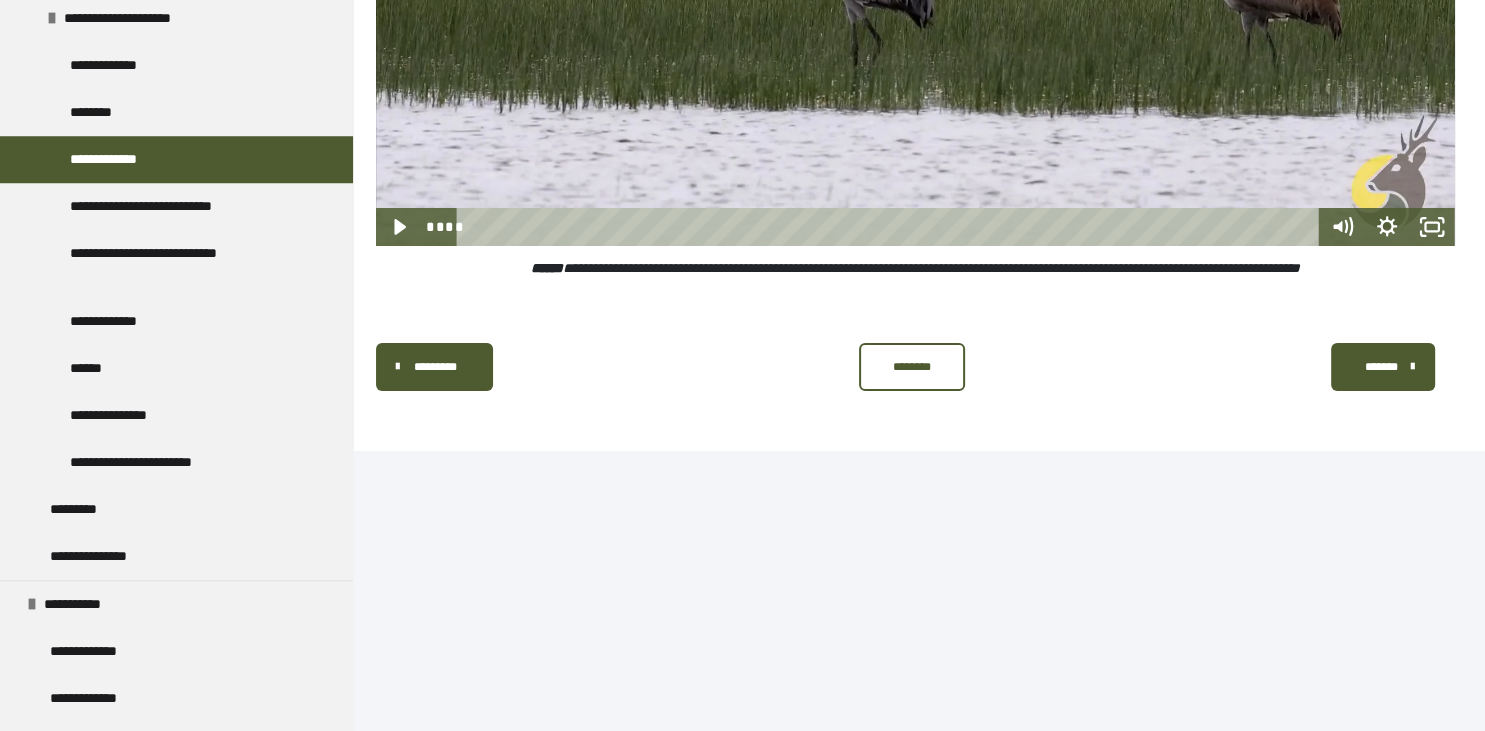 scroll, scrollTop: 14797, scrollLeft: 0, axis: vertical 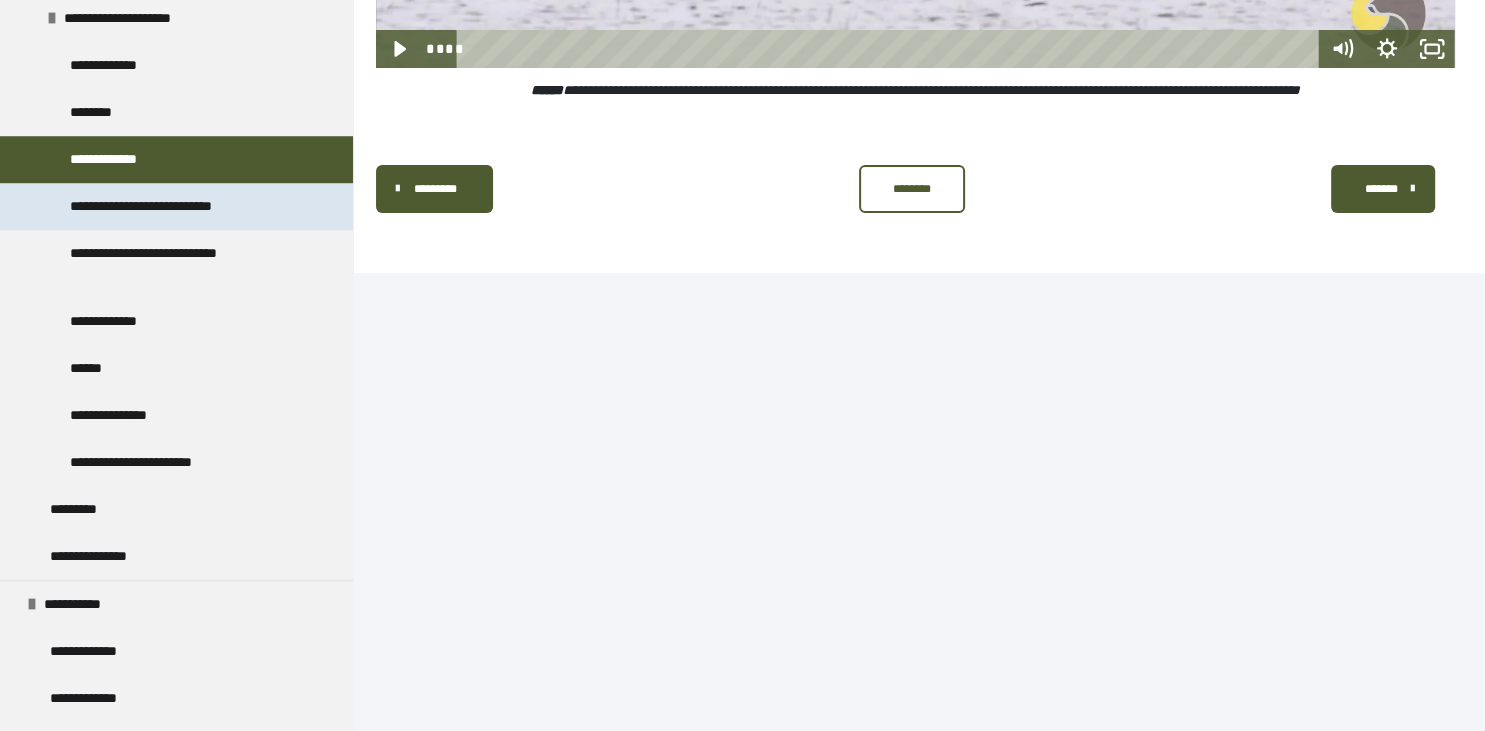 click on "**********" at bounding box center [174, 206] 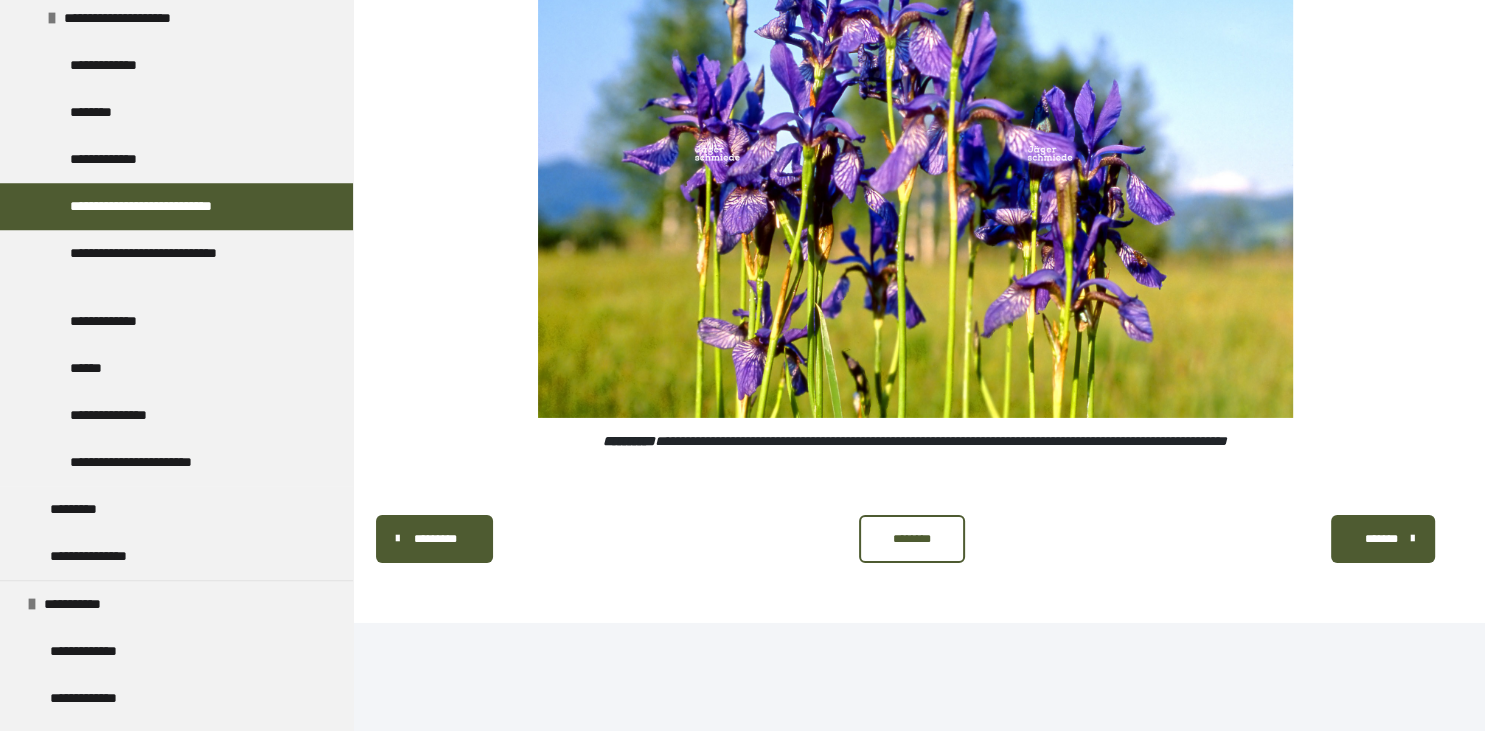 scroll, scrollTop: 6398, scrollLeft: 0, axis: vertical 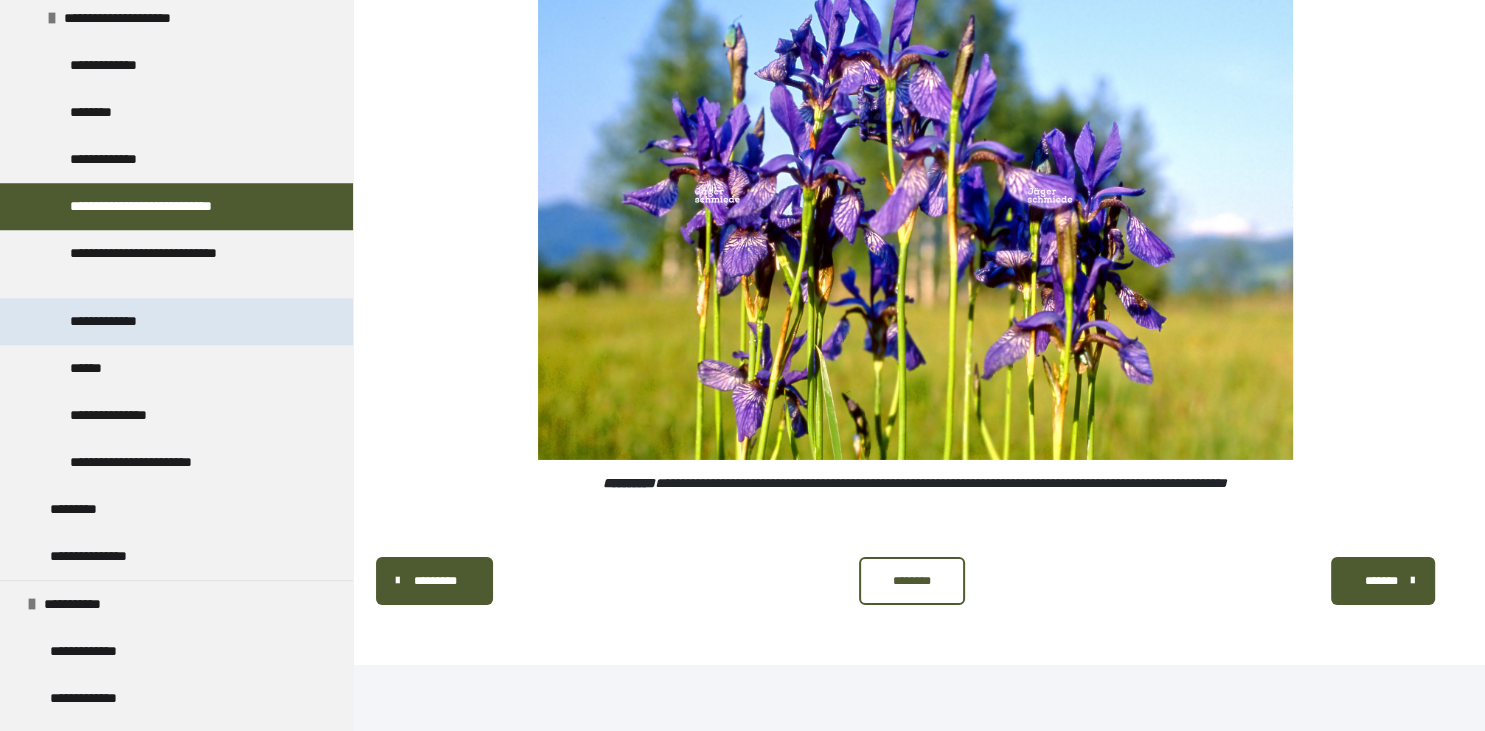 click on "**********" at bounding box center [121, 321] 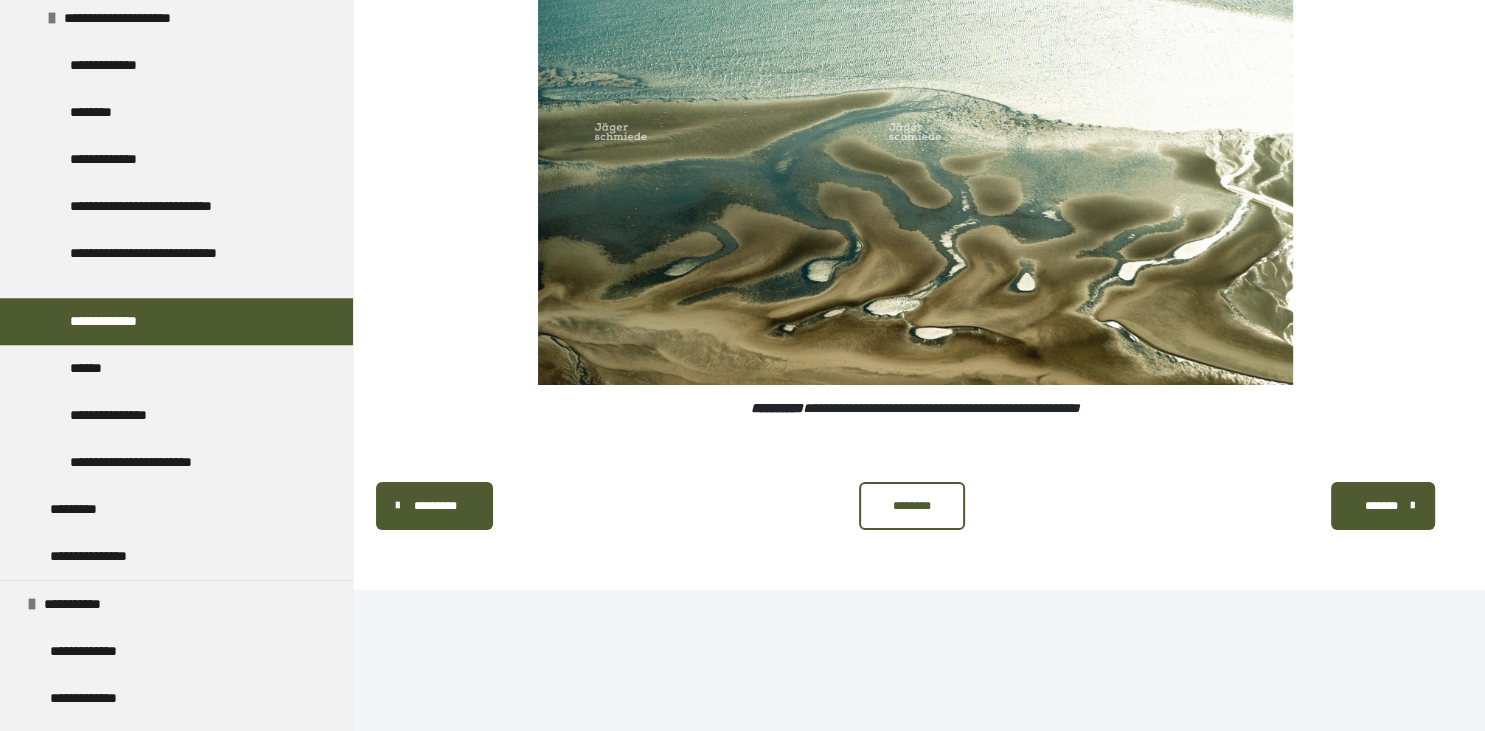 scroll, scrollTop: 6963, scrollLeft: 0, axis: vertical 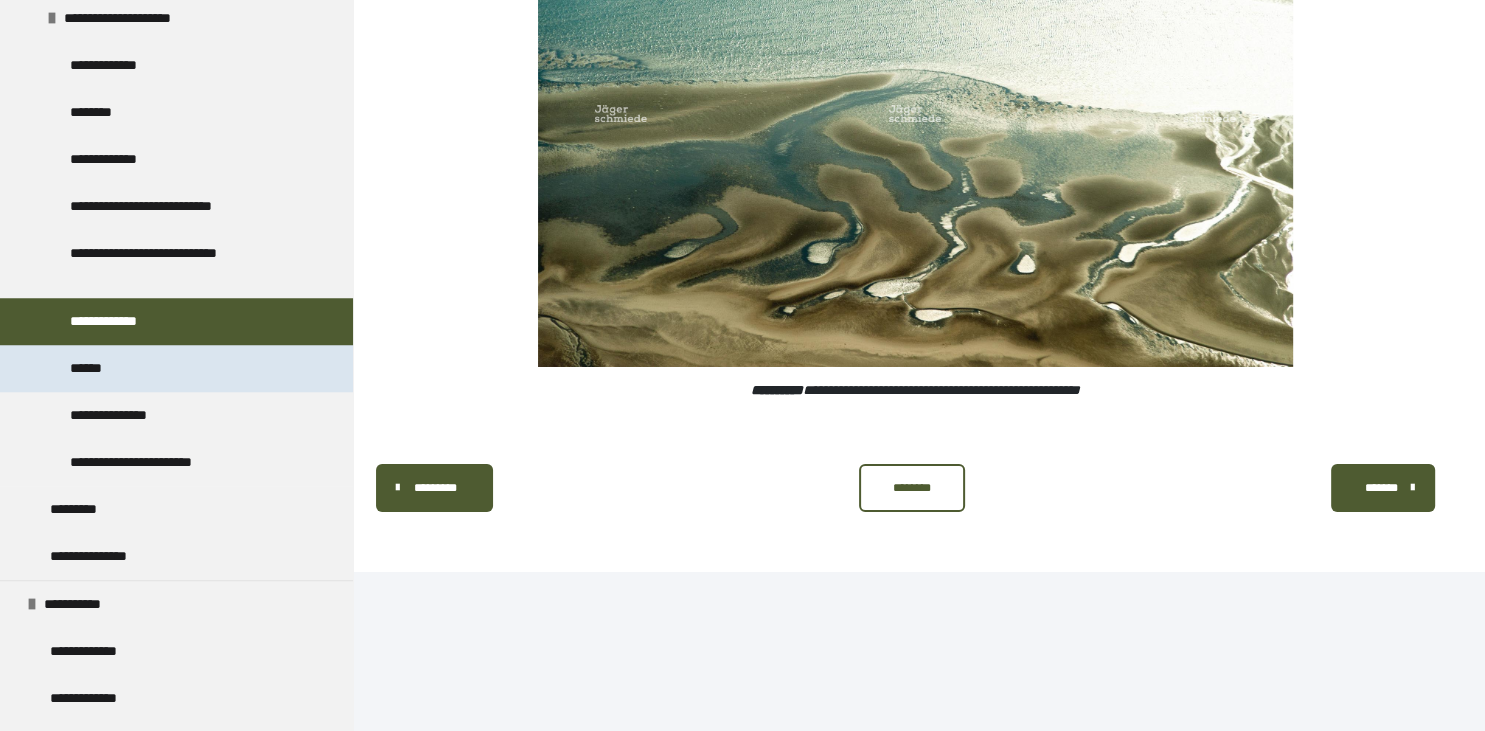 click on "******" at bounding box center (95, 368) 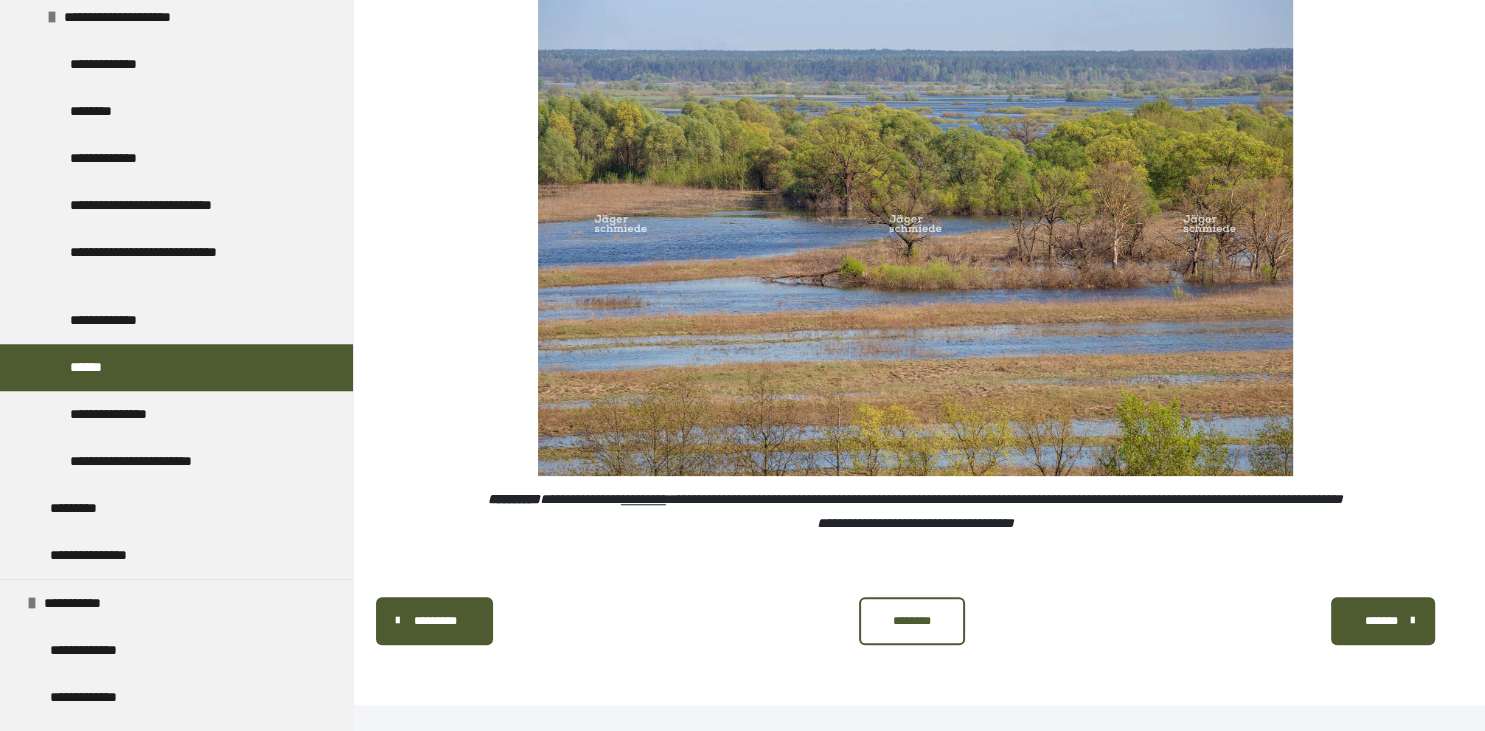 scroll, scrollTop: 1528, scrollLeft: 0, axis: vertical 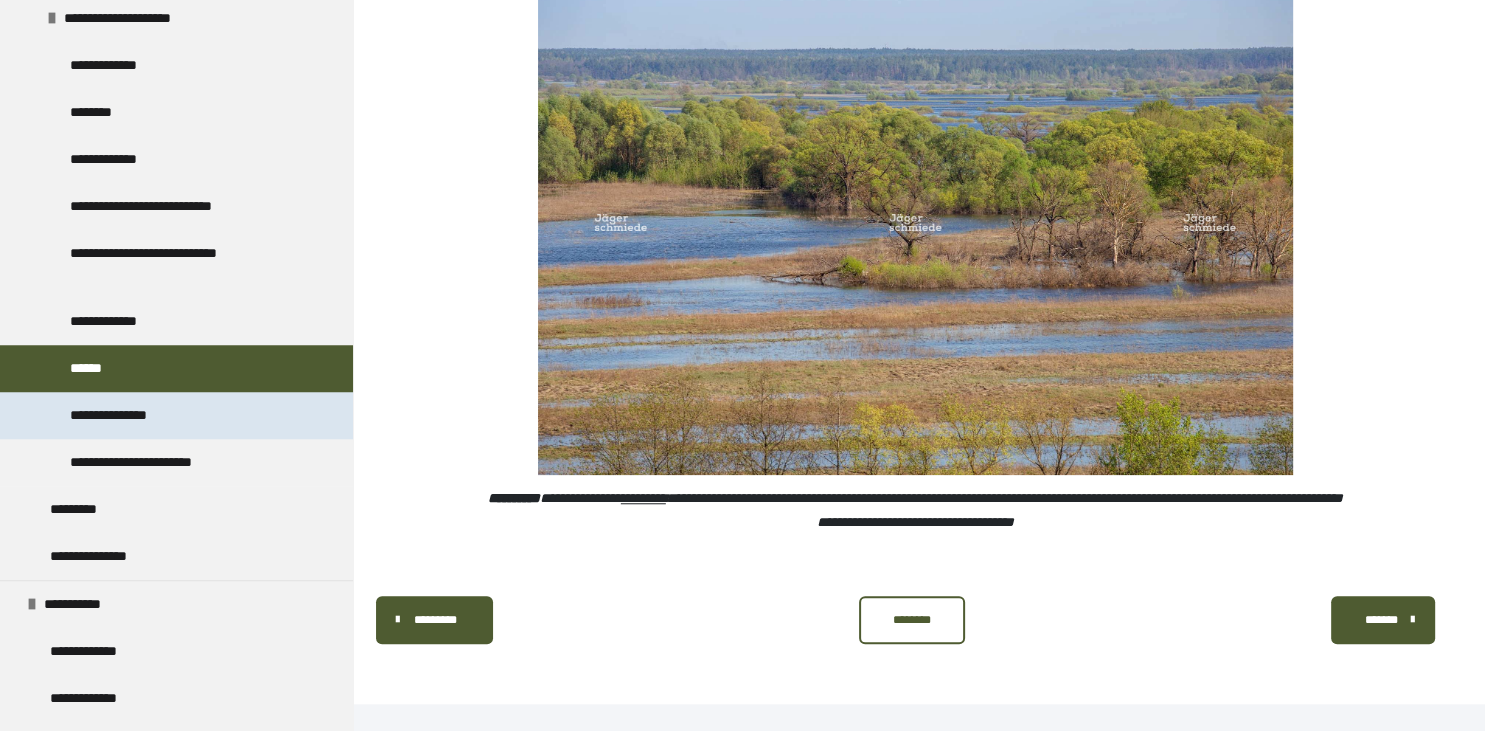 click on "**********" at bounding box center [127, 415] 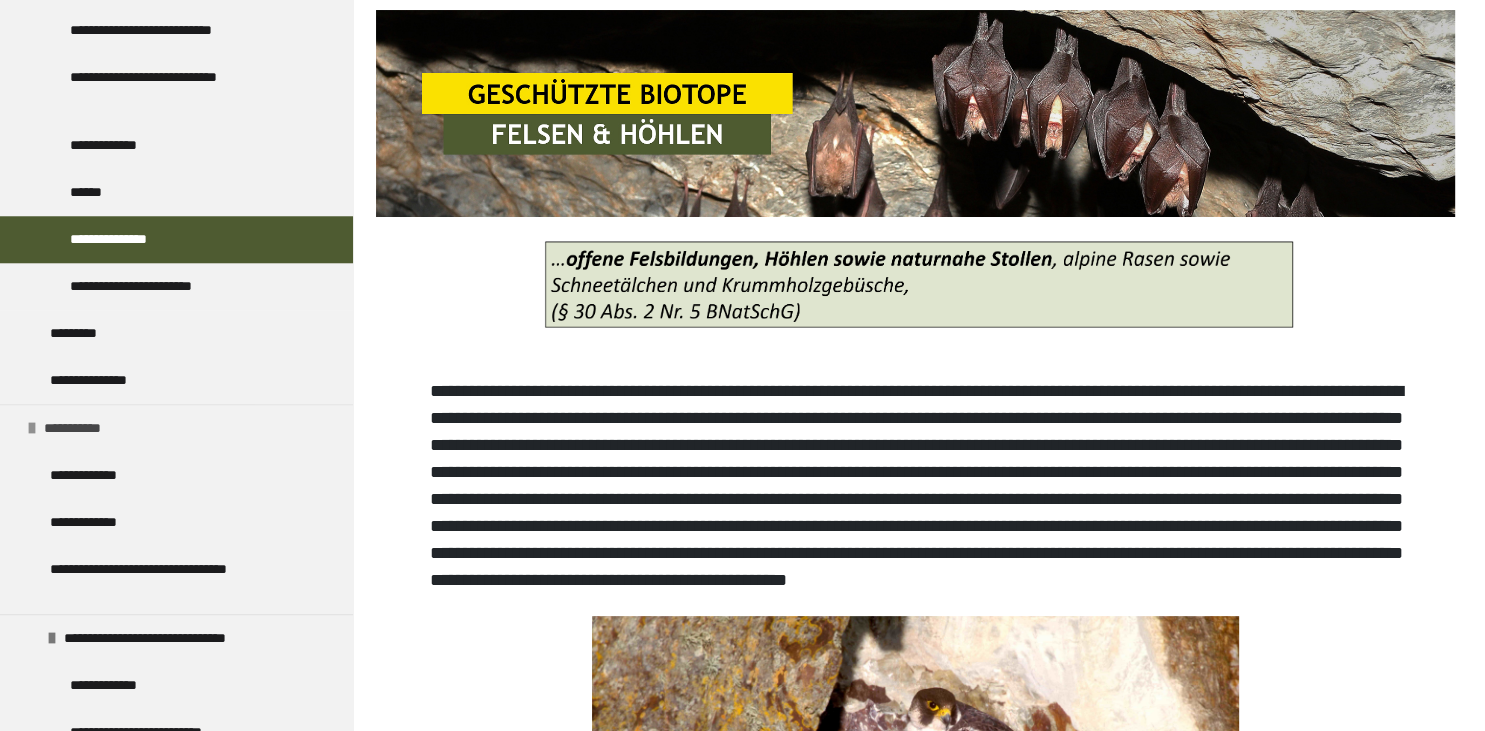 scroll, scrollTop: 1948, scrollLeft: 0, axis: vertical 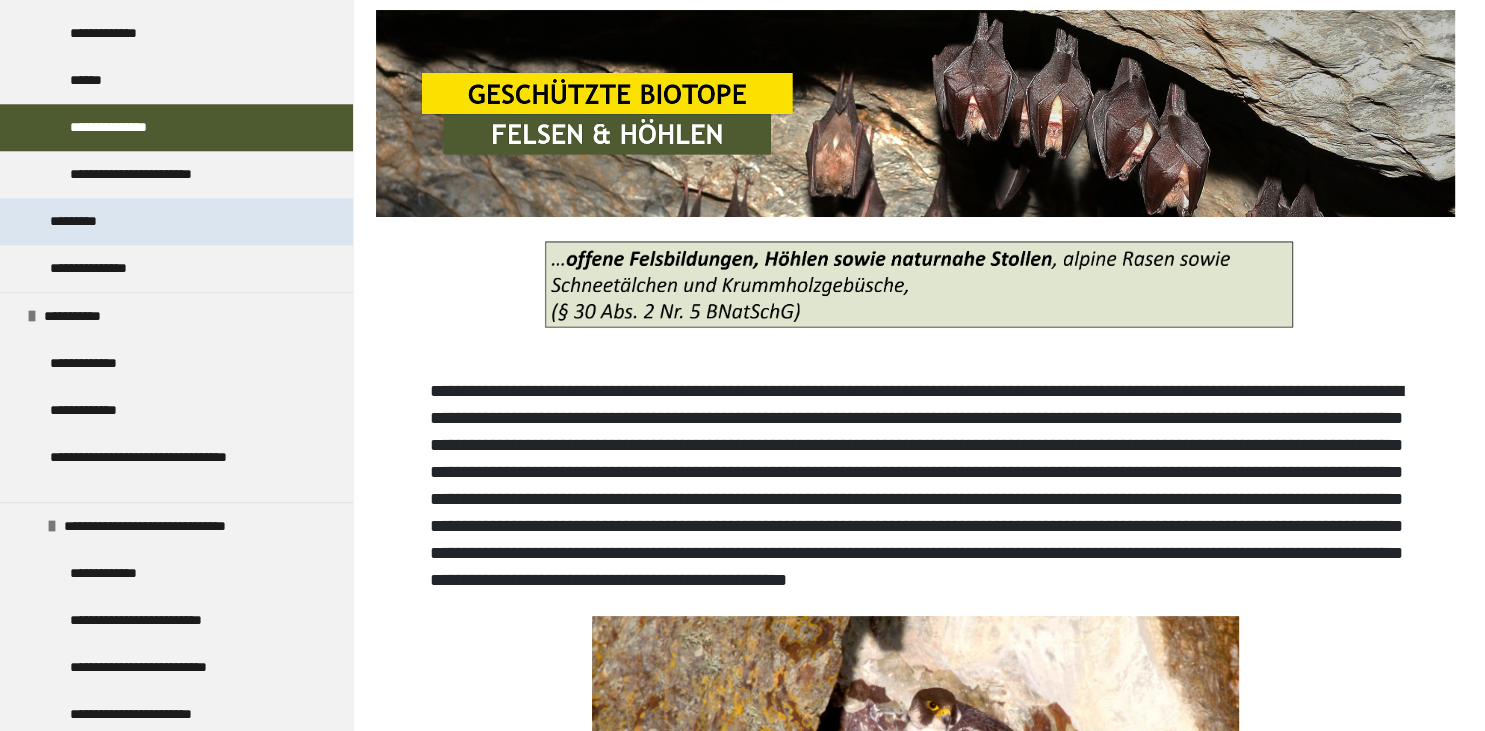 click on "*********" at bounding box center (79, 221) 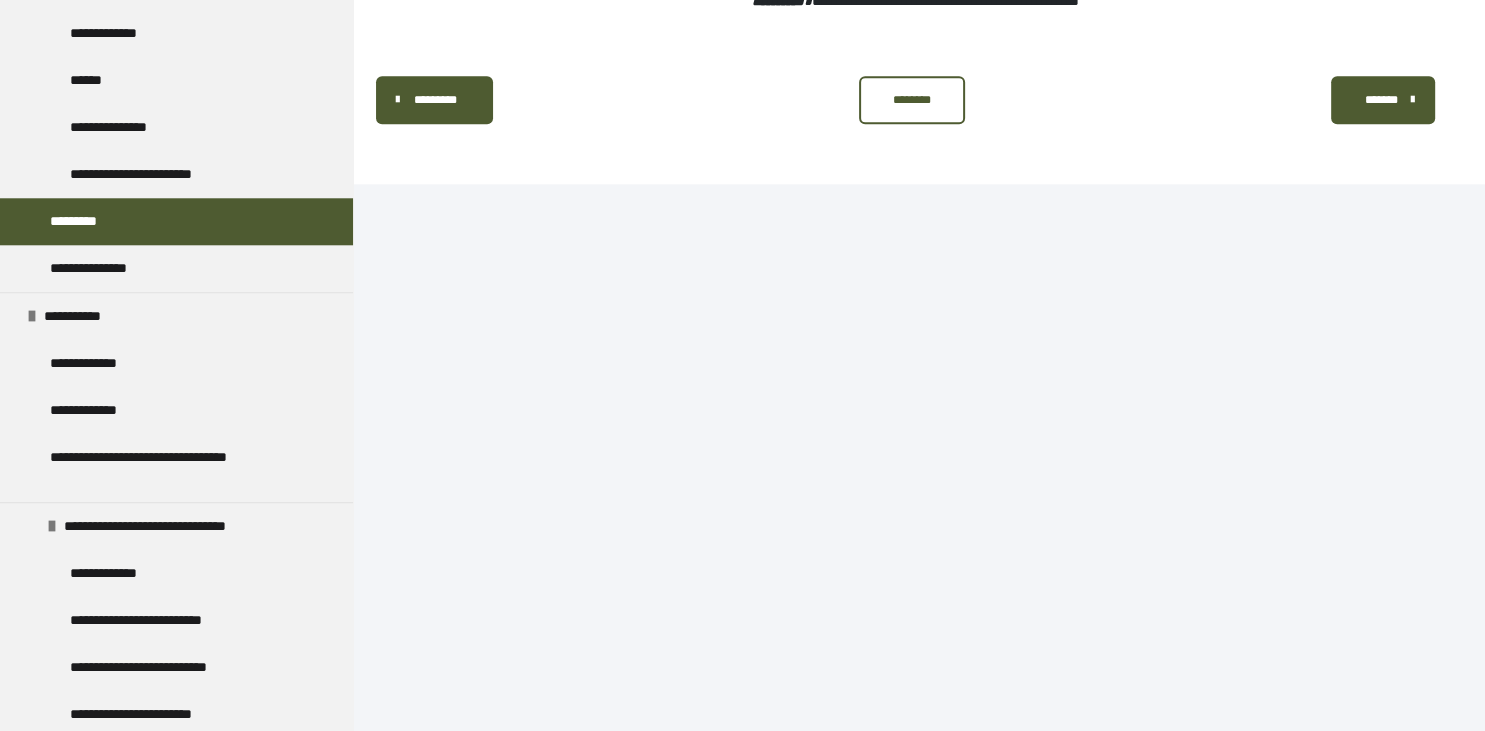 scroll, scrollTop: 9434, scrollLeft: 0, axis: vertical 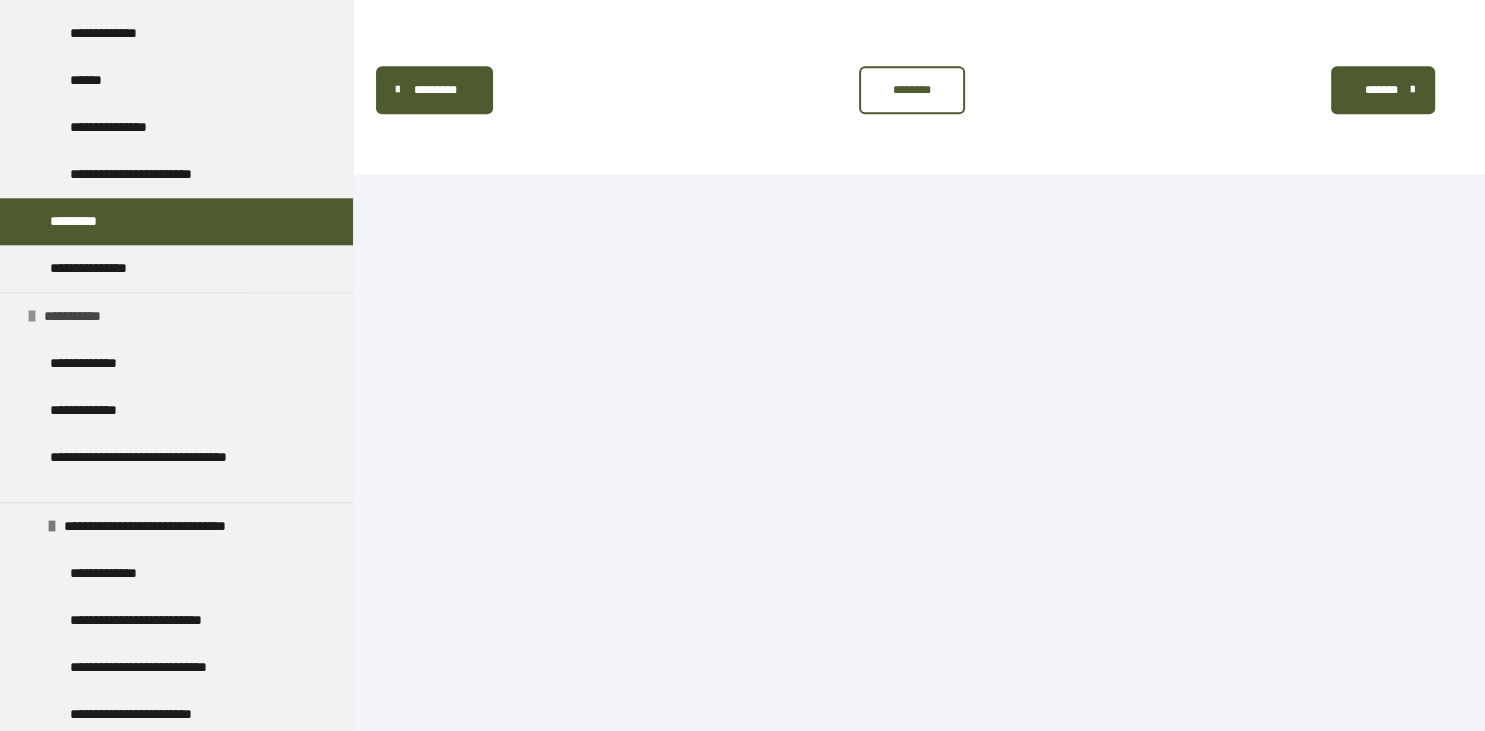 click at bounding box center (32, 316) 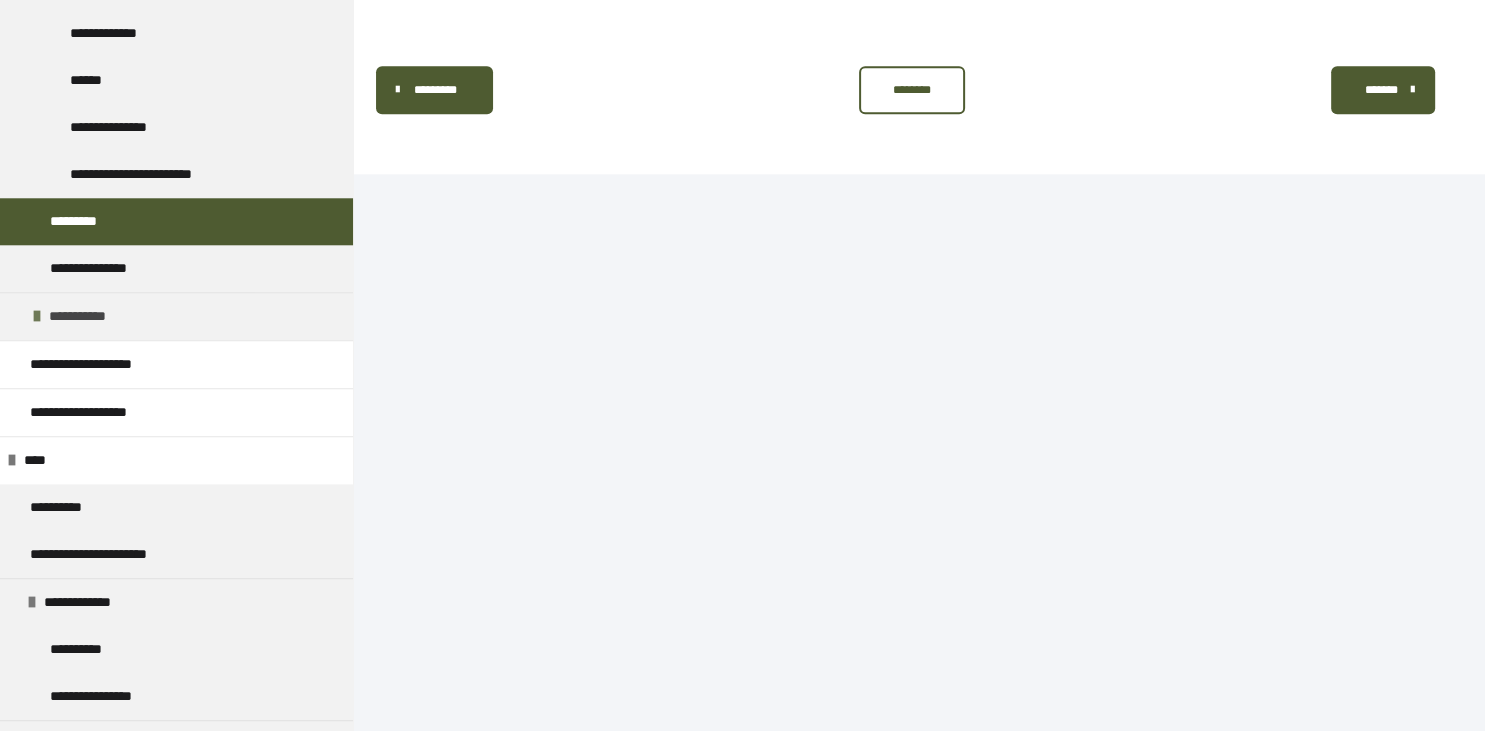 click on "**********" at bounding box center (176, 316) 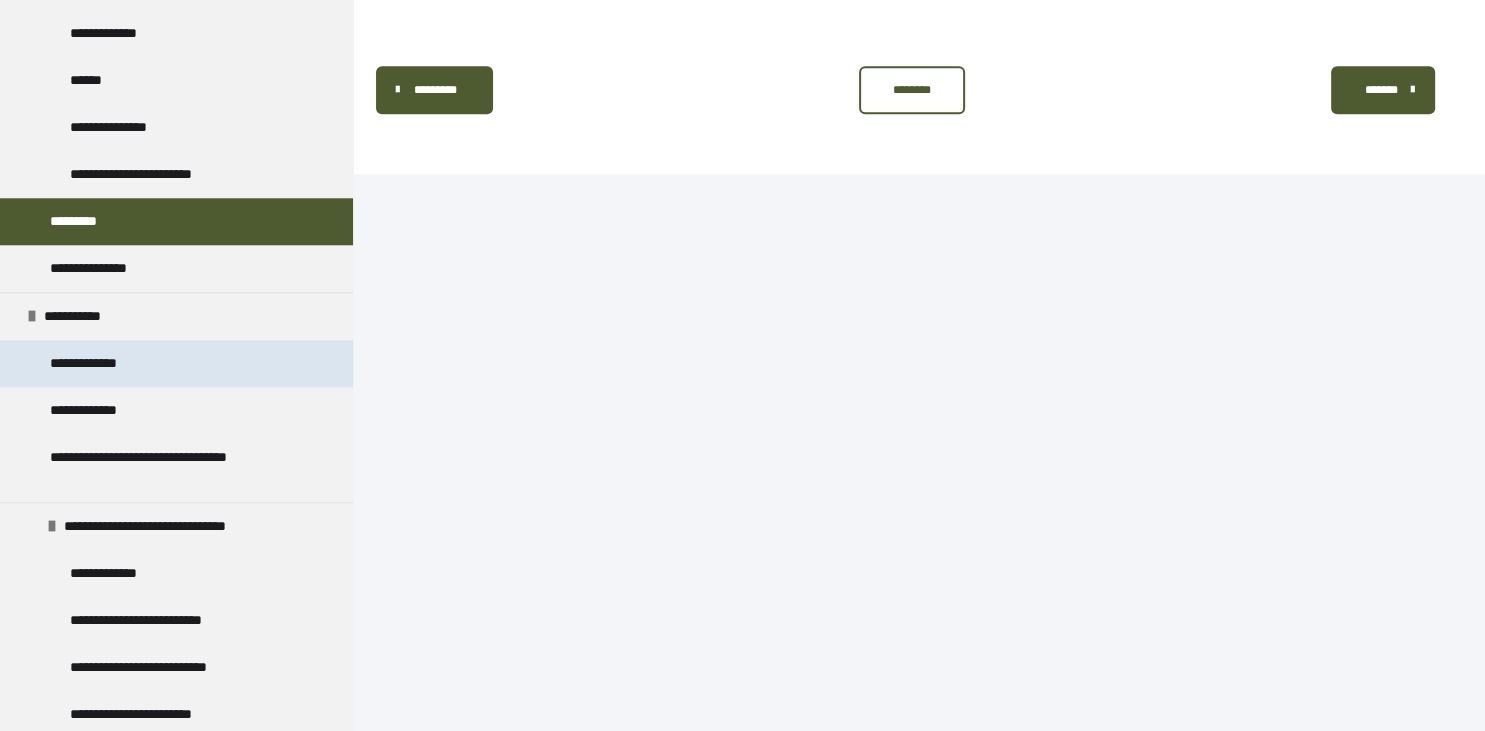 click on "**********" at bounding box center [101, 363] 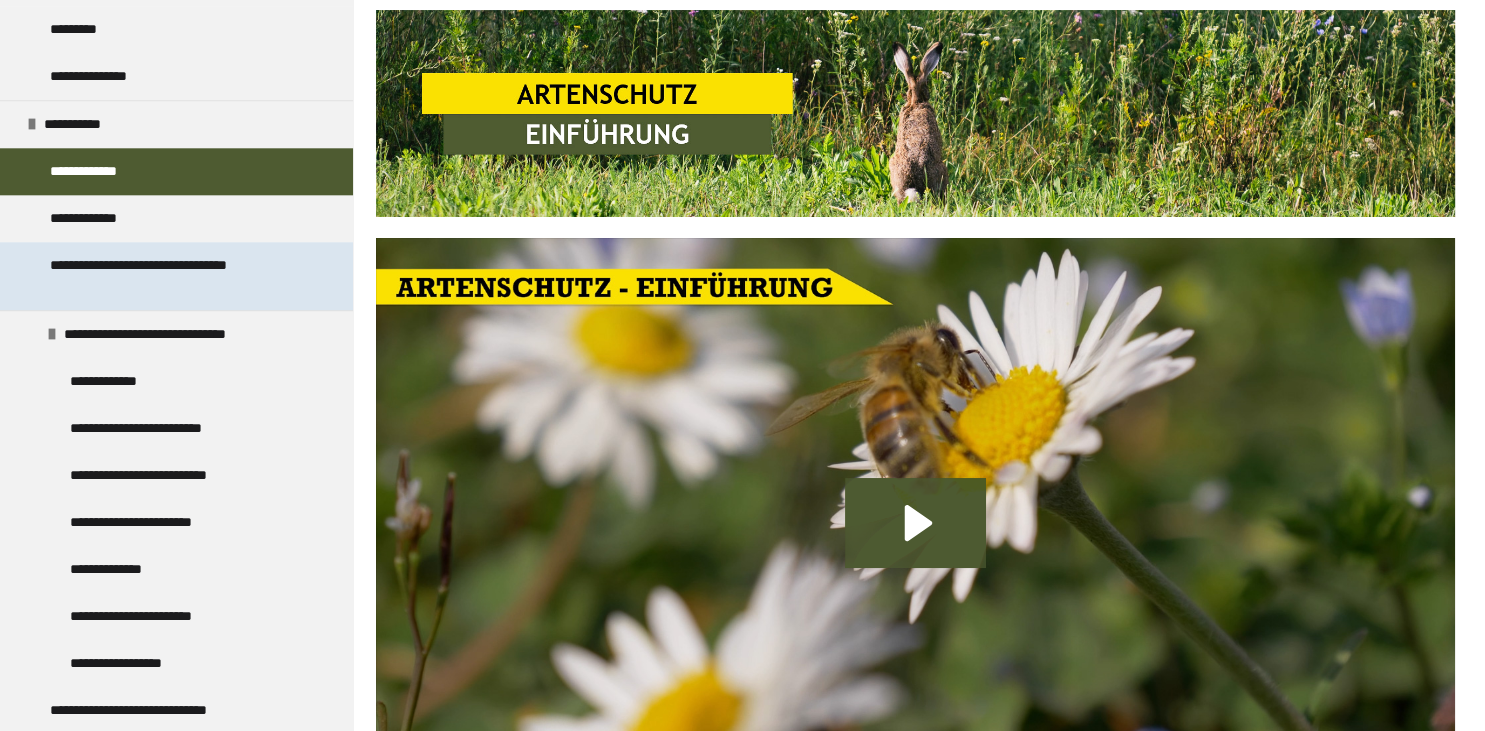 scroll, scrollTop: 2236, scrollLeft: 0, axis: vertical 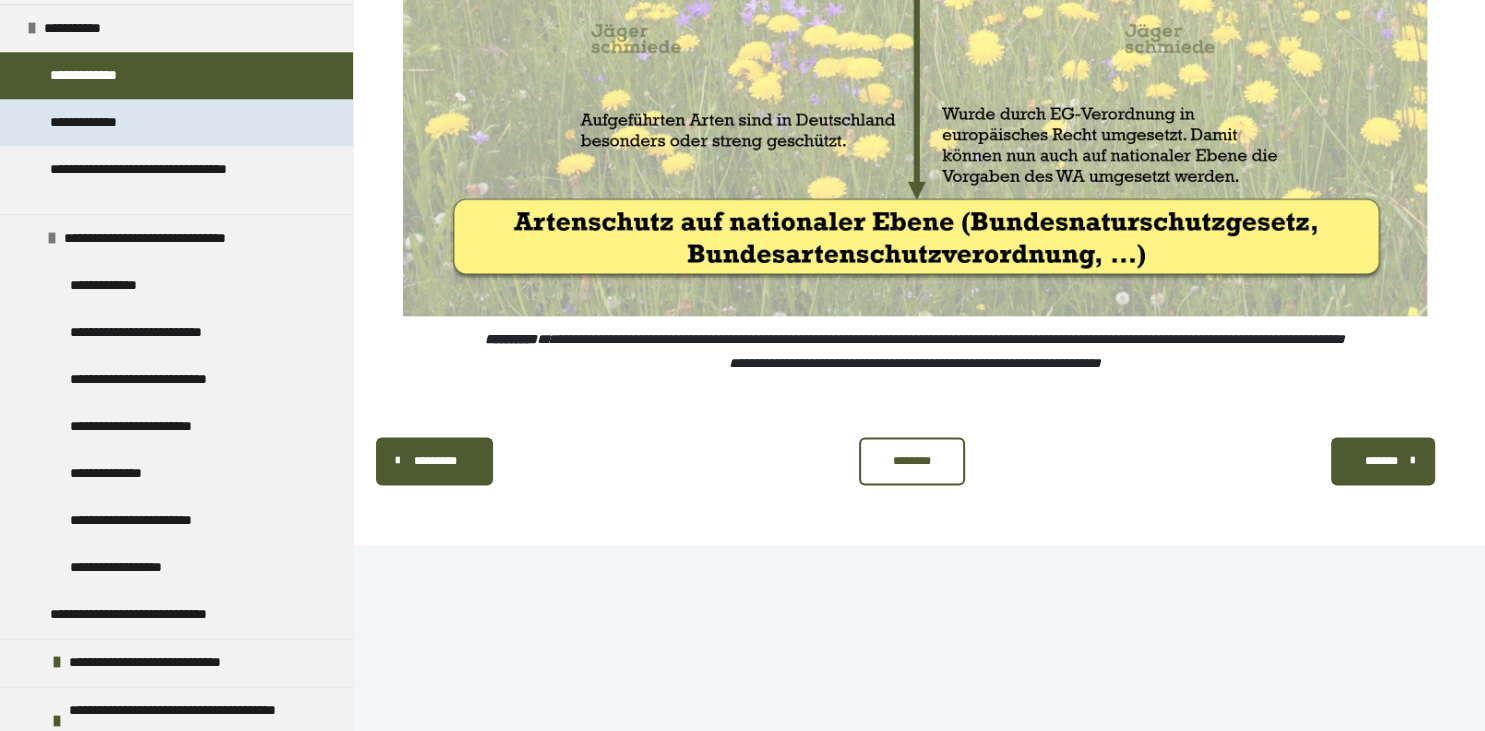 click on "**********" at bounding box center (96, 122) 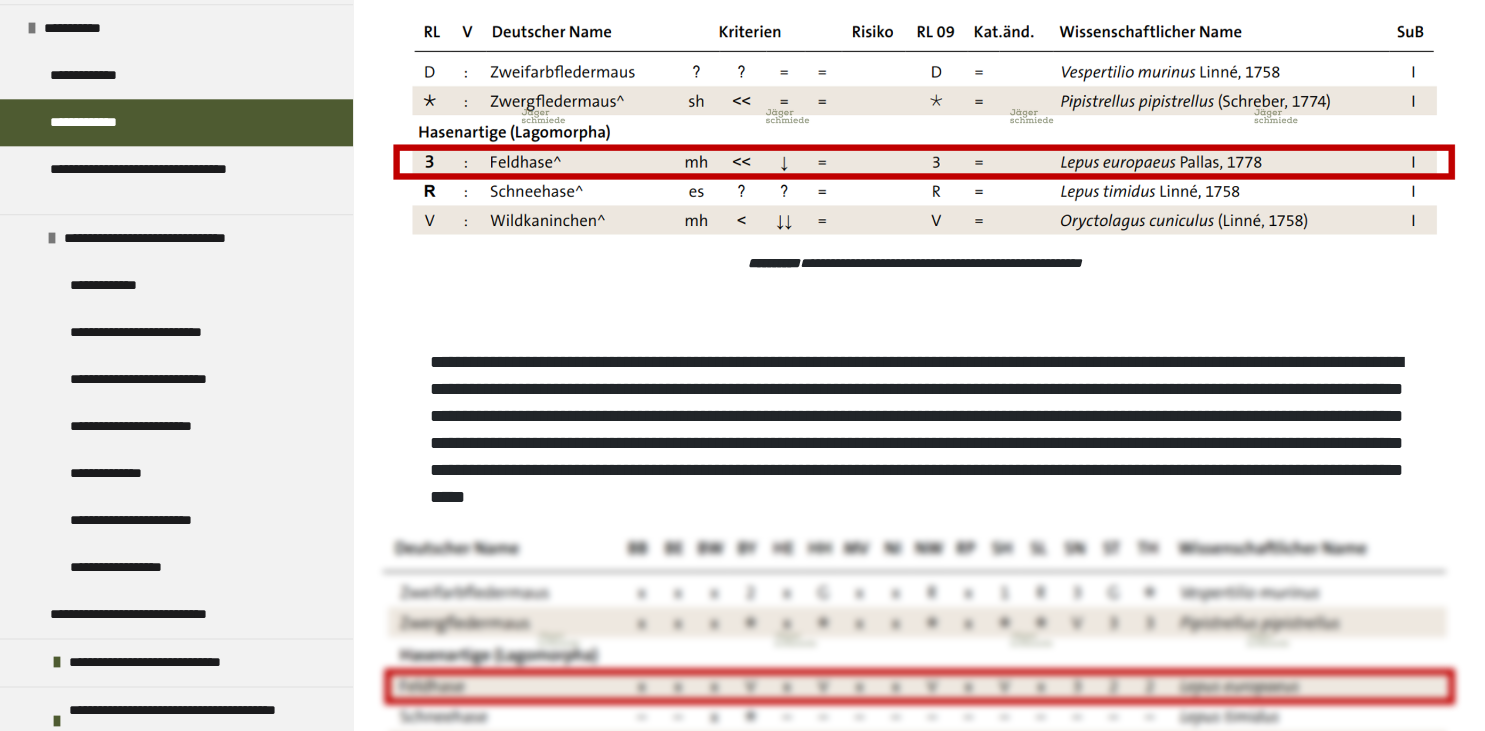 scroll, scrollTop: 4920, scrollLeft: 0, axis: vertical 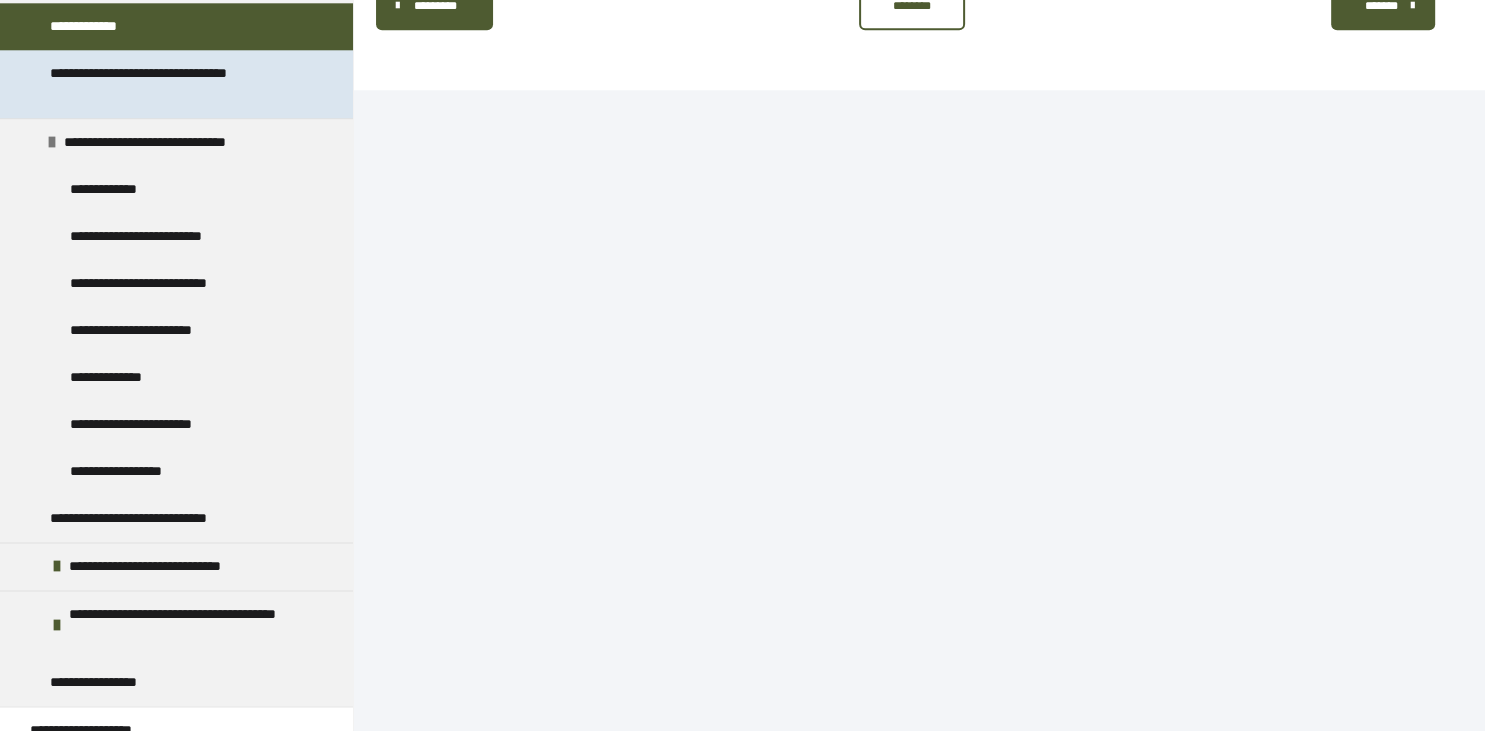 click on "**********" at bounding box center [178, 84] 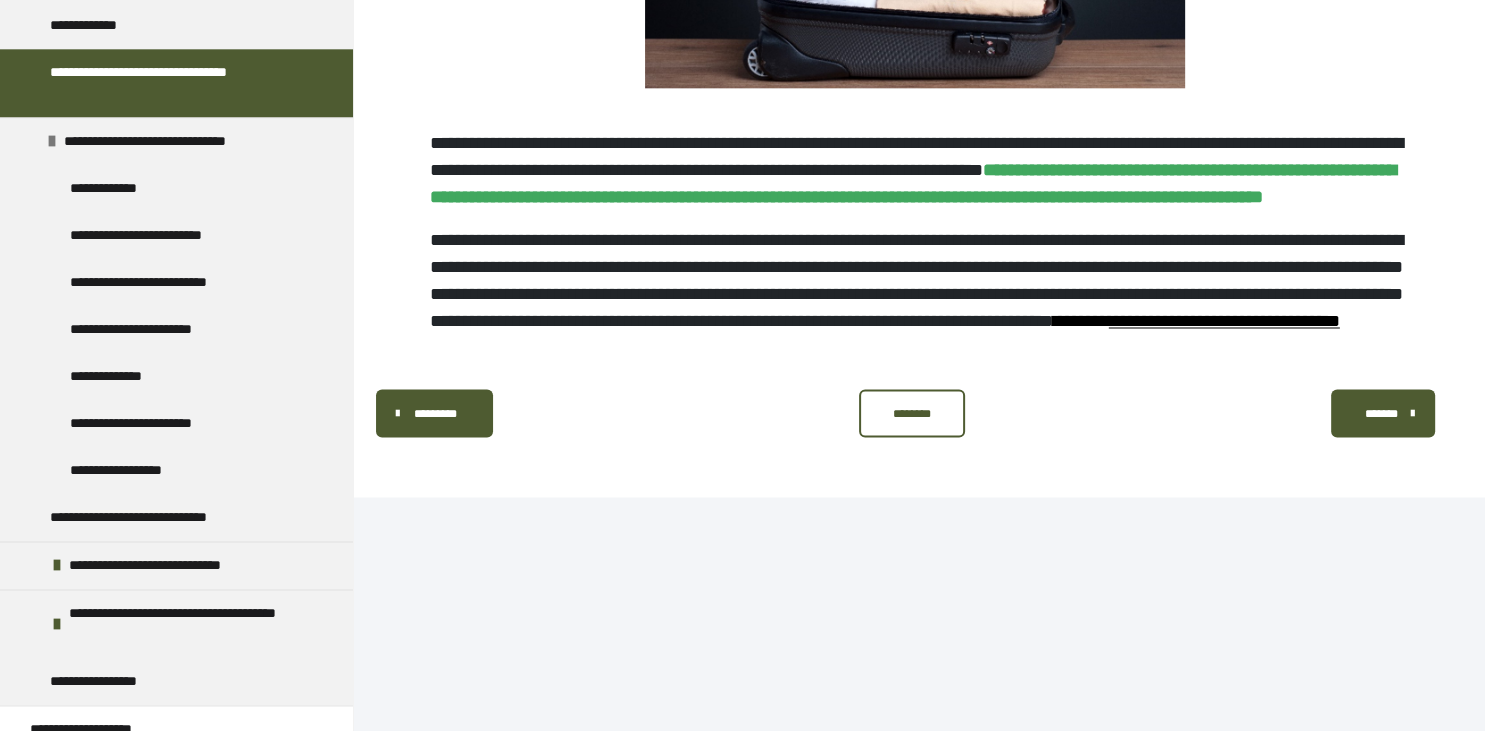 scroll, scrollTop: 3380, scrollLeft: 0, axis: vertical 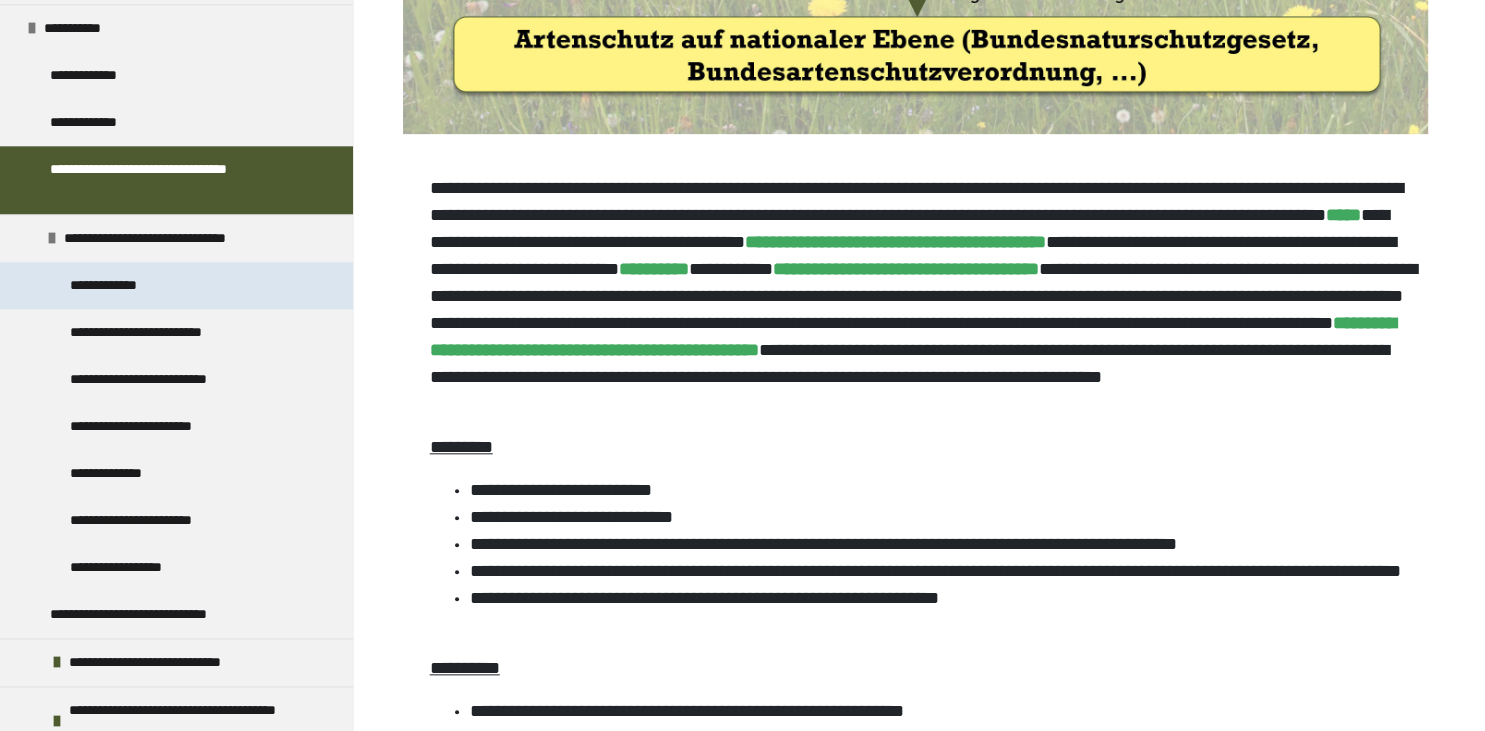 click on "**********" at bounding box center [121, 285] 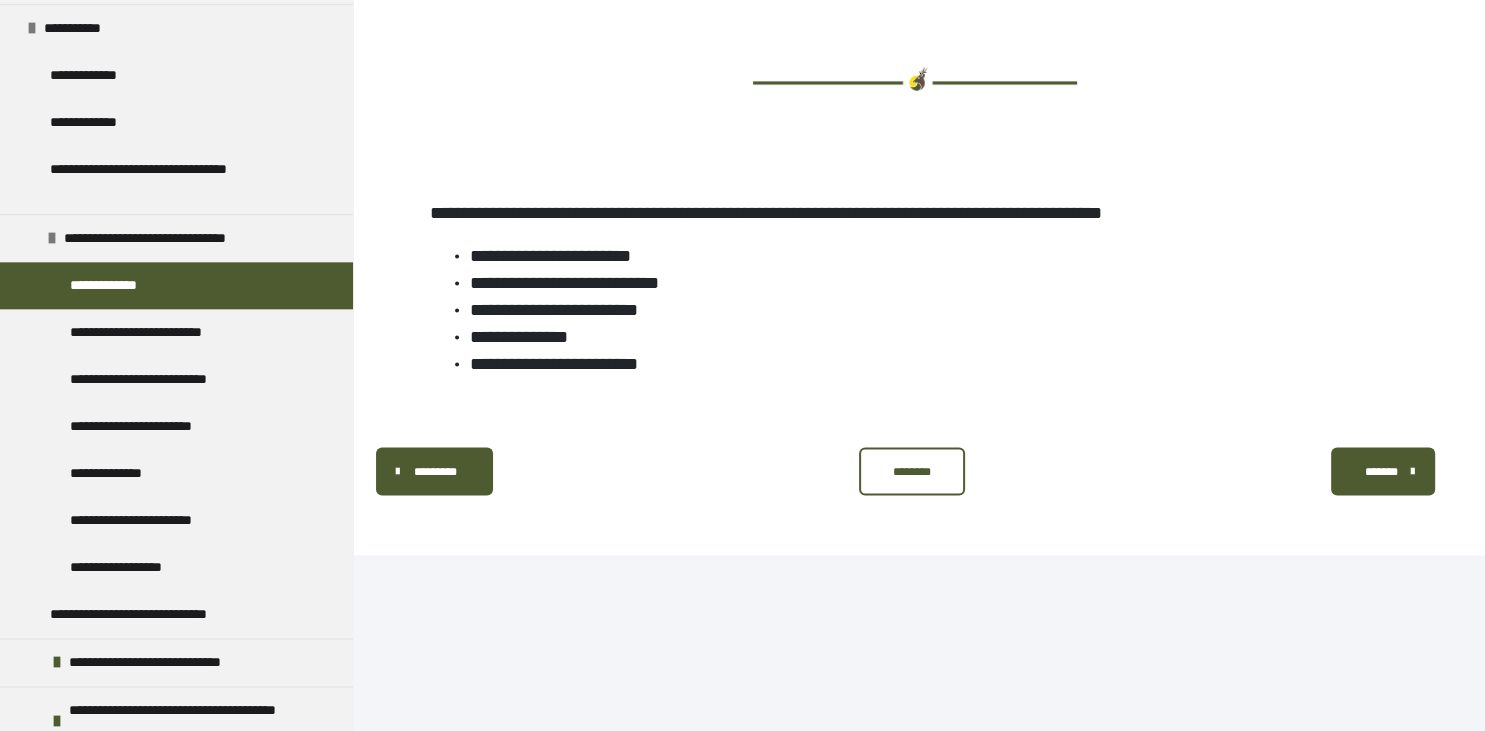 scroll, scrollTop: 3641, scrollLeft: 0, axis: vertical 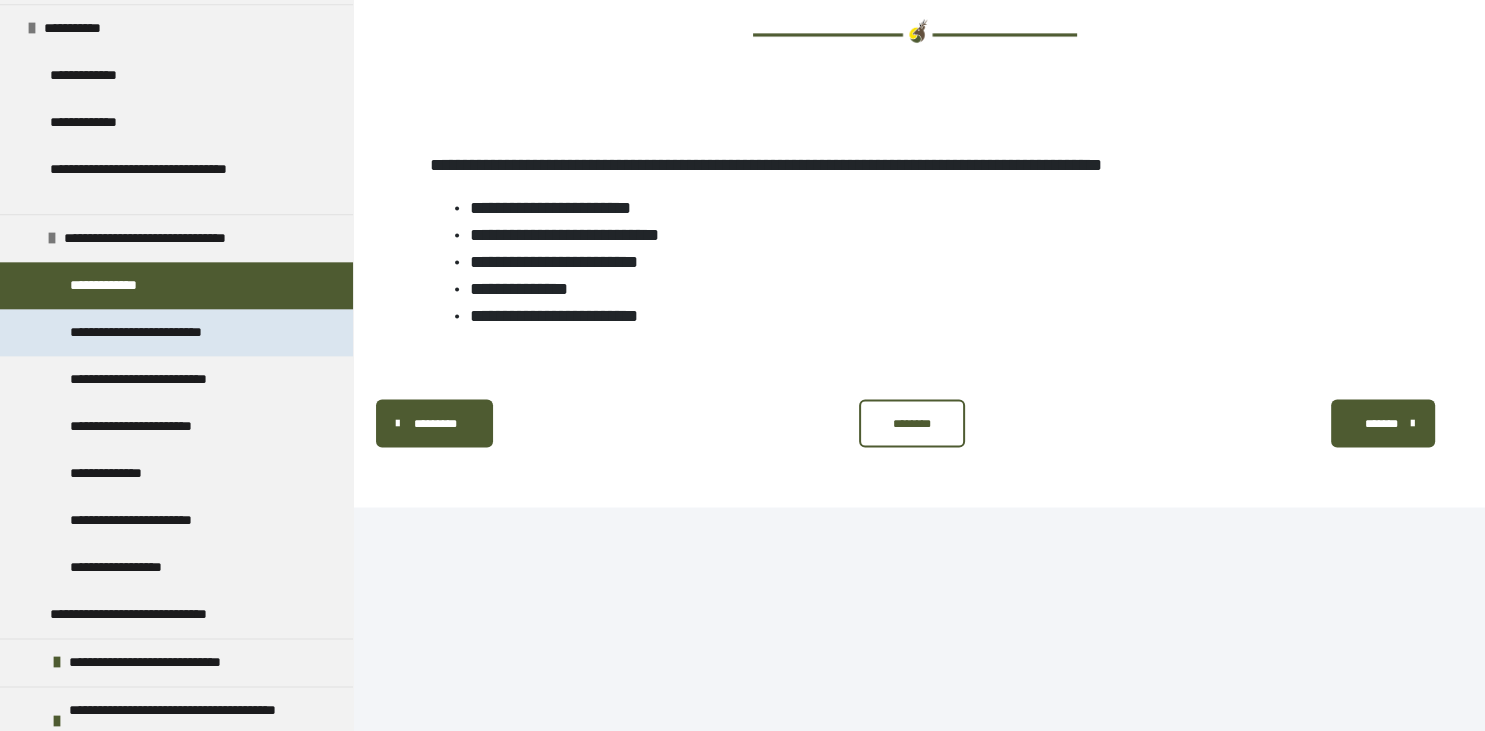click on "**********" at bounding box center [174, 332] 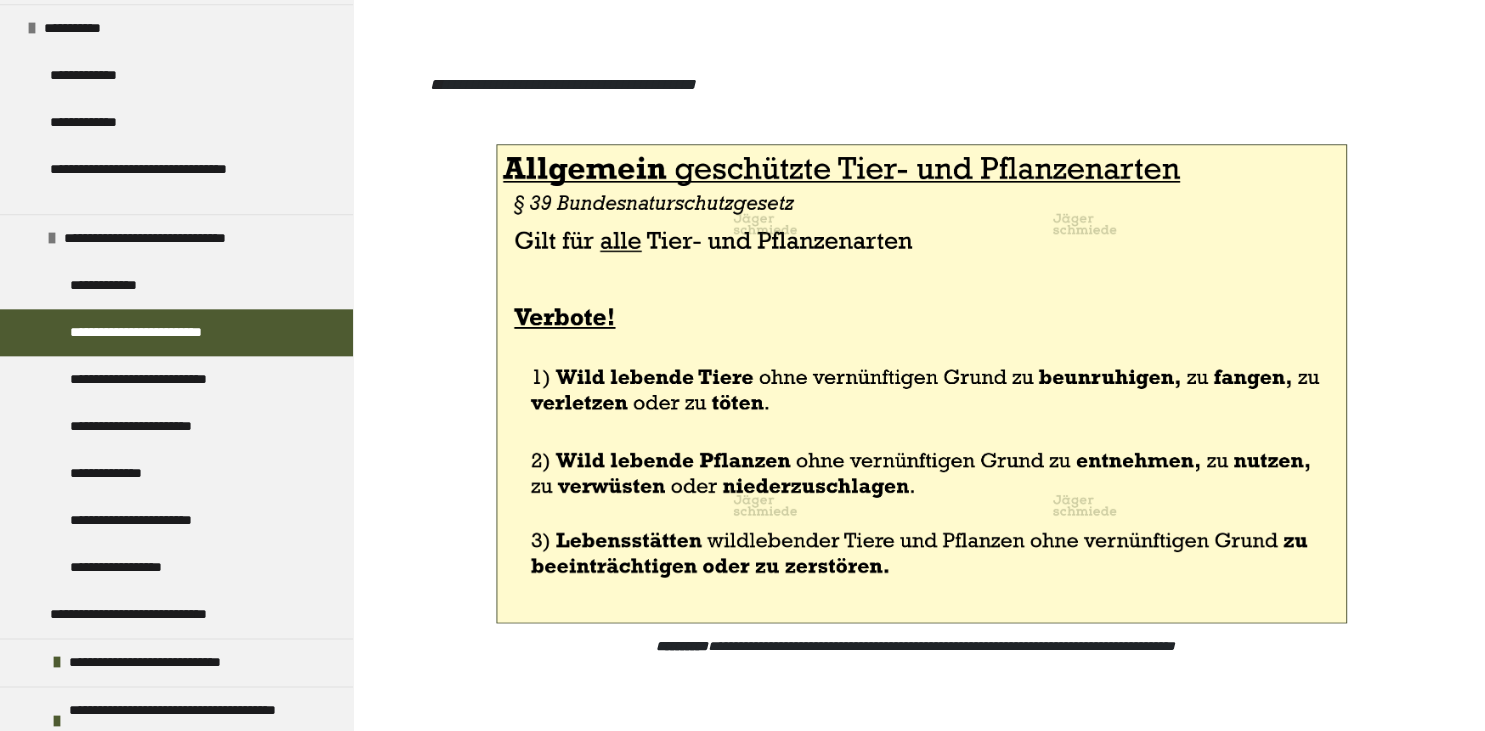 scroll, scrollTop: 3230, scrollLeft: 0, axis: vertical 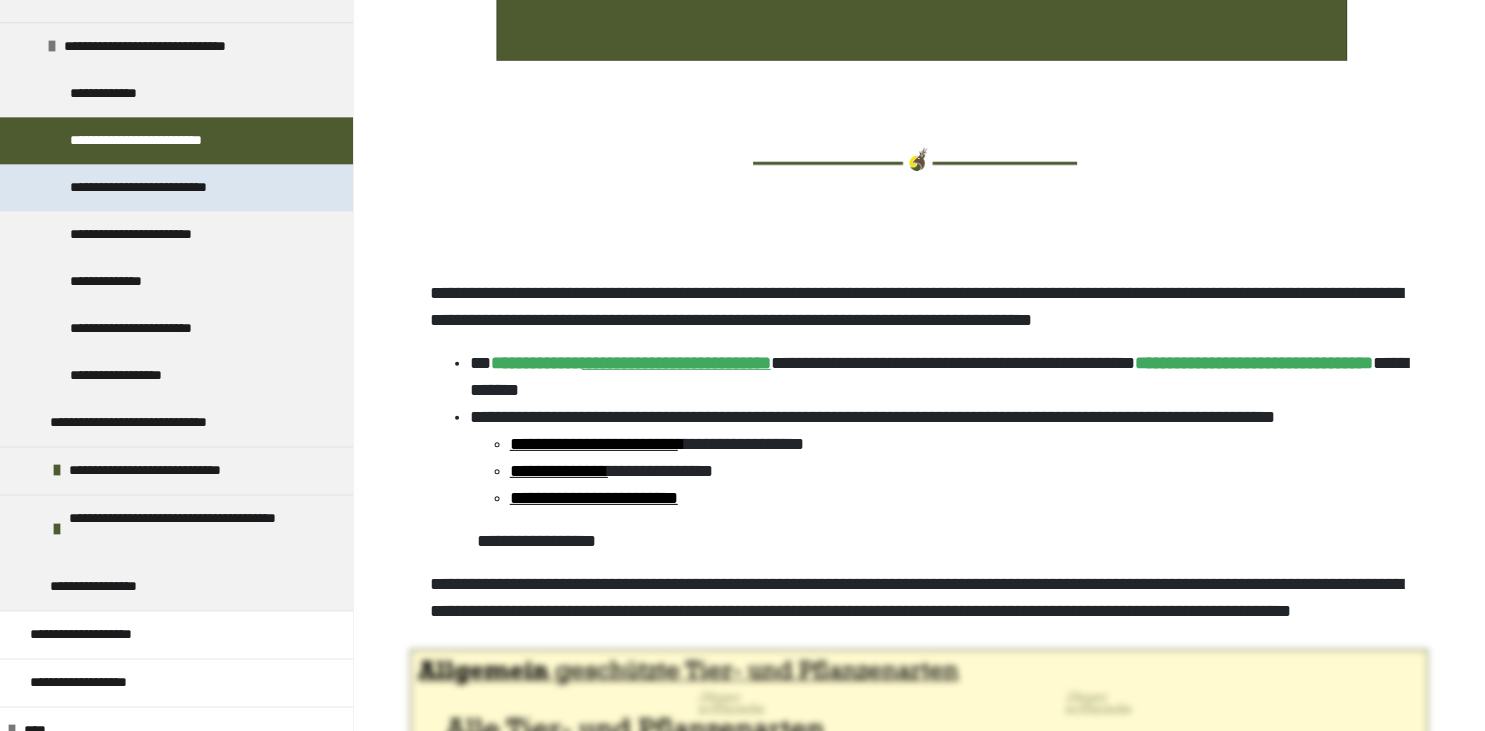 click on "**********" at bounding box center (180, 187) 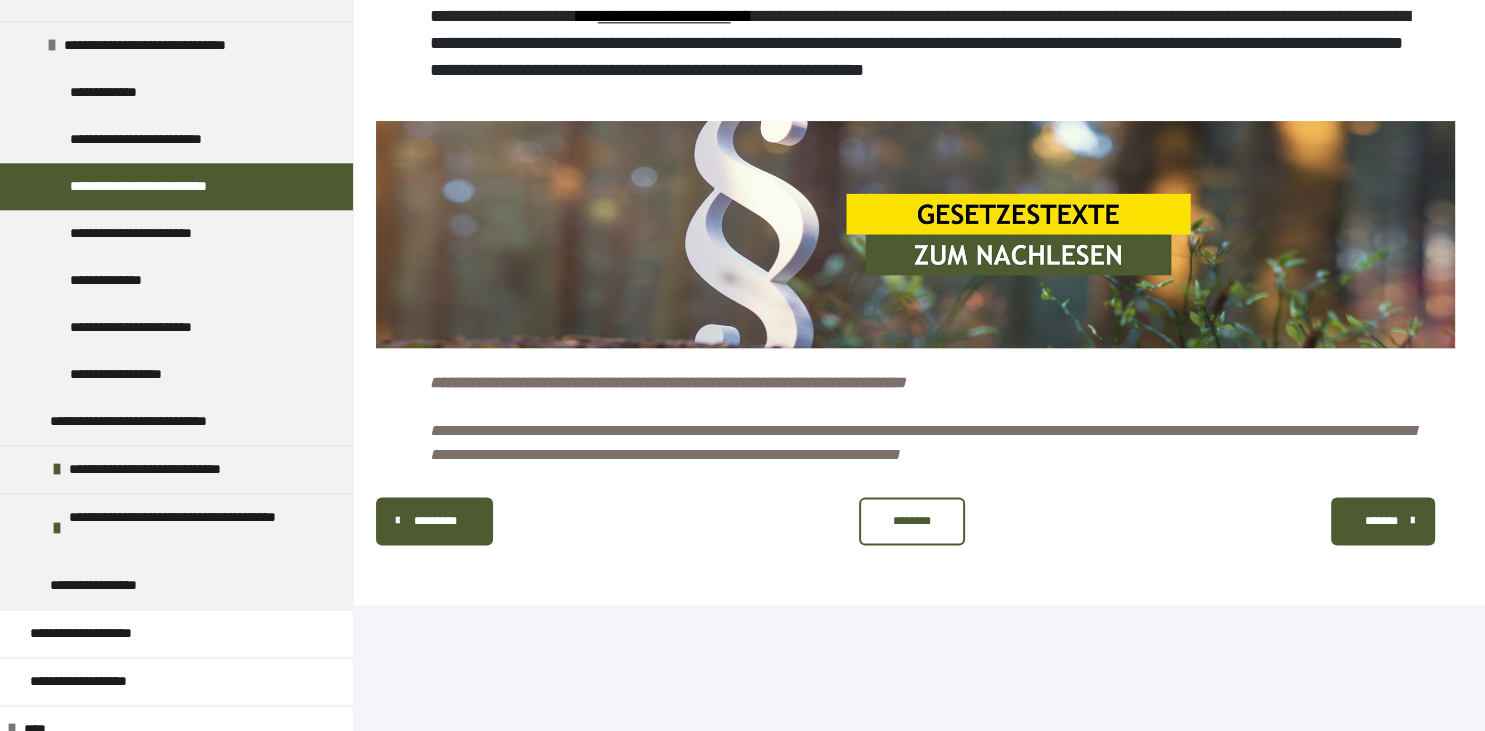 scroll, scrollTop: 2426, scrollLeft: 0, axis: vertical 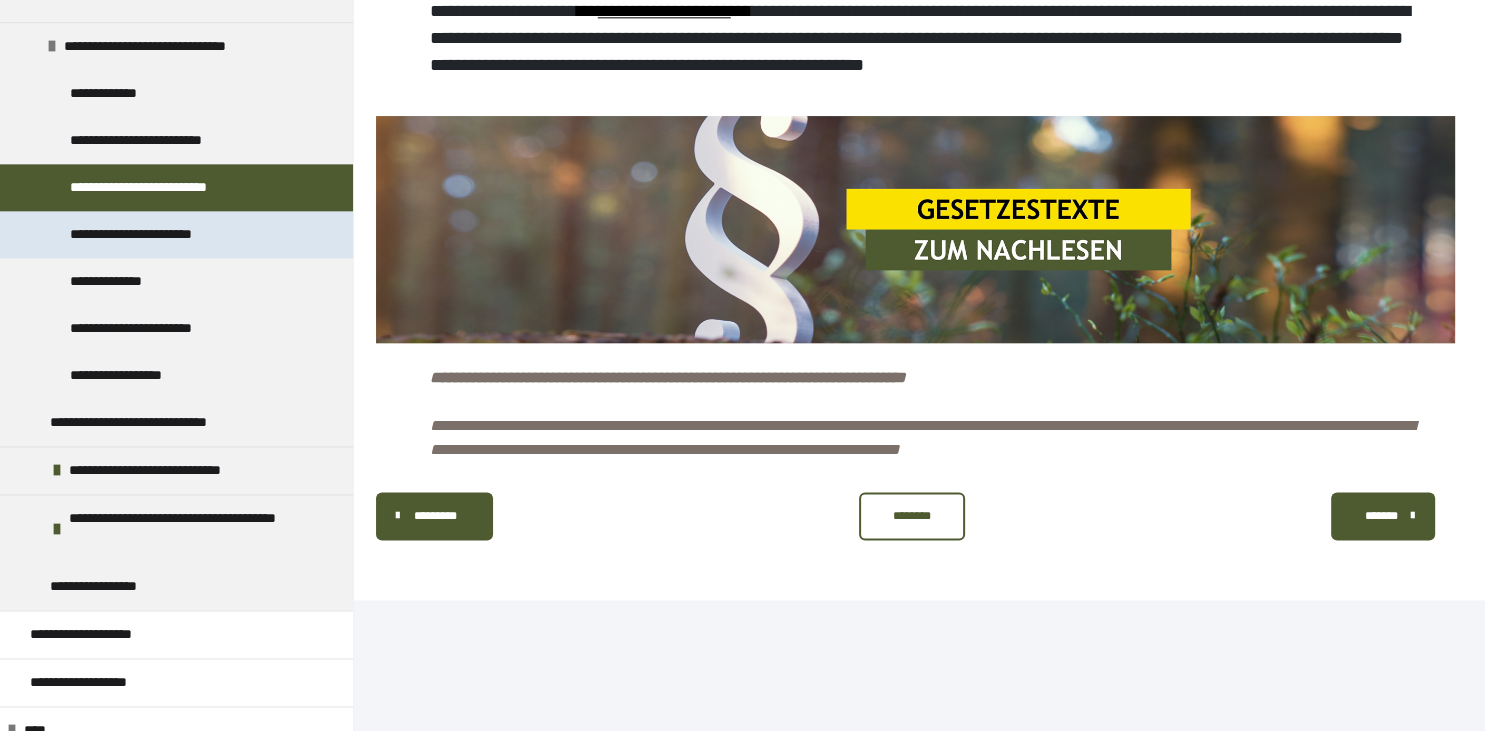 click on "**********" at bounding box center (167, 234) 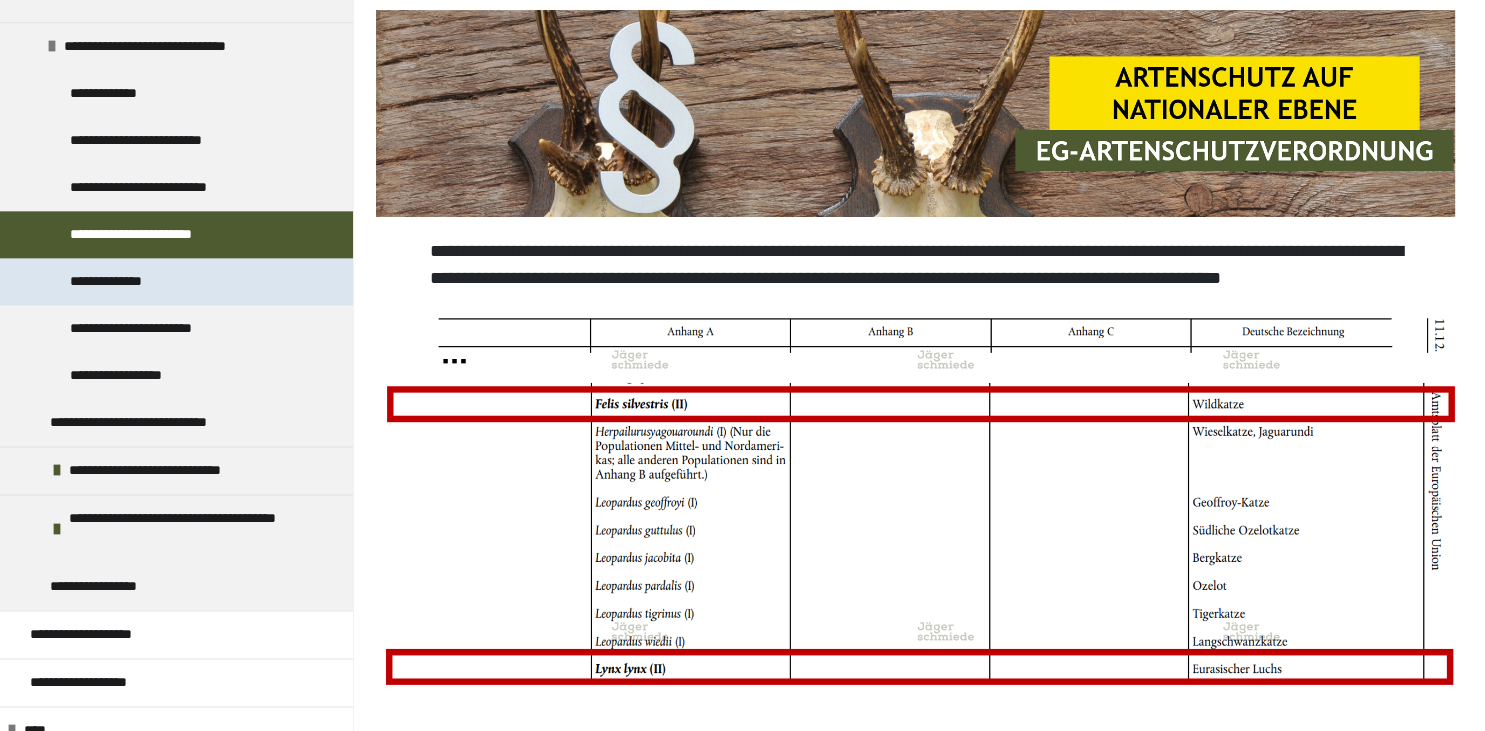 click on "**********" at bounding box center (120, 281) 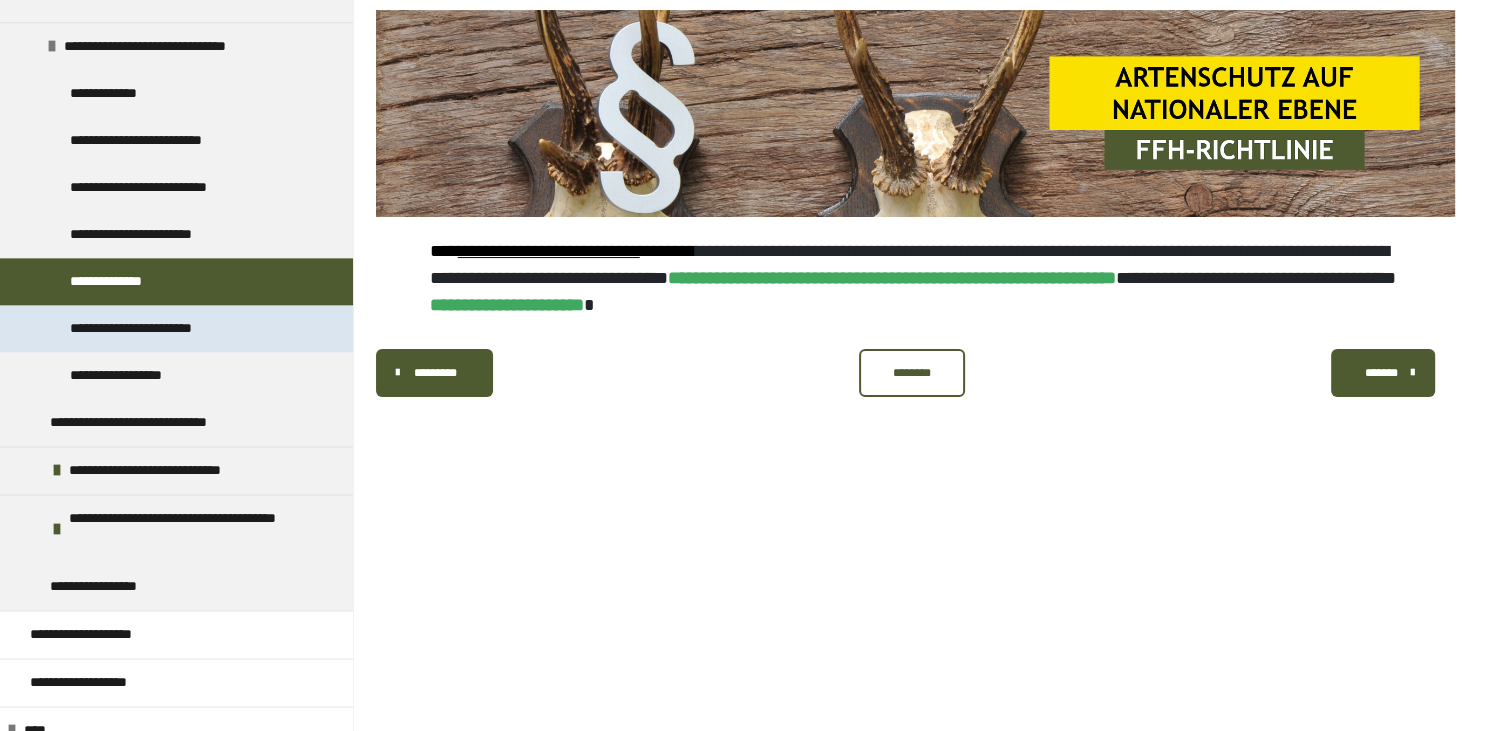 click on "**********" at bounding box center [156, 328] 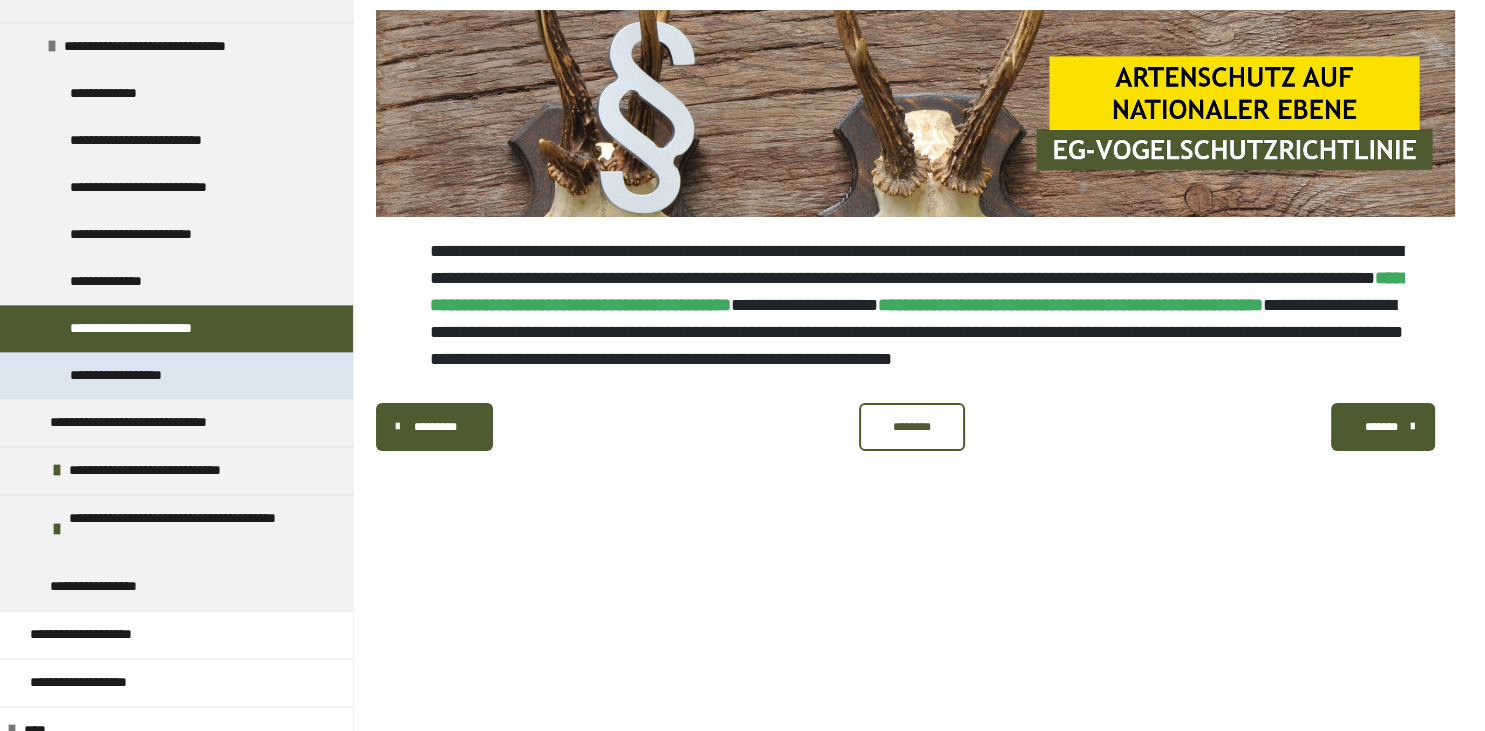 click on "**********" at bounding box center (149, 375) 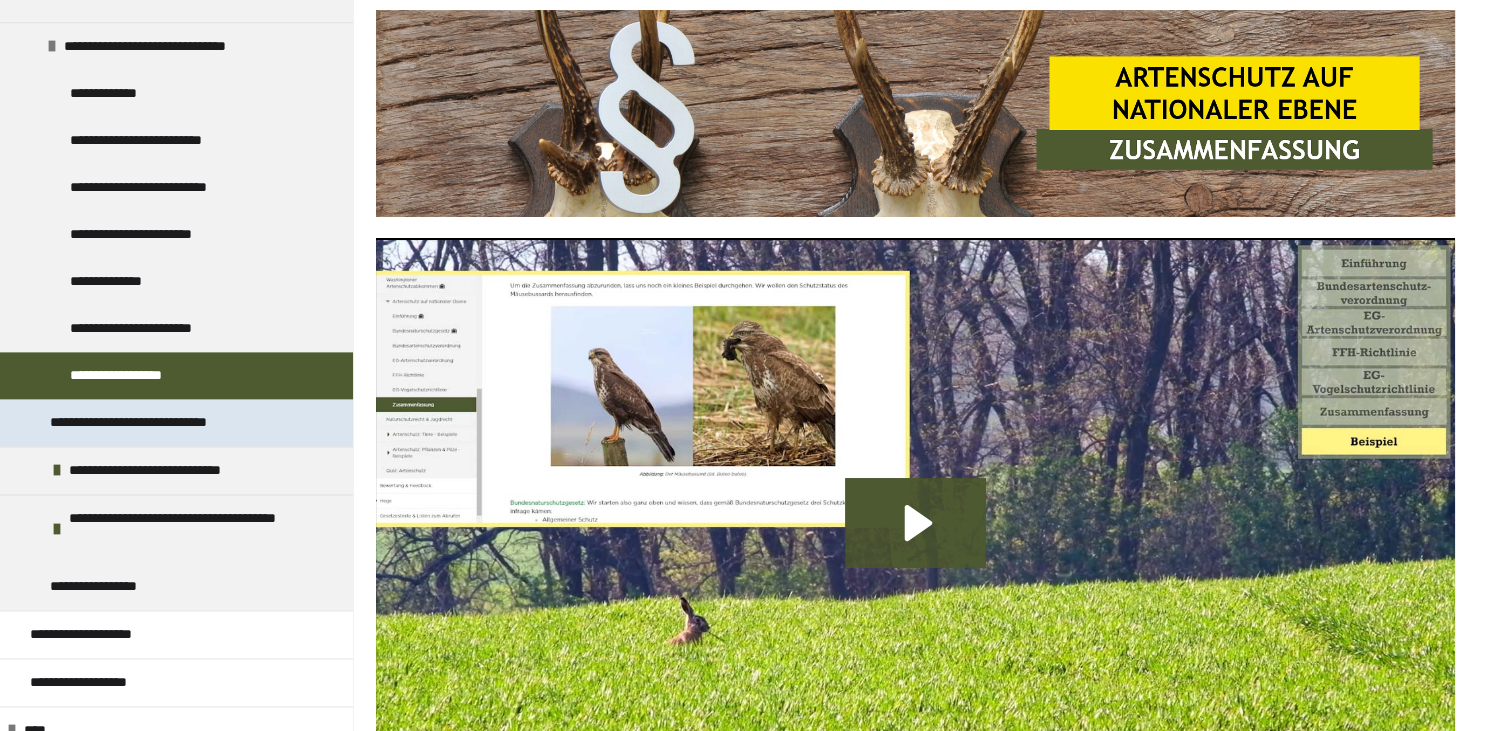 click on "**********" at bounding box center [167, 422] 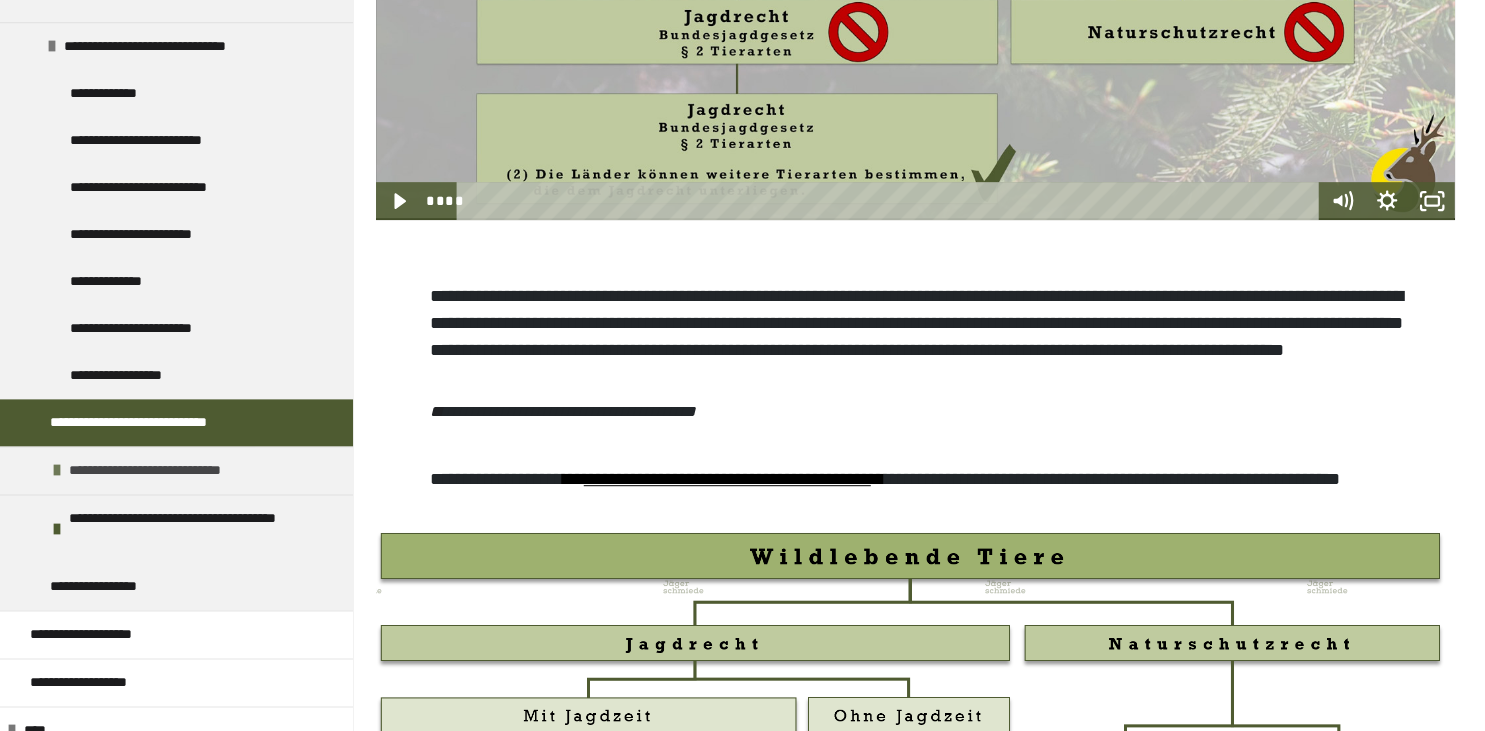 scroll, scrollTop: 1012, scrollLeft: 0, axis: vertical 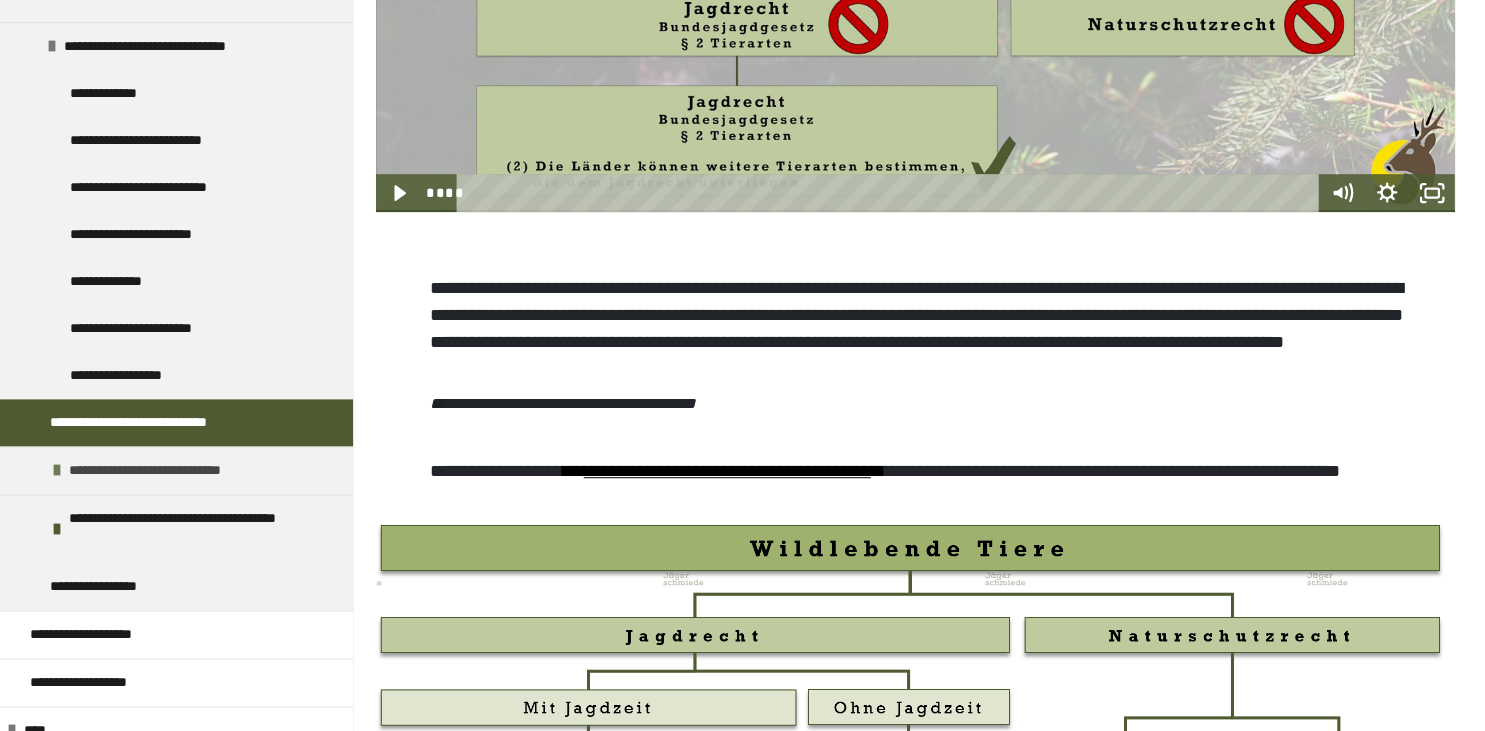 click at bounding box center (57, 470) 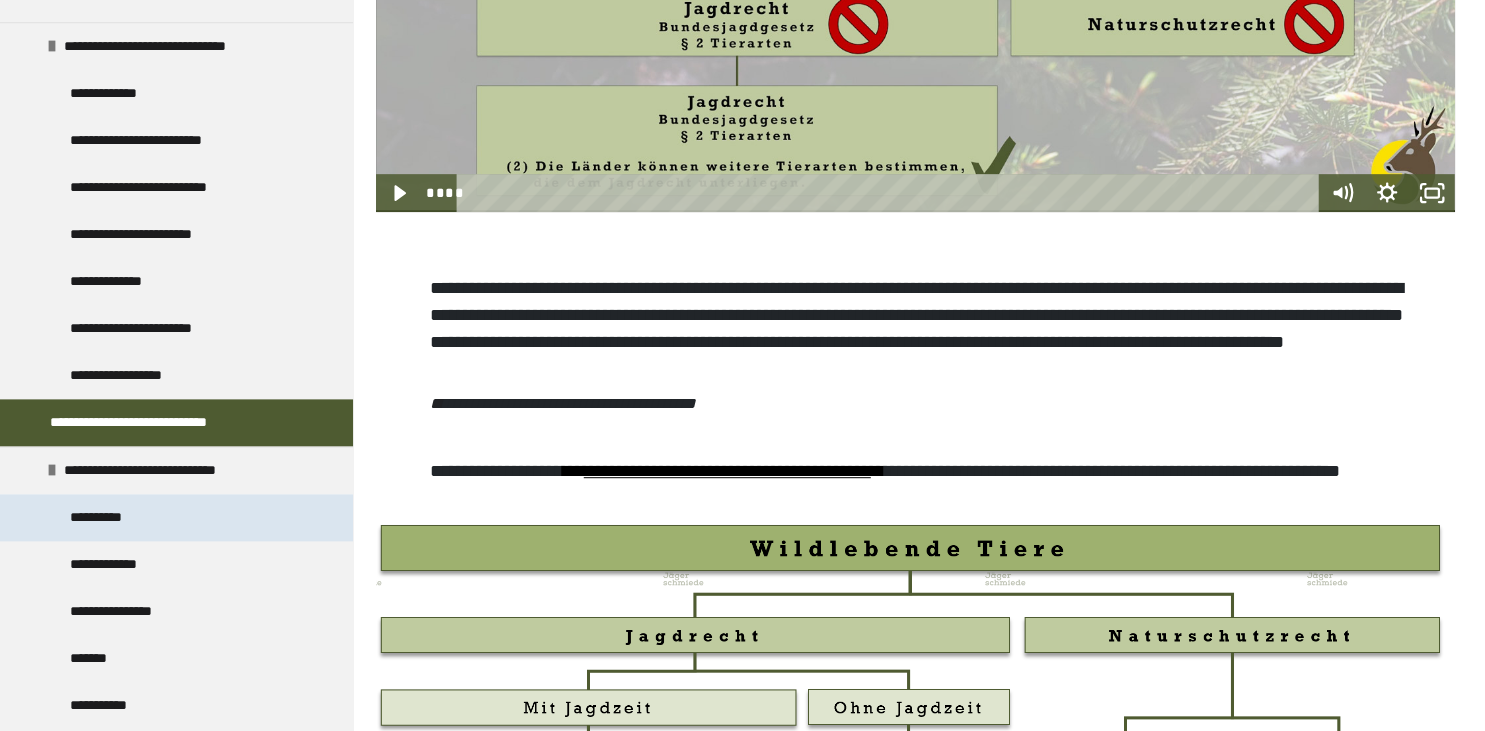 click on "**********" at bounding box center [110, 517] 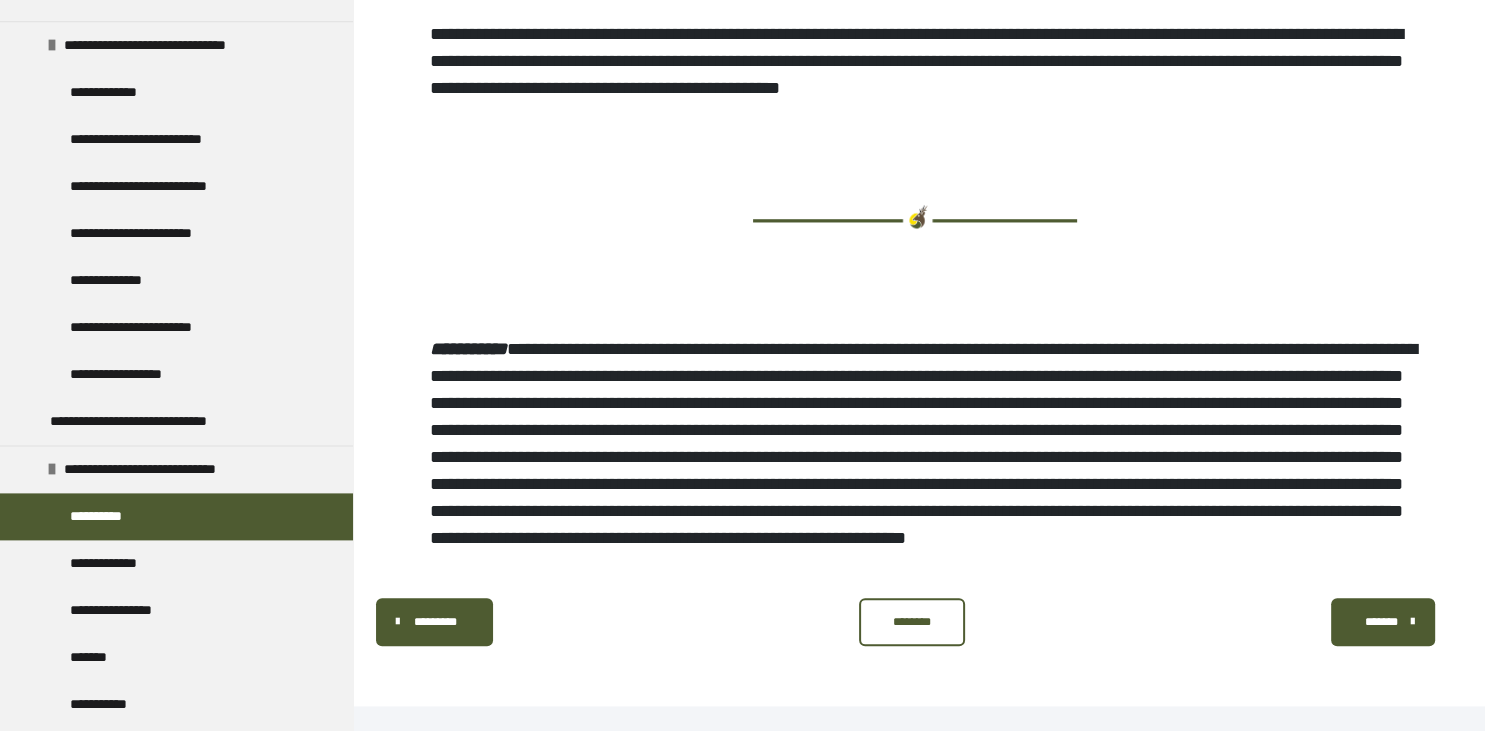 scroll, scrollTop: 2230, scrollLeft: 0, axis: vertical 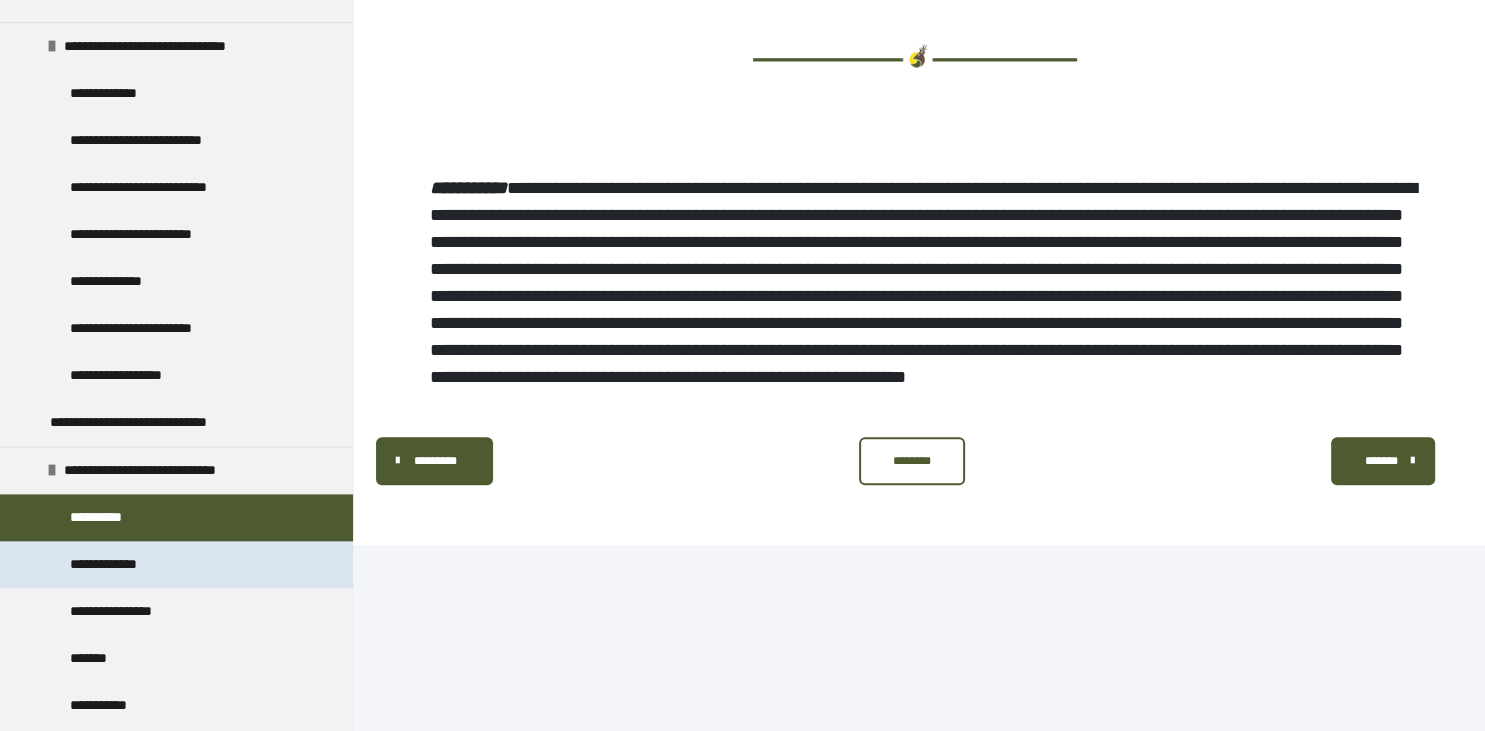 click on "**********" at bounding box center (113, 564) 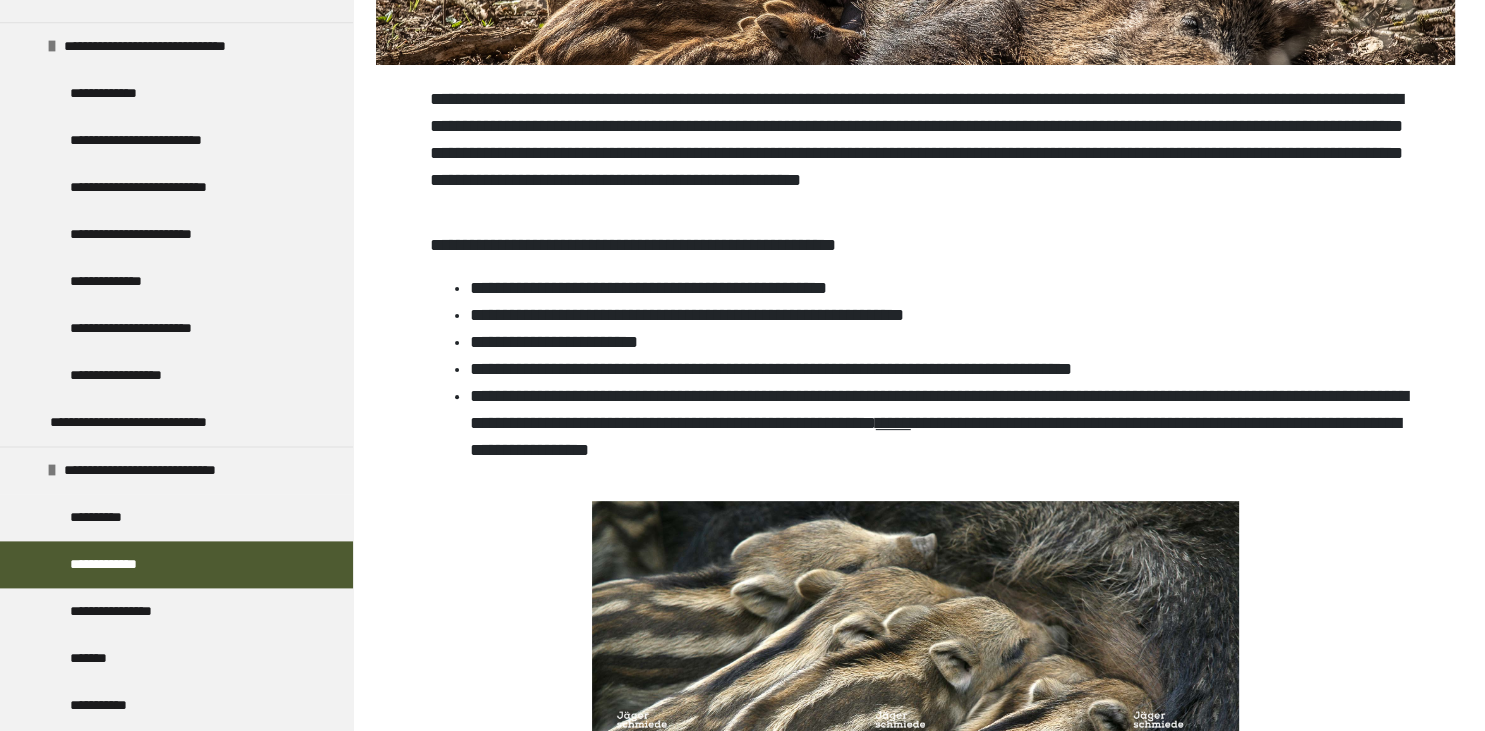 scroll, scrollTop: 590, scrollLeft: 0, axis: vertical 